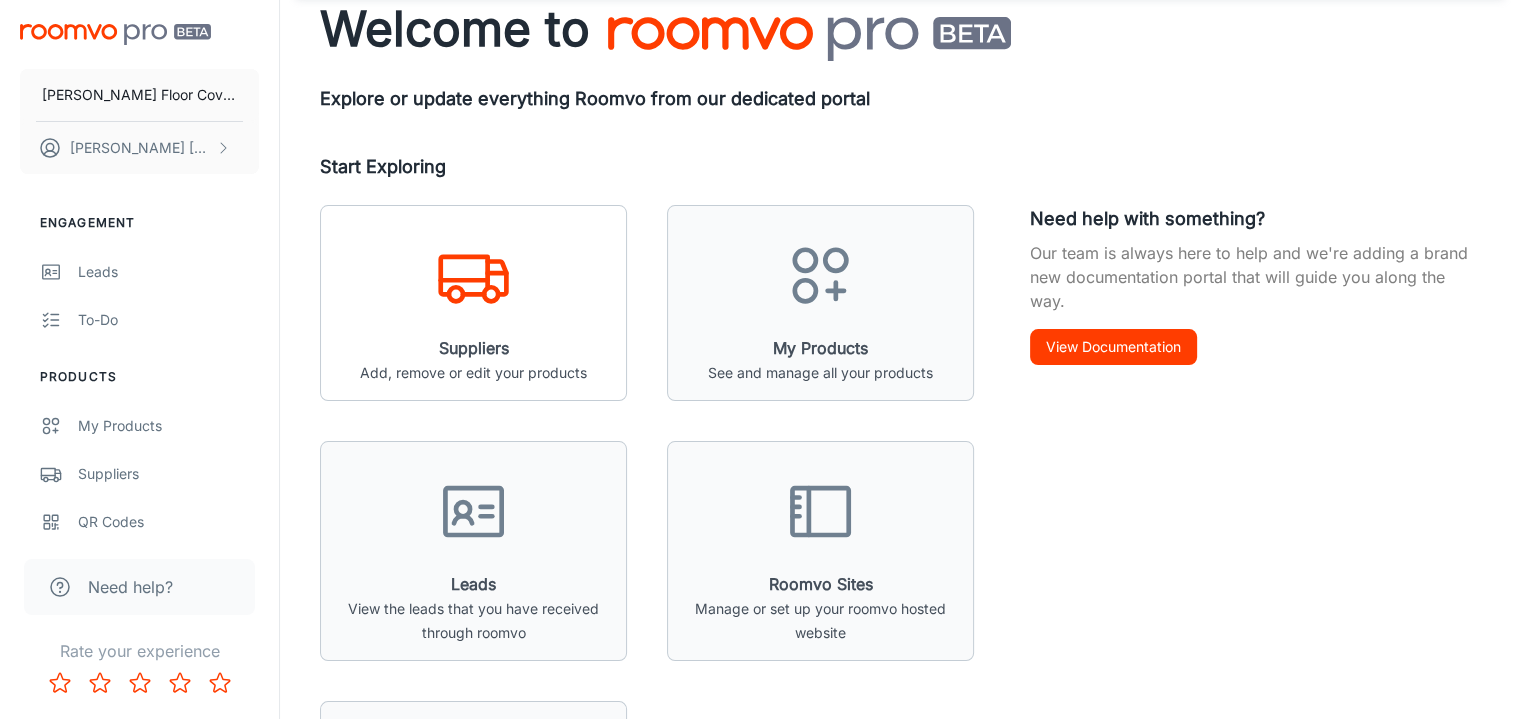 scroll, scrollTop: 166, scrollLeft: 0, axis: vertical 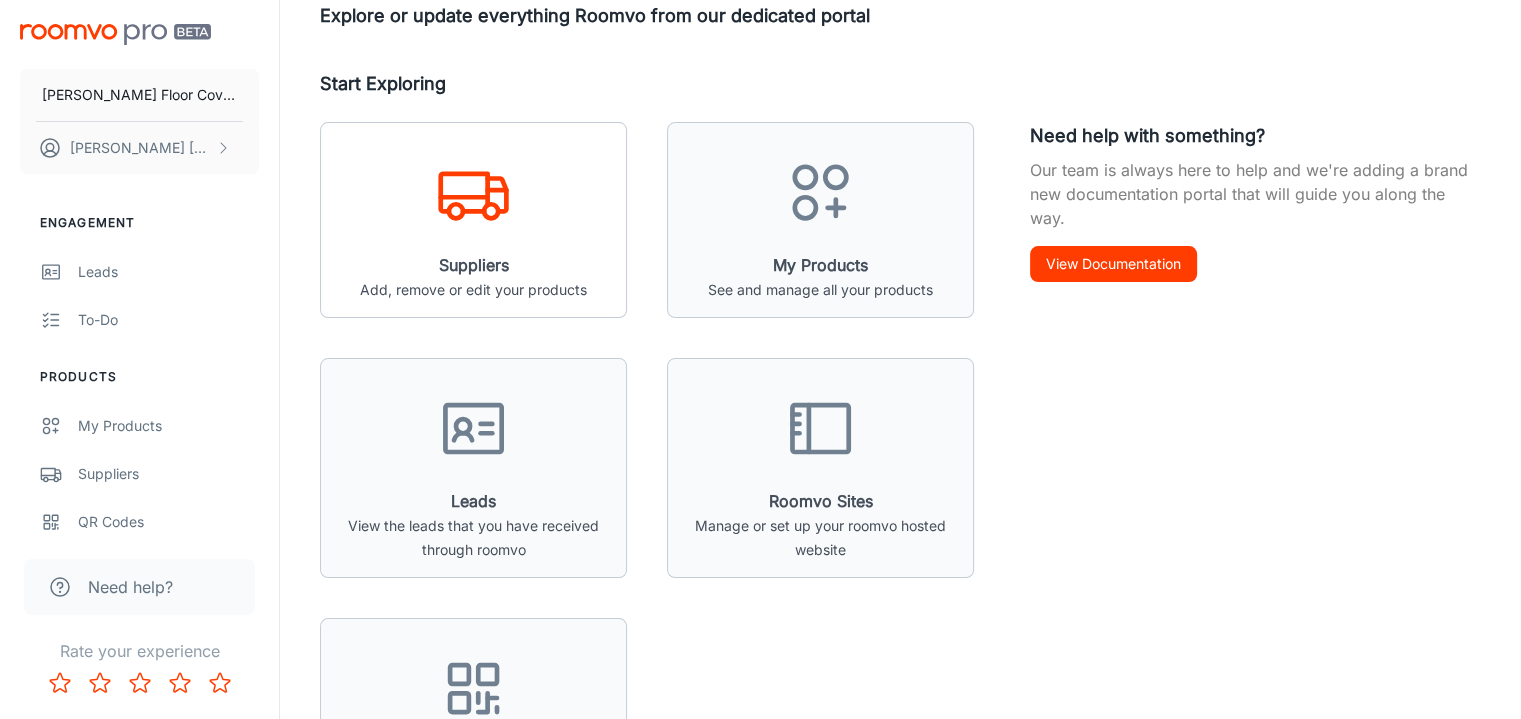 click on "Suppliers Add, remove or edit your products" at bounding box center [473, 228] 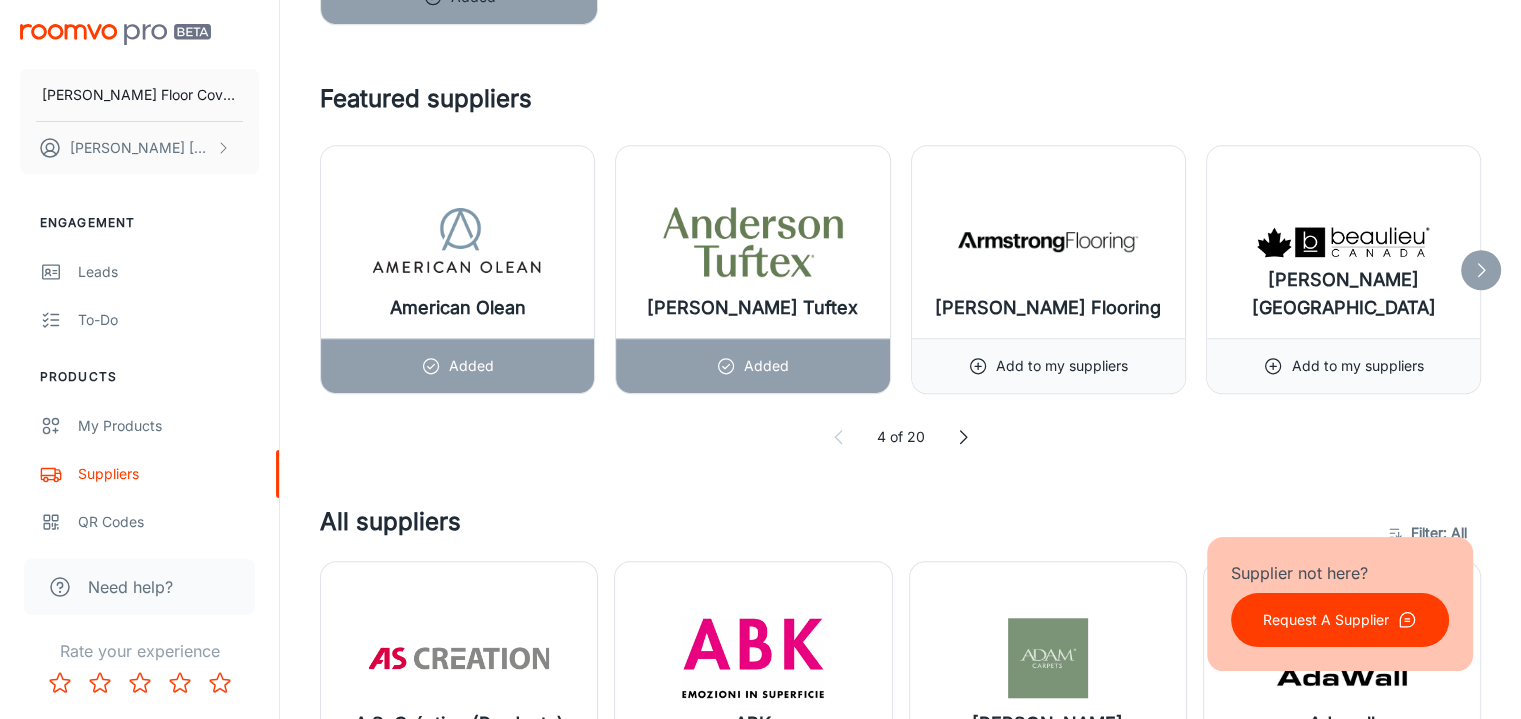 scroll, scrollTop: 1600, scrollLeft: 0, axis: vertical 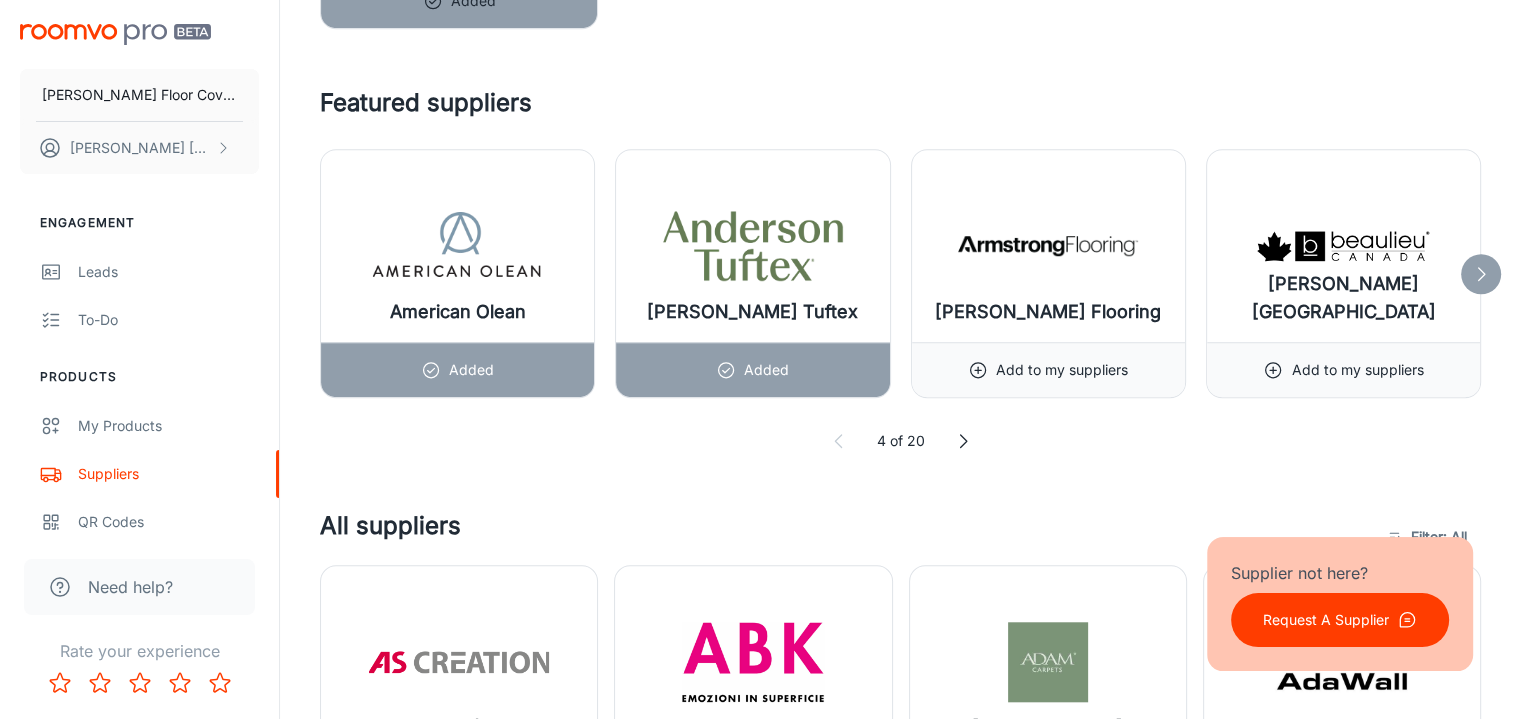 click 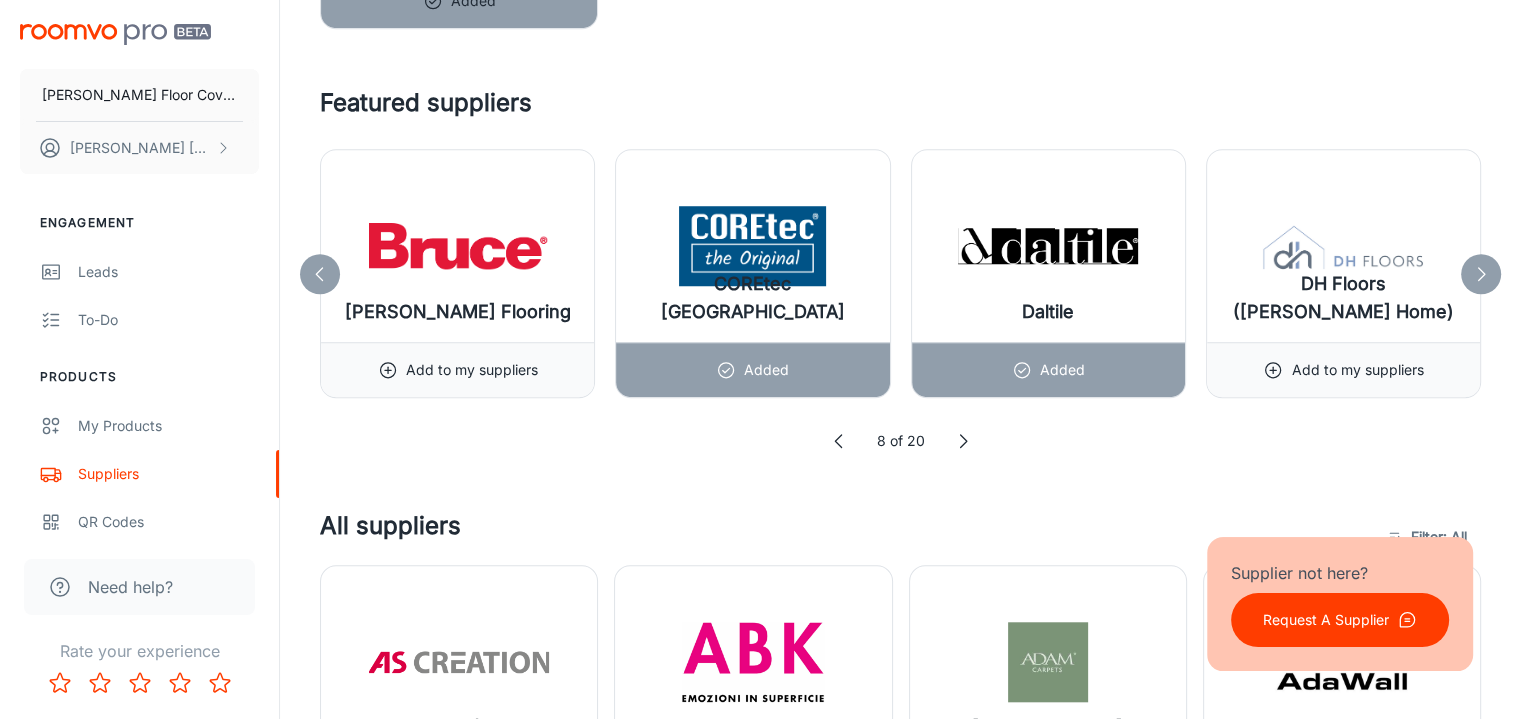 click 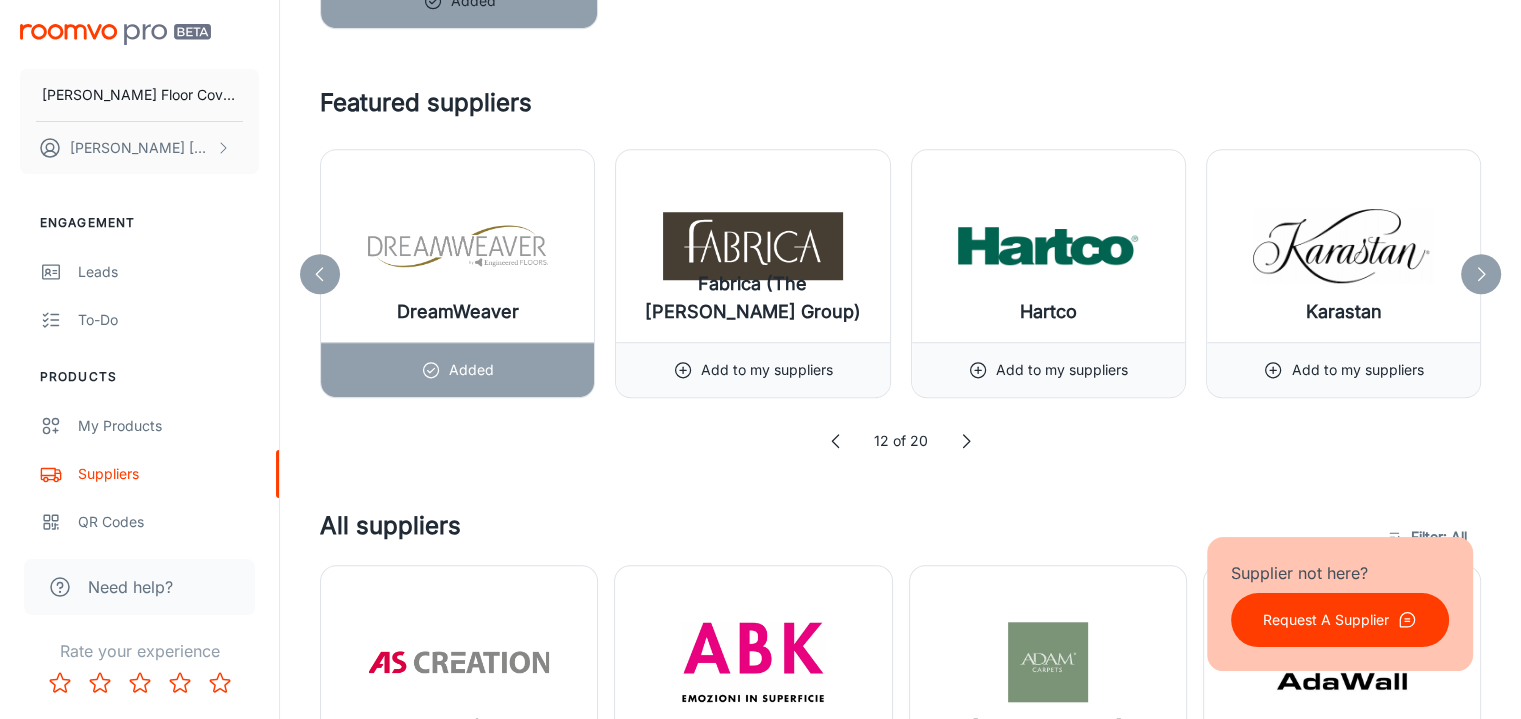 click 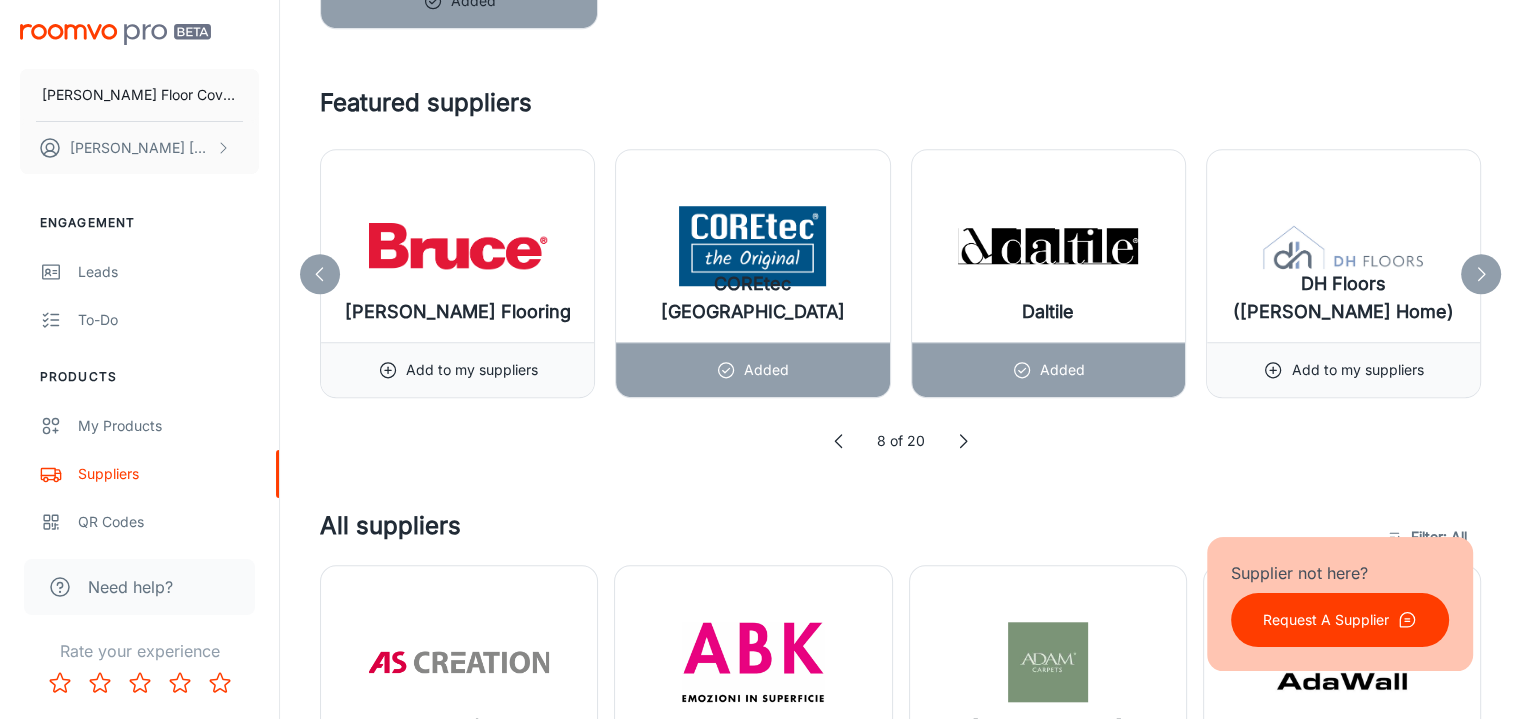 click 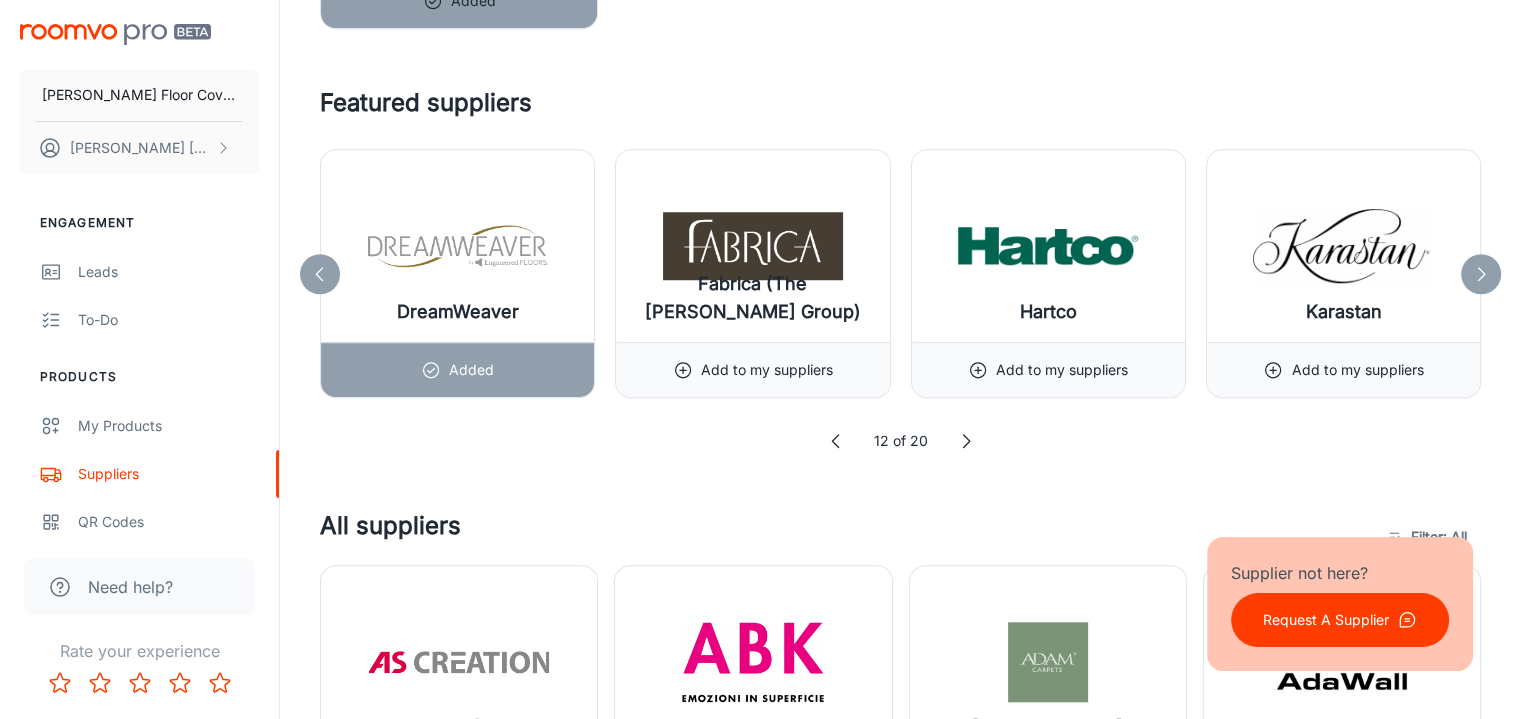 click 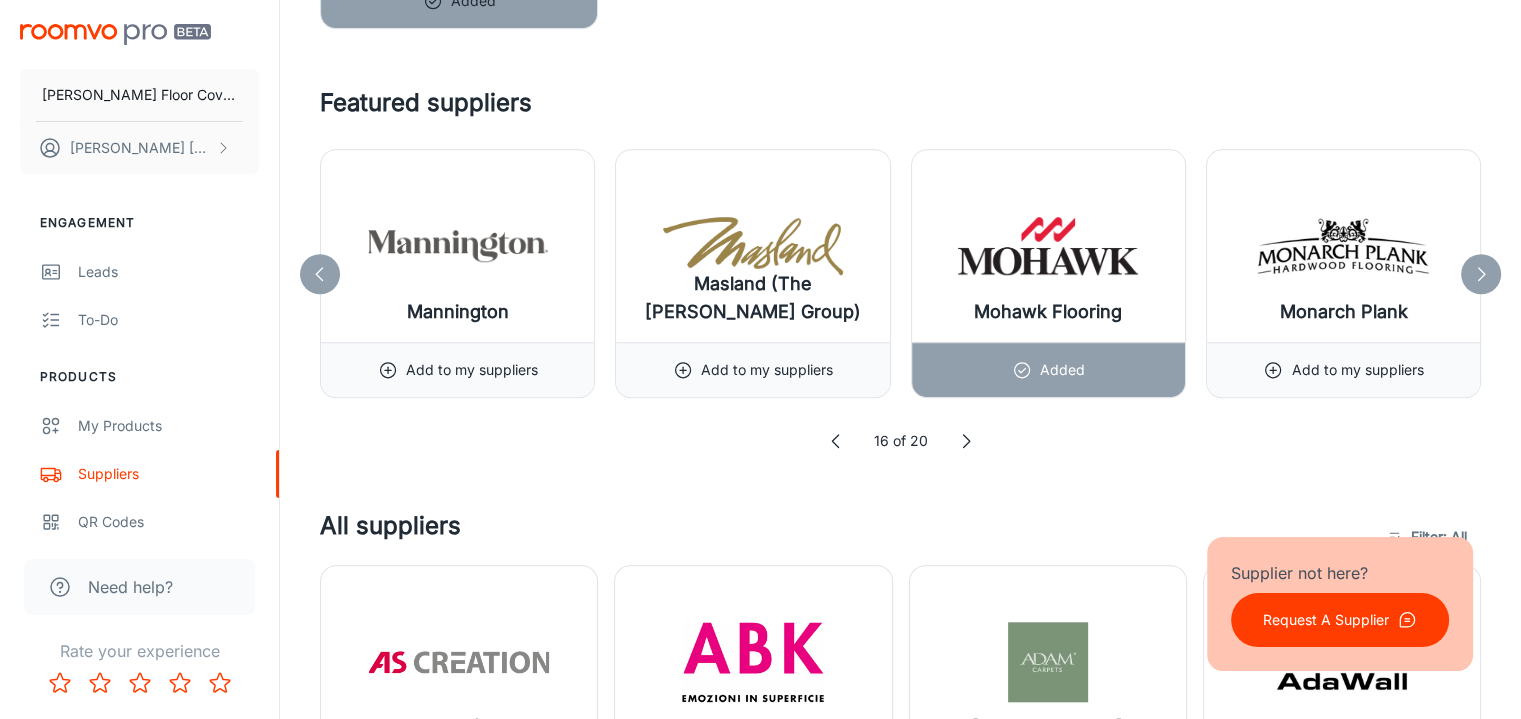 click 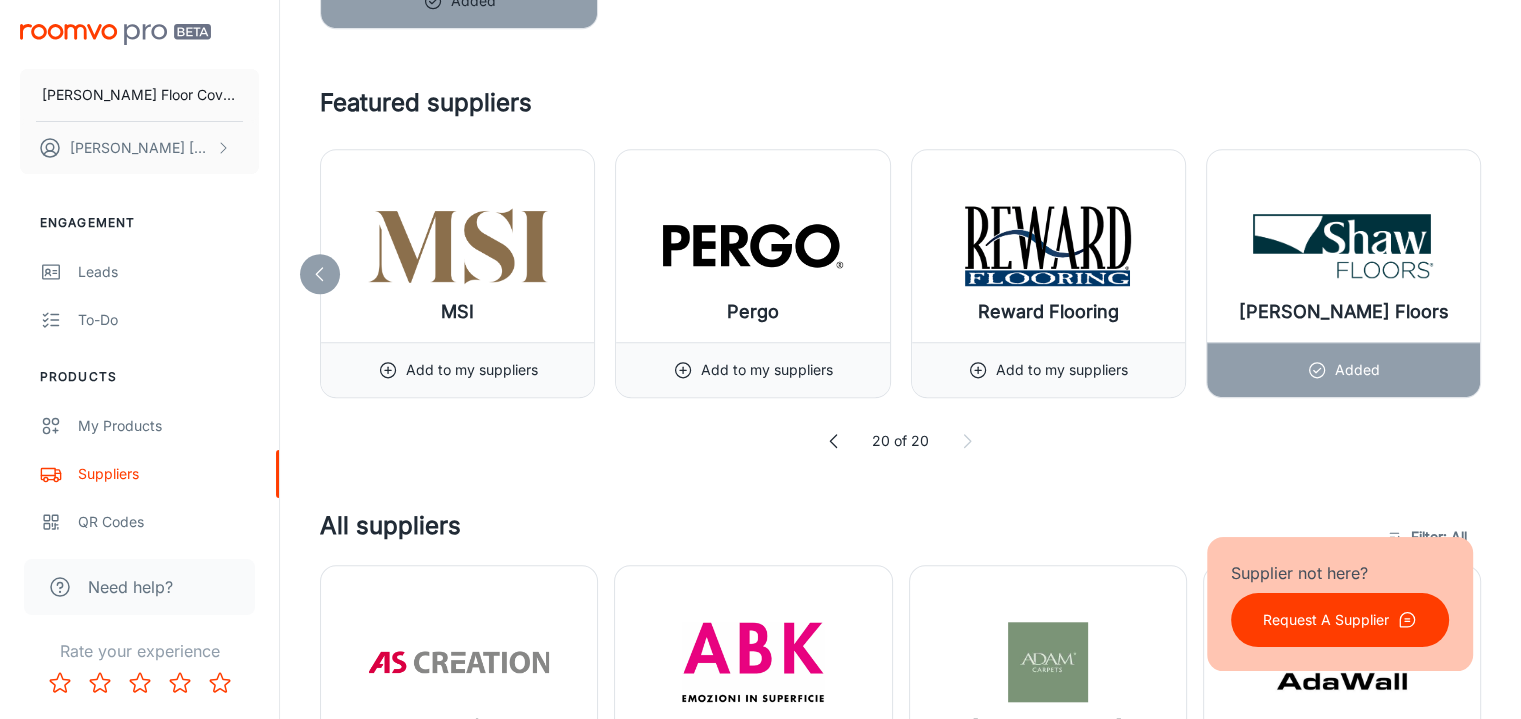 click 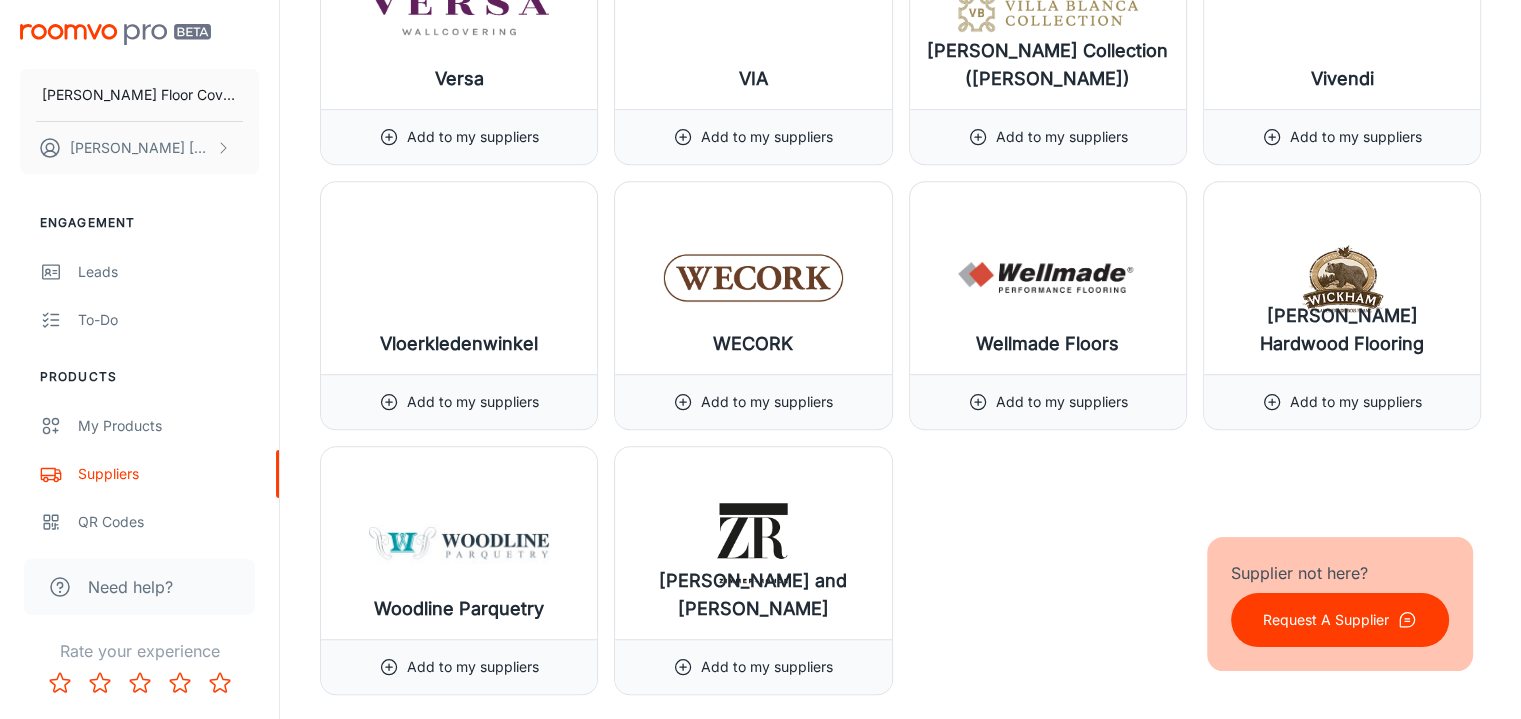 scroll, scrollTop: 24000, scrollLeft: 0, axis: vertical 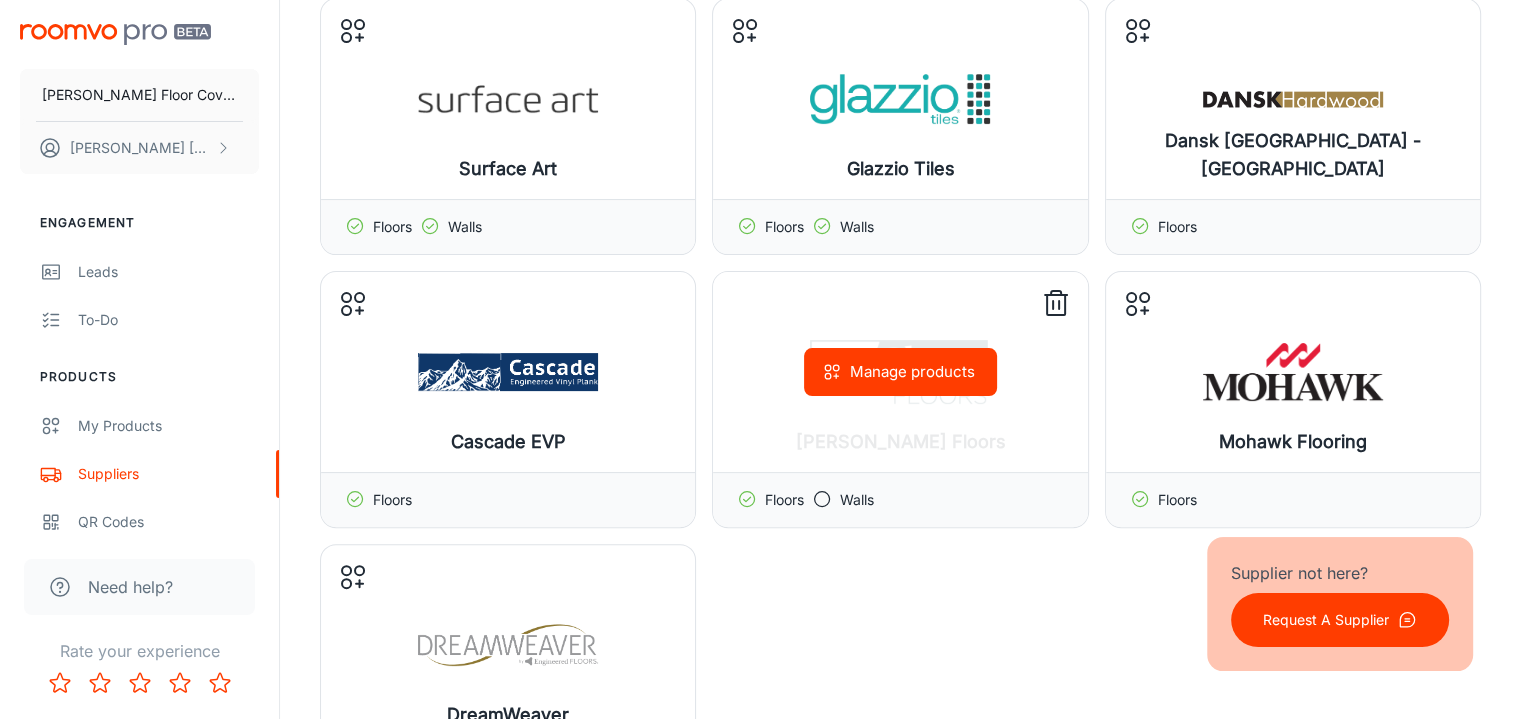 click on "Manage products" at bounding box center (900, 372) 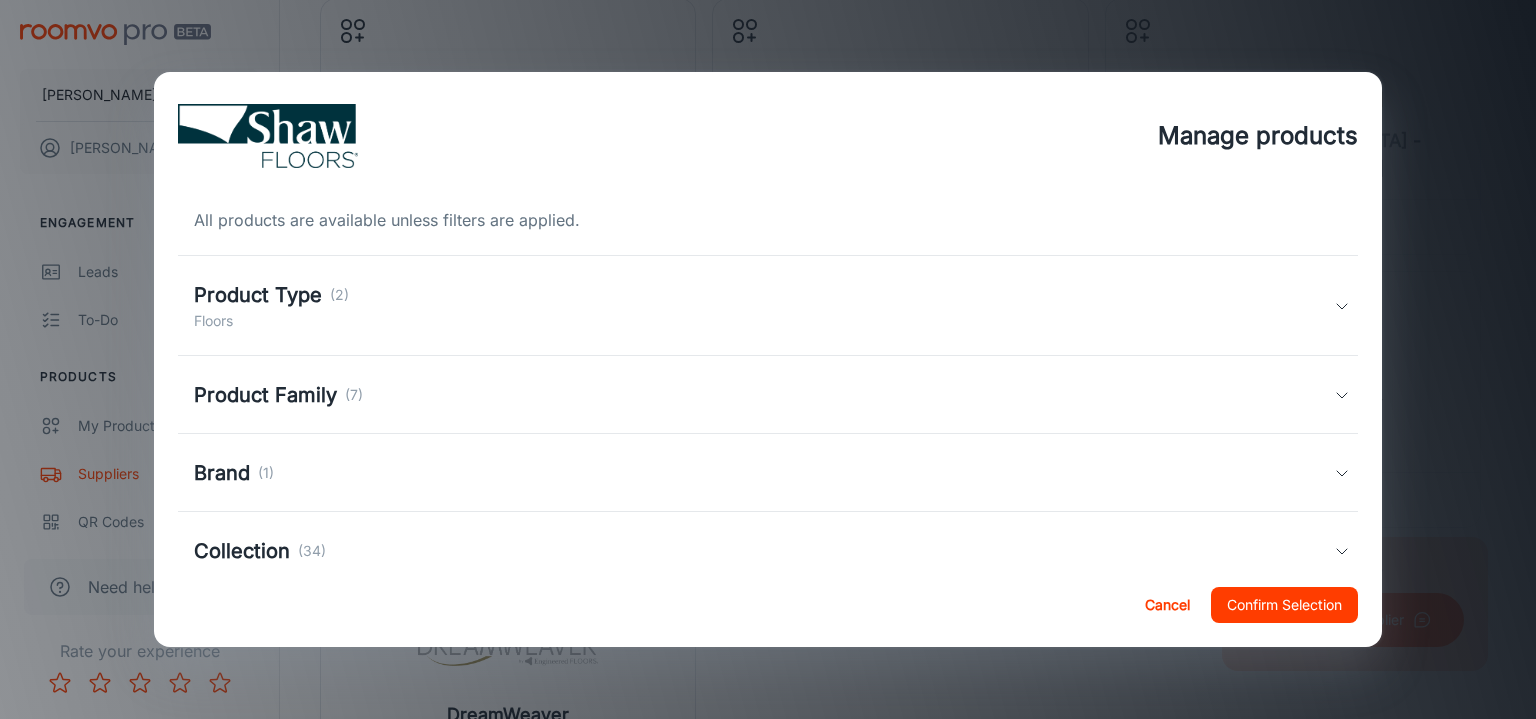 click on "Product Type (2) Floors" at bounding box center (768, 306) 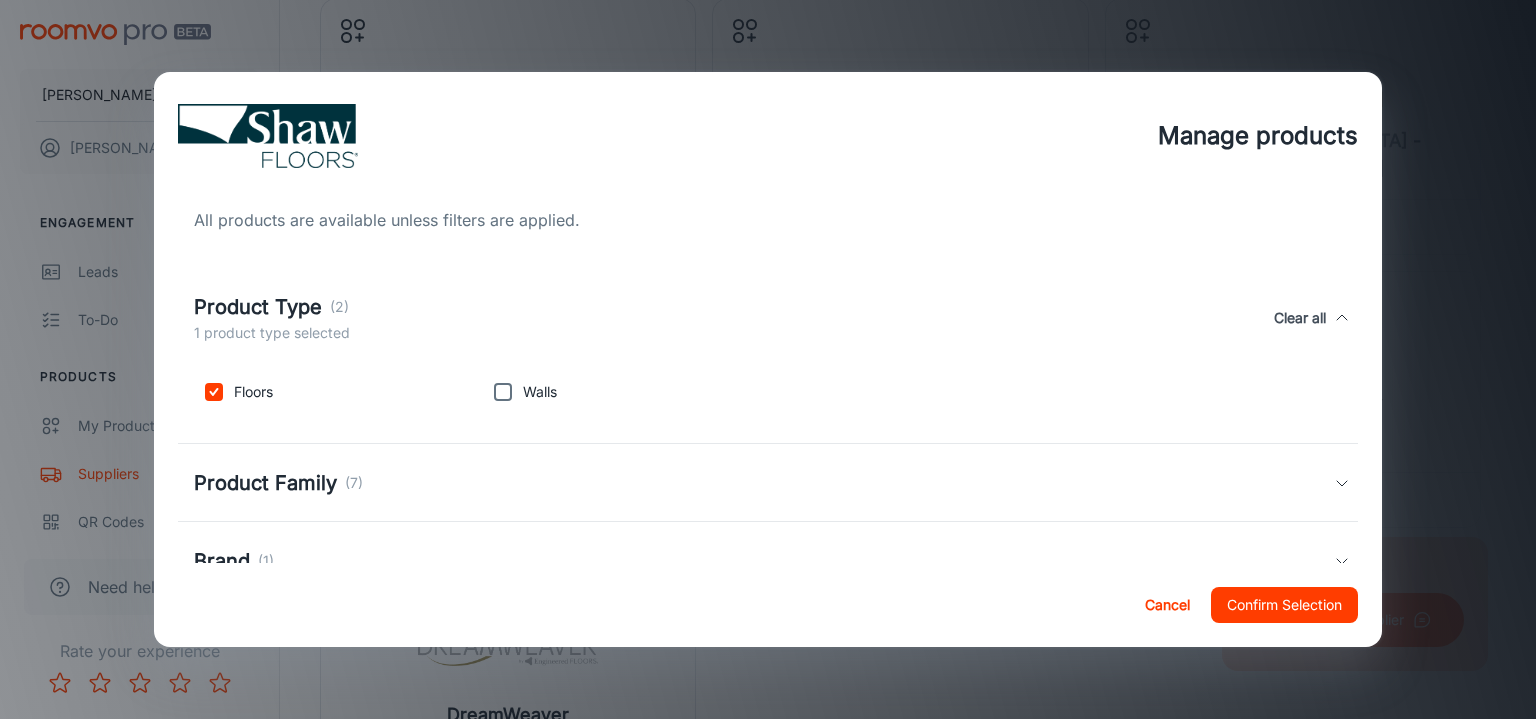 click on "Product Type (2) 1 product type selected Clear all" at bounding box center [764, 318] 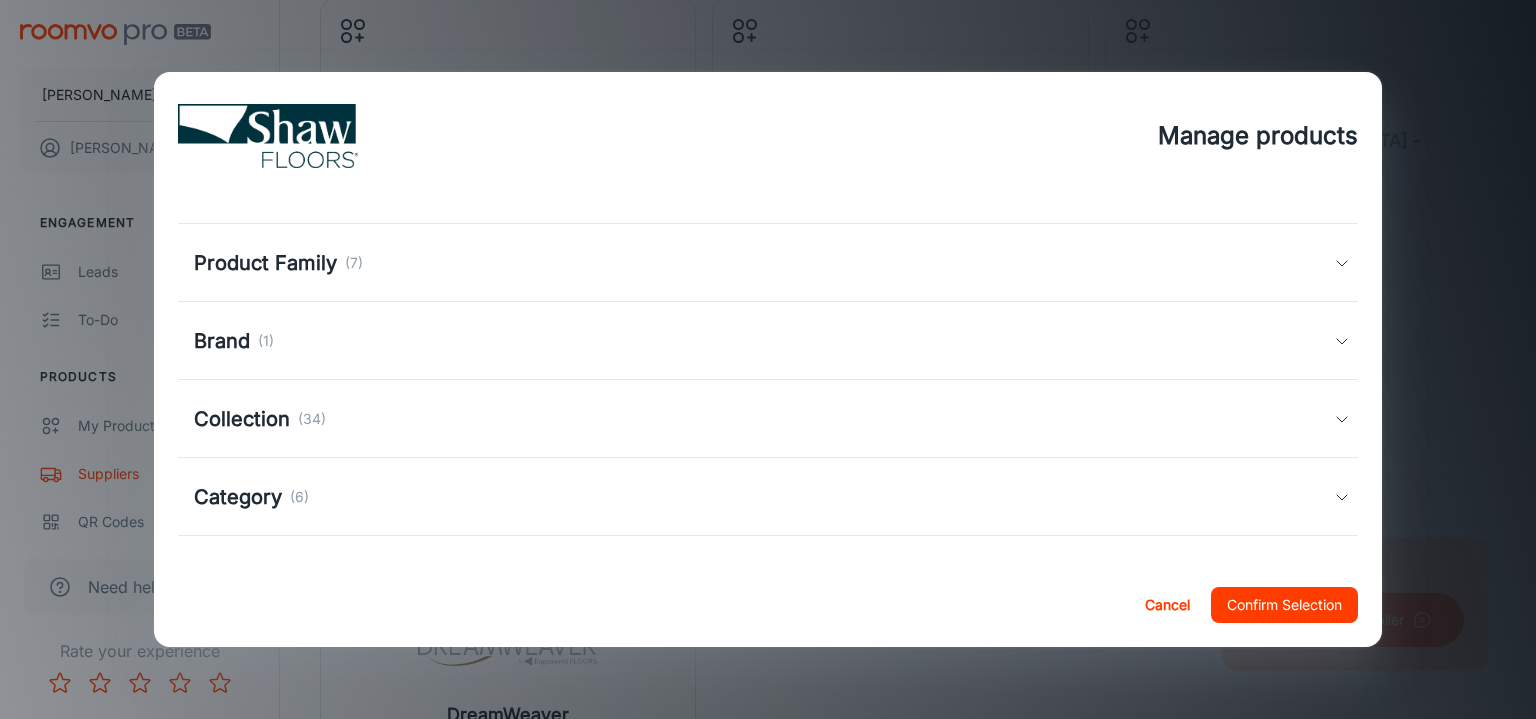scroll, scrollTop: 133, scrollLeft: 0, axis: vertical 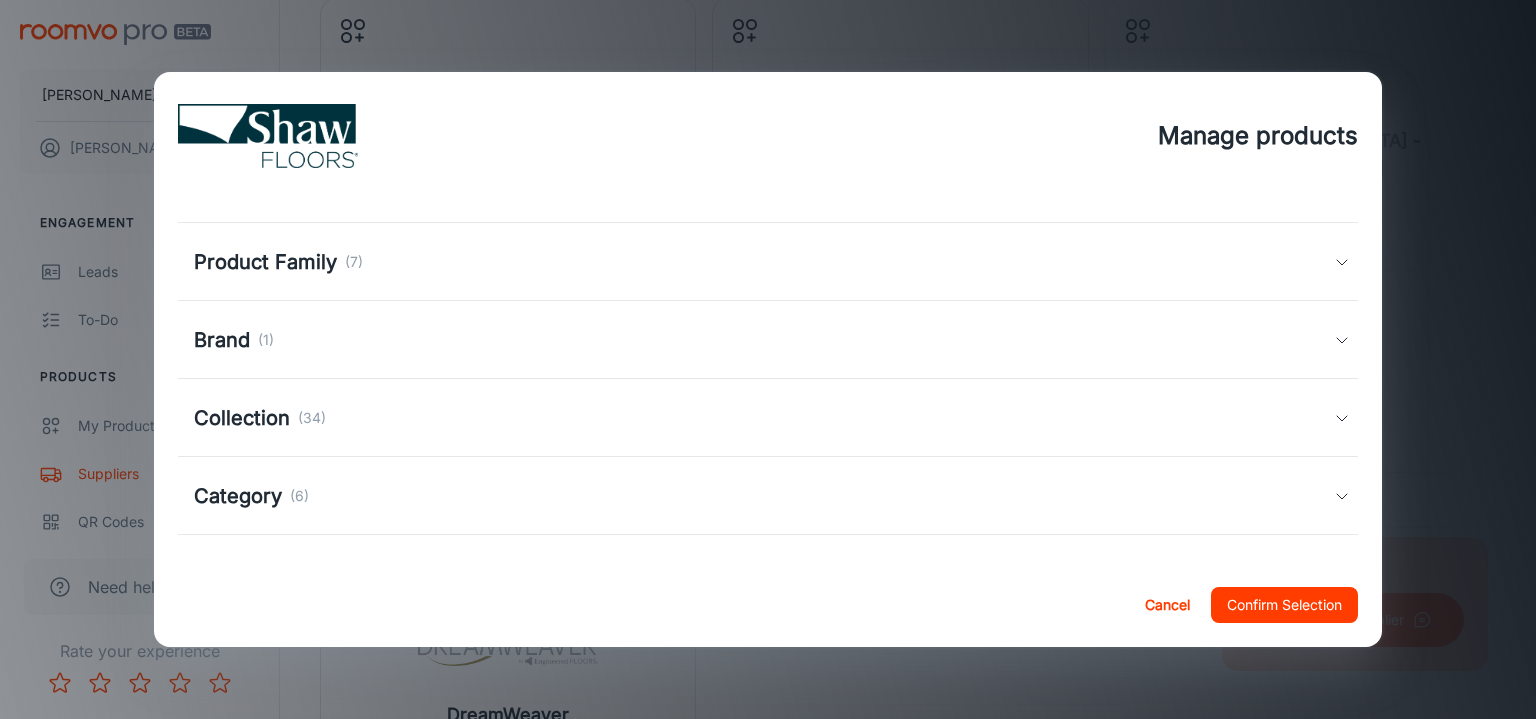 click on "Product Family (7)" at bounding box center [764, 262] 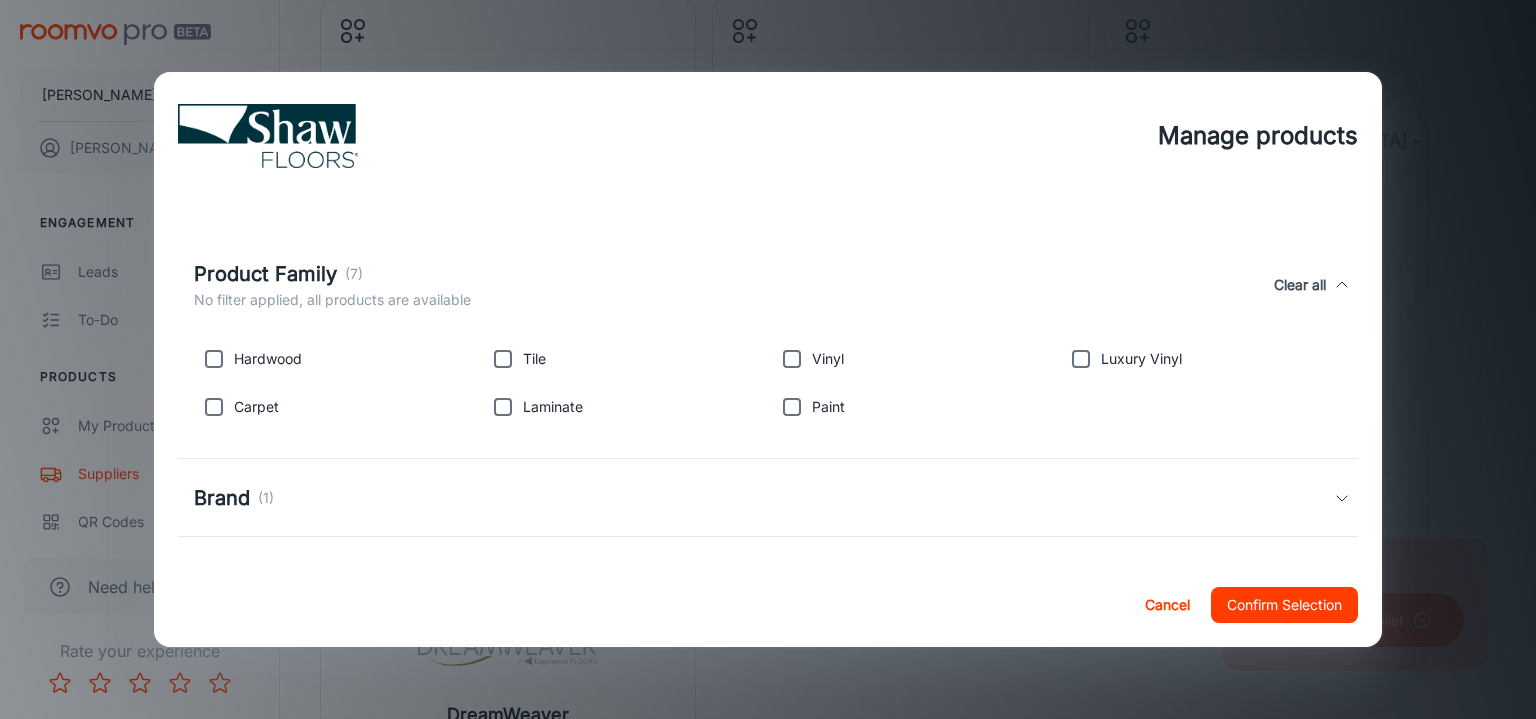 click on "Product Family (7) No filter applied, all products are available Clear all" at bounding box center (764, 285) 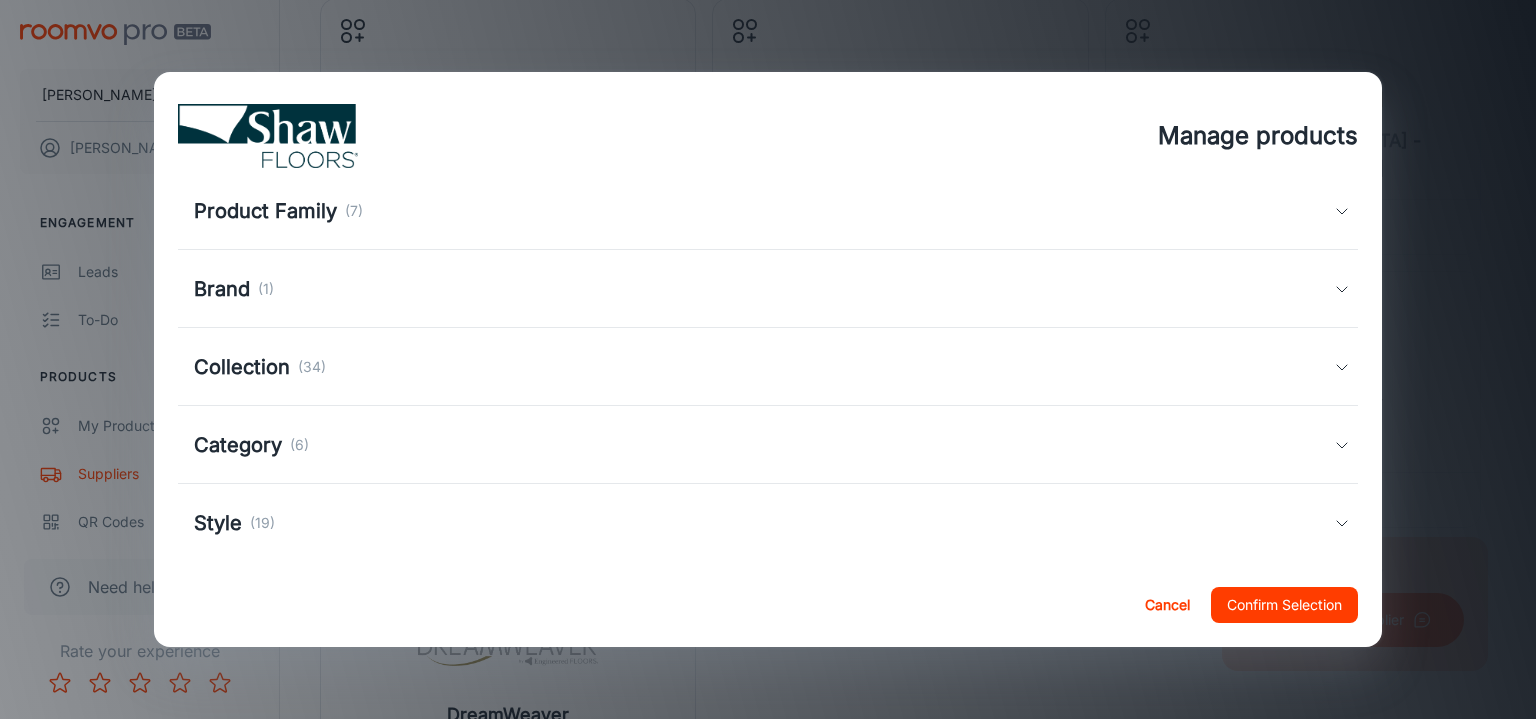 scroll, scrollTop: 206, scrollLeft: 0, axis: vertical 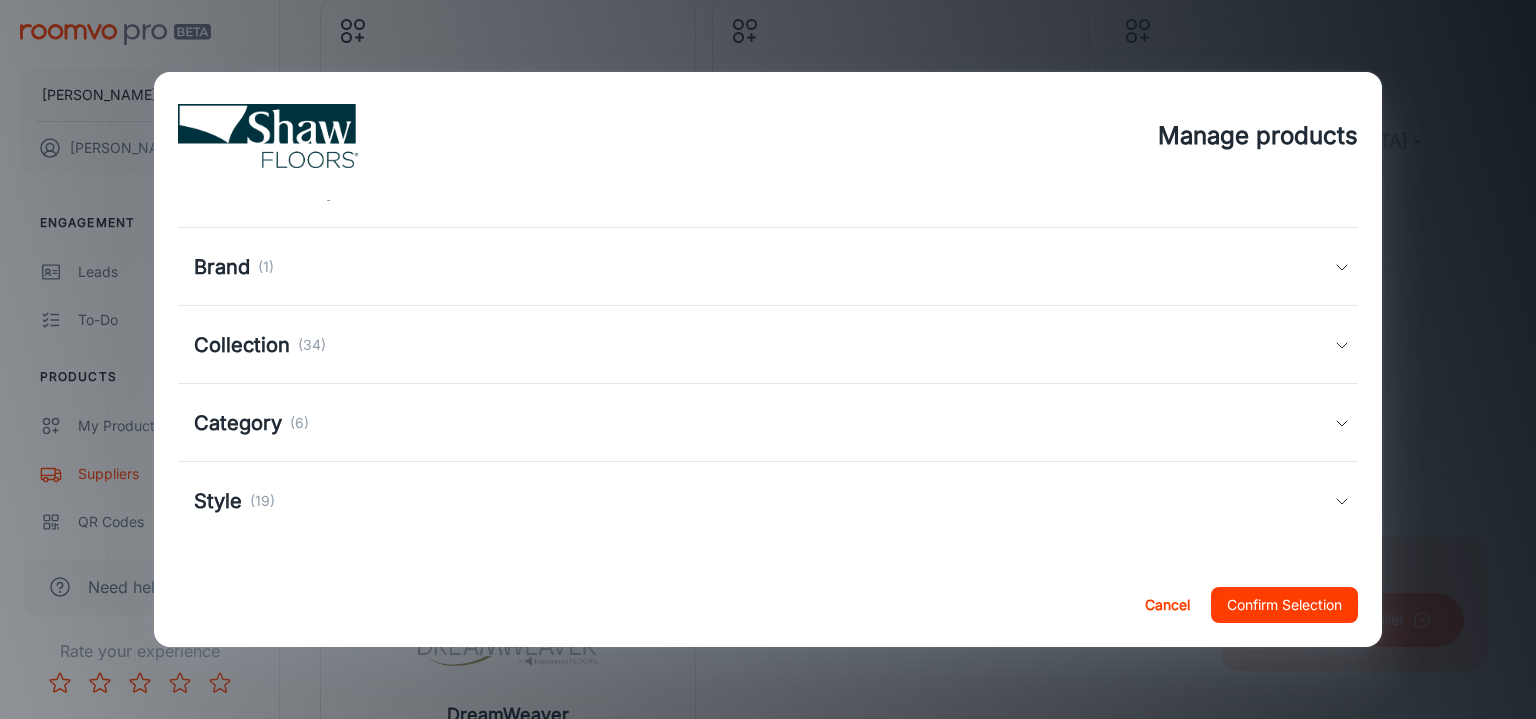 click on "Collection (34)" at bounding box center (764, 345) 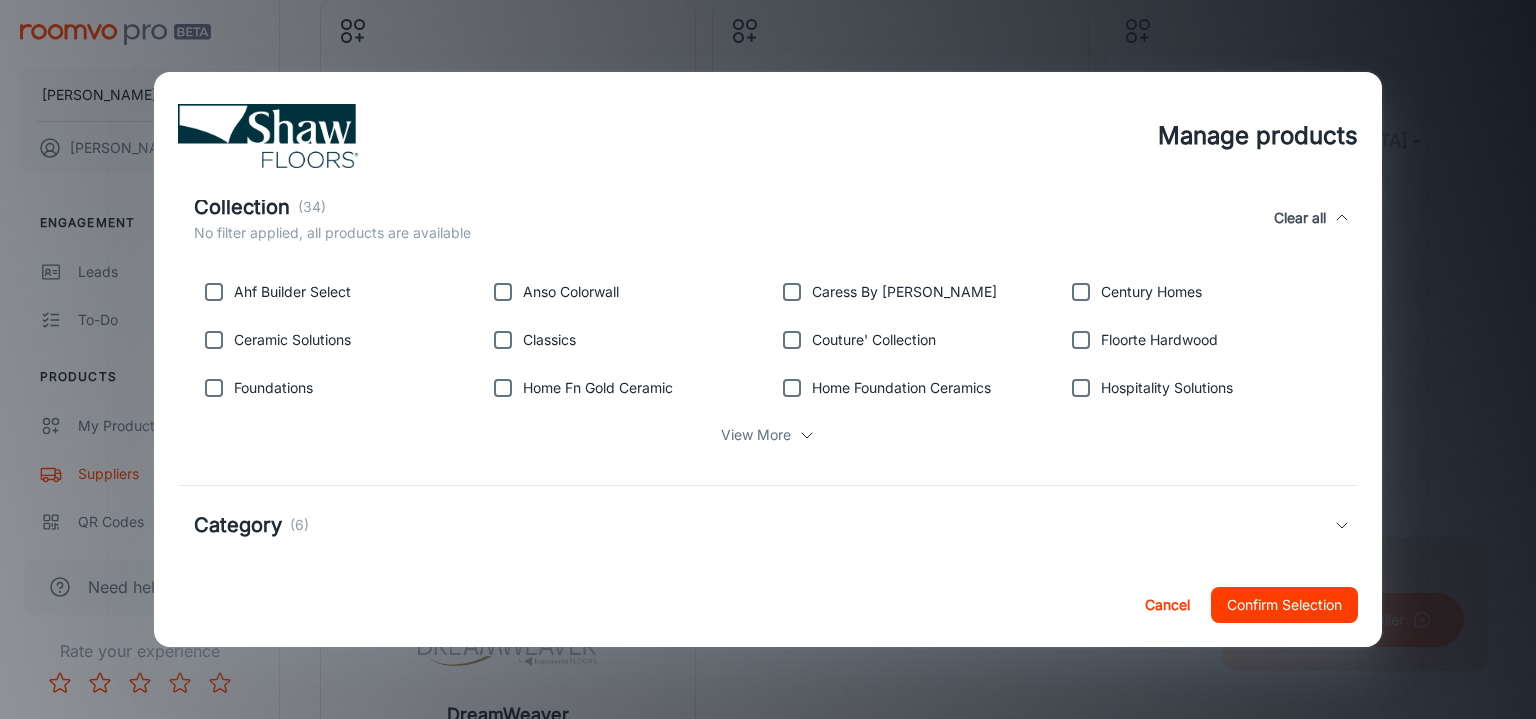 scroll, scrollTop: 406, scrollLeft: 0, axis: vertical 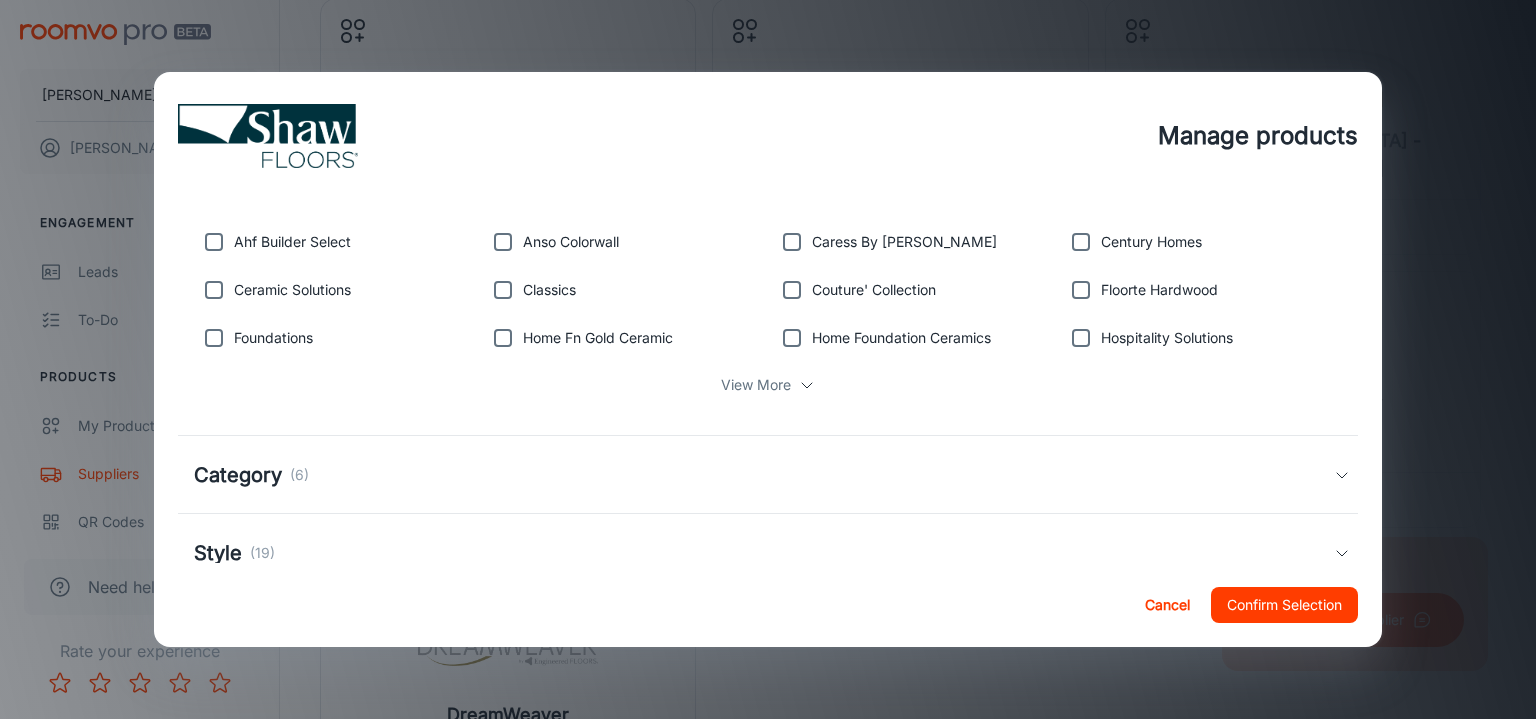 click on "View More" at bounding box center (756, 385) 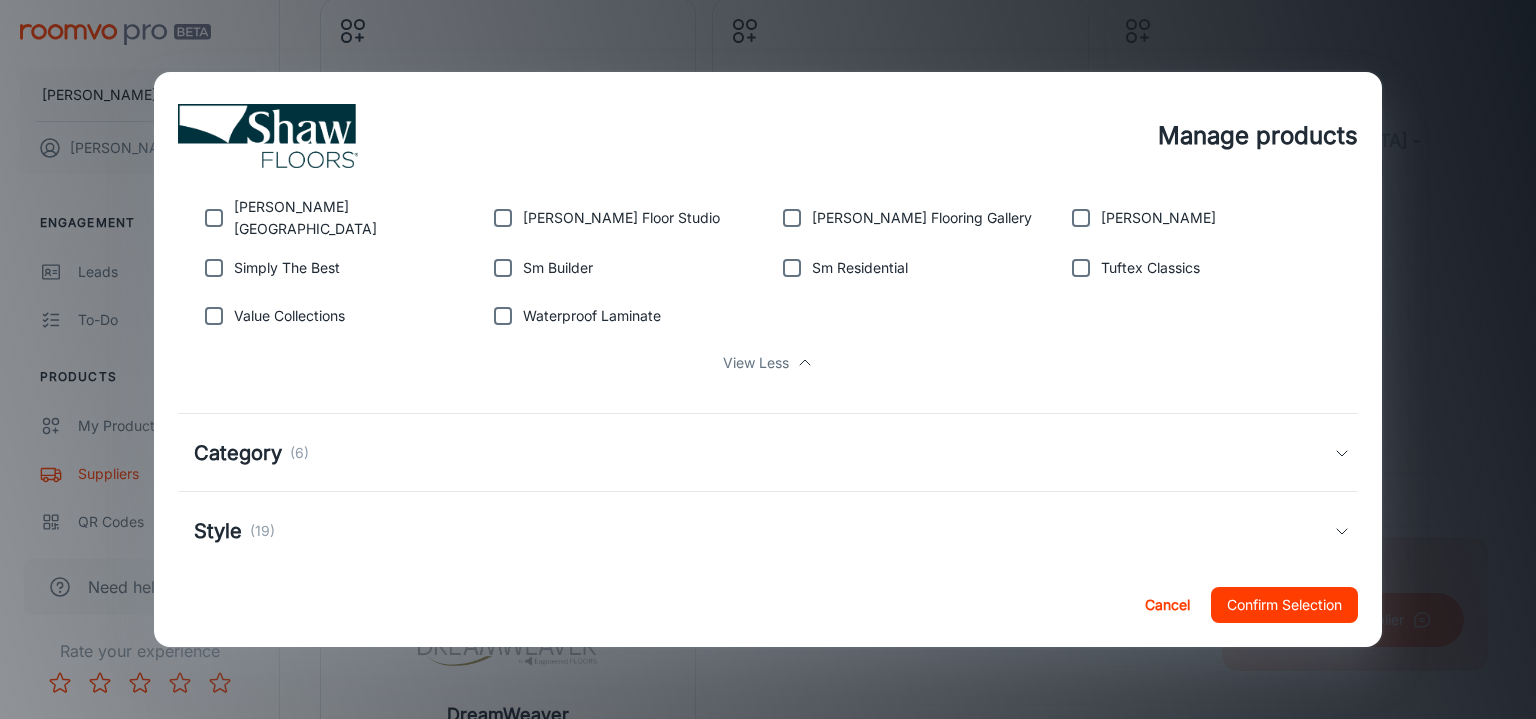 scroll, scrollTop: 746, scrollLeft: 0, axis: vertical 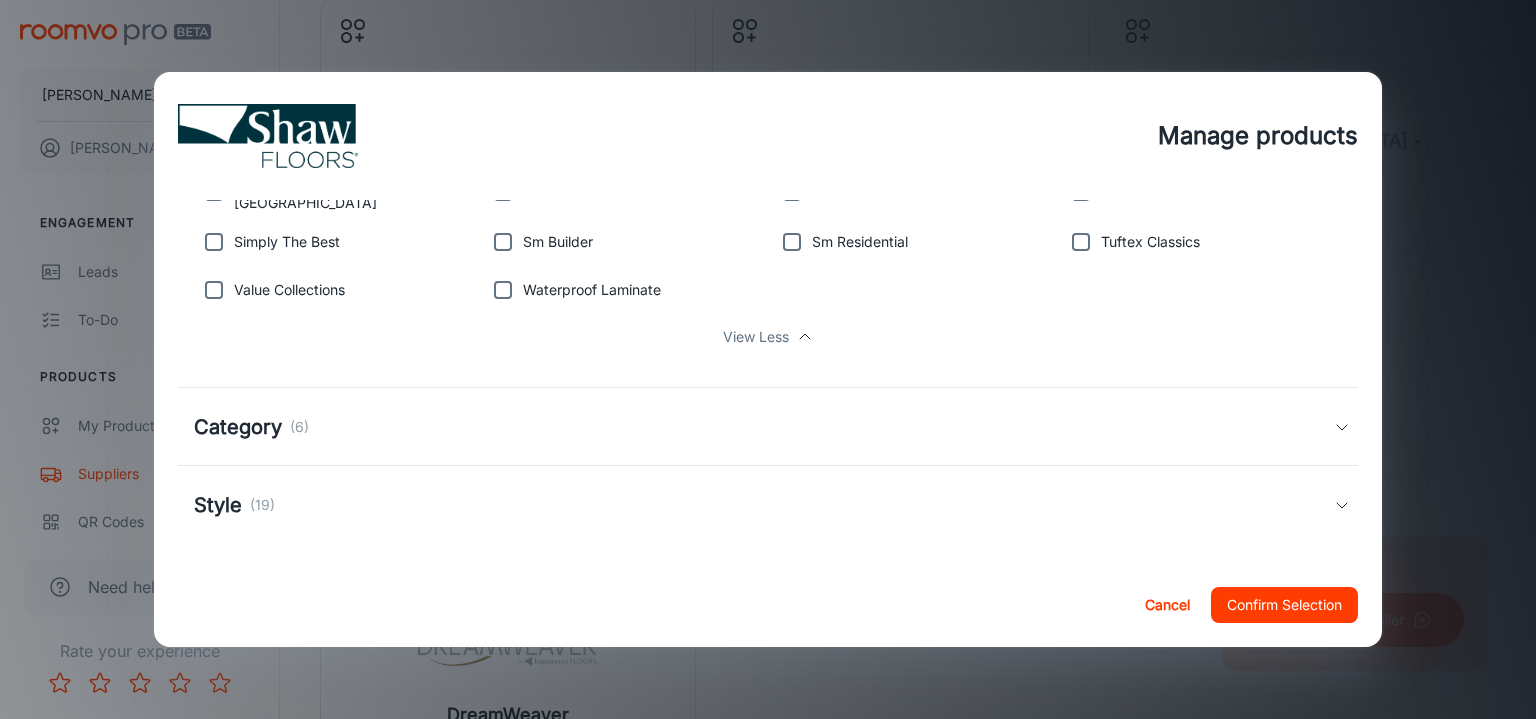 click on "Style (19)" at bounding box center (768, 505) 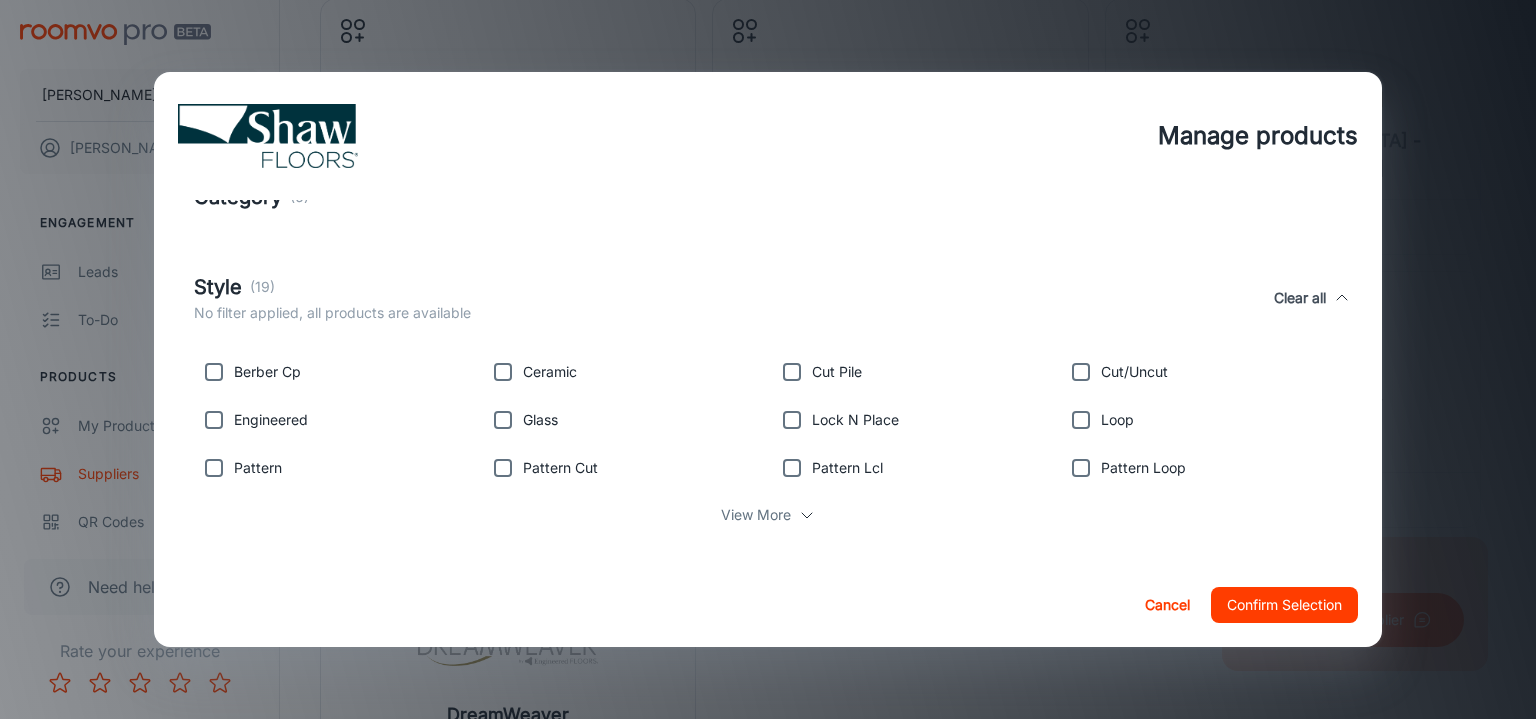 scroll, scrollTop: 982, scrollLeft: 0, axis: vertical 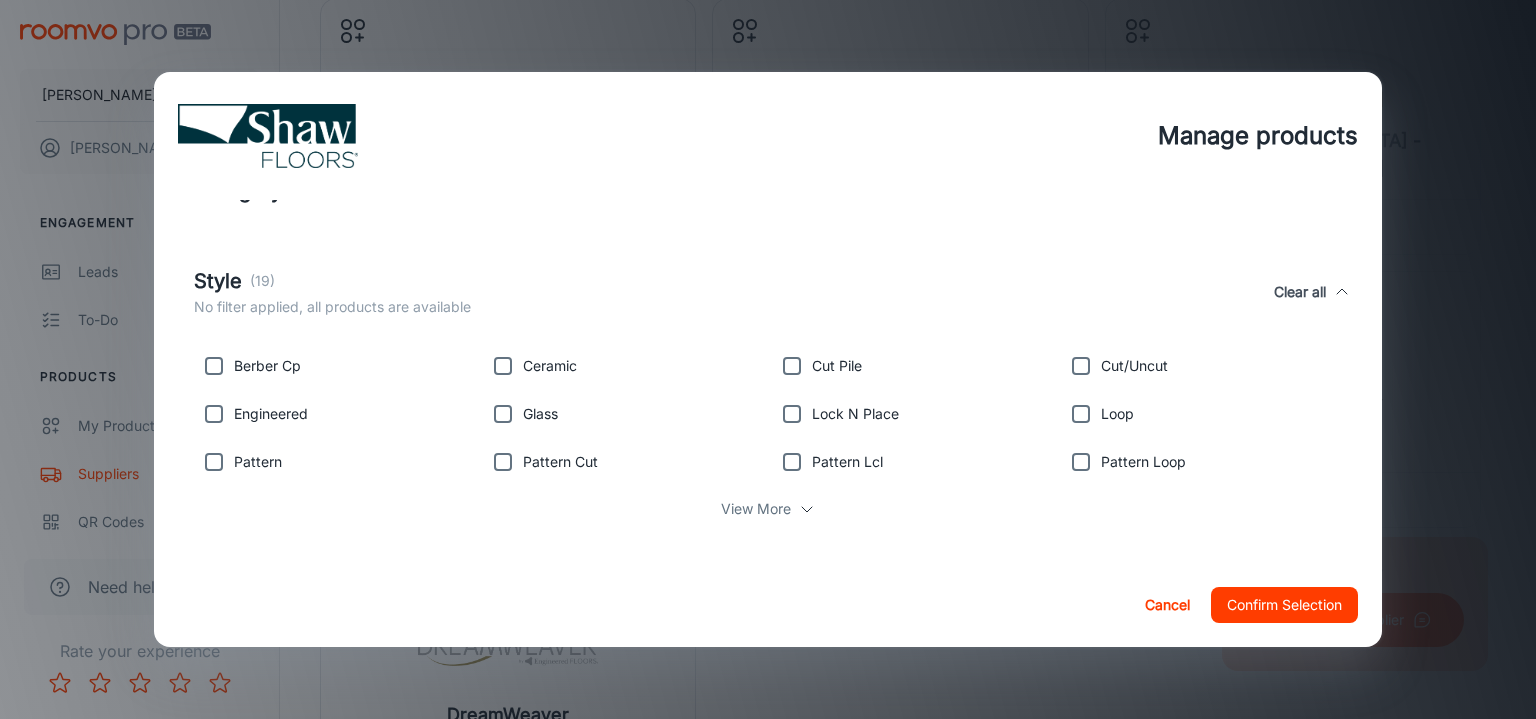click on "View More" at bounding box center (756, 509) 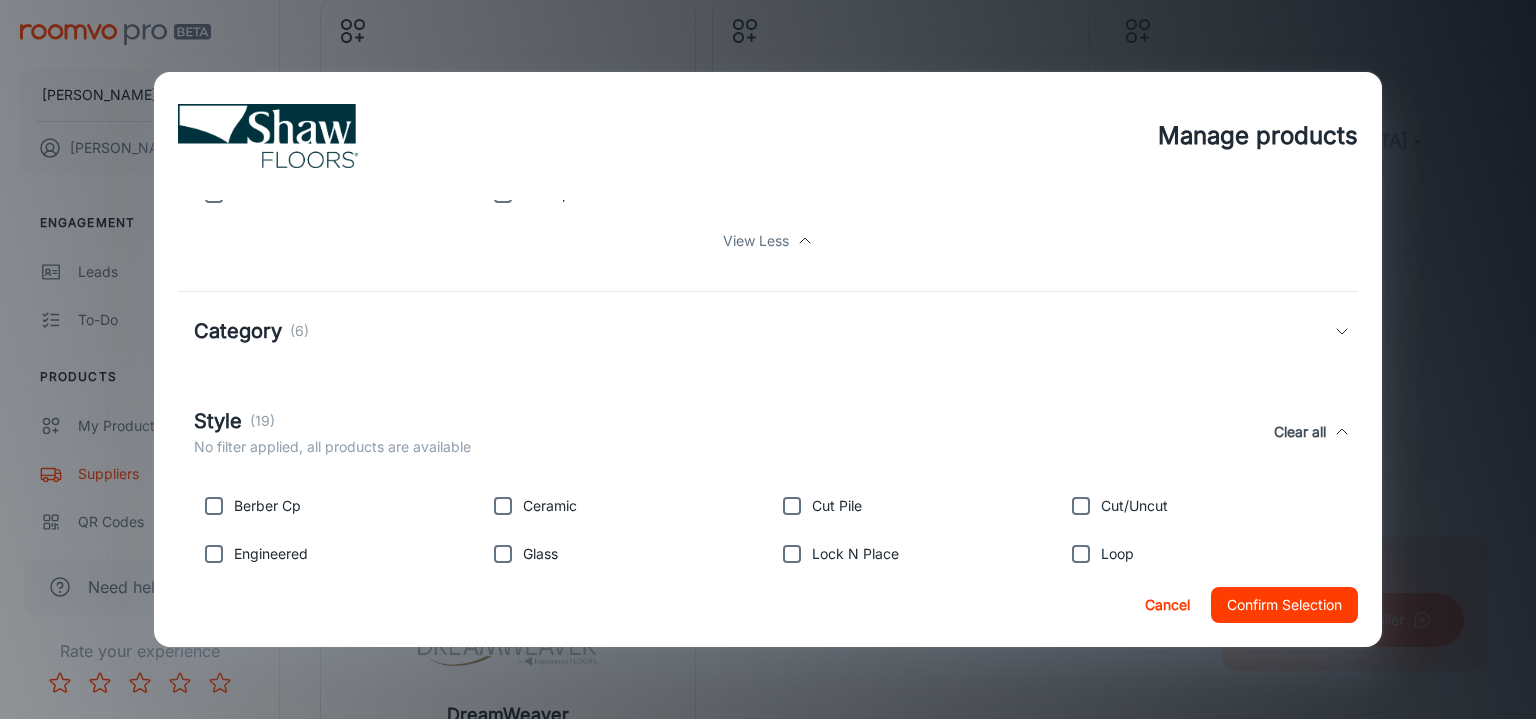 scroll, scrollTop: 778, scrollLeft: 0, axis: vertical 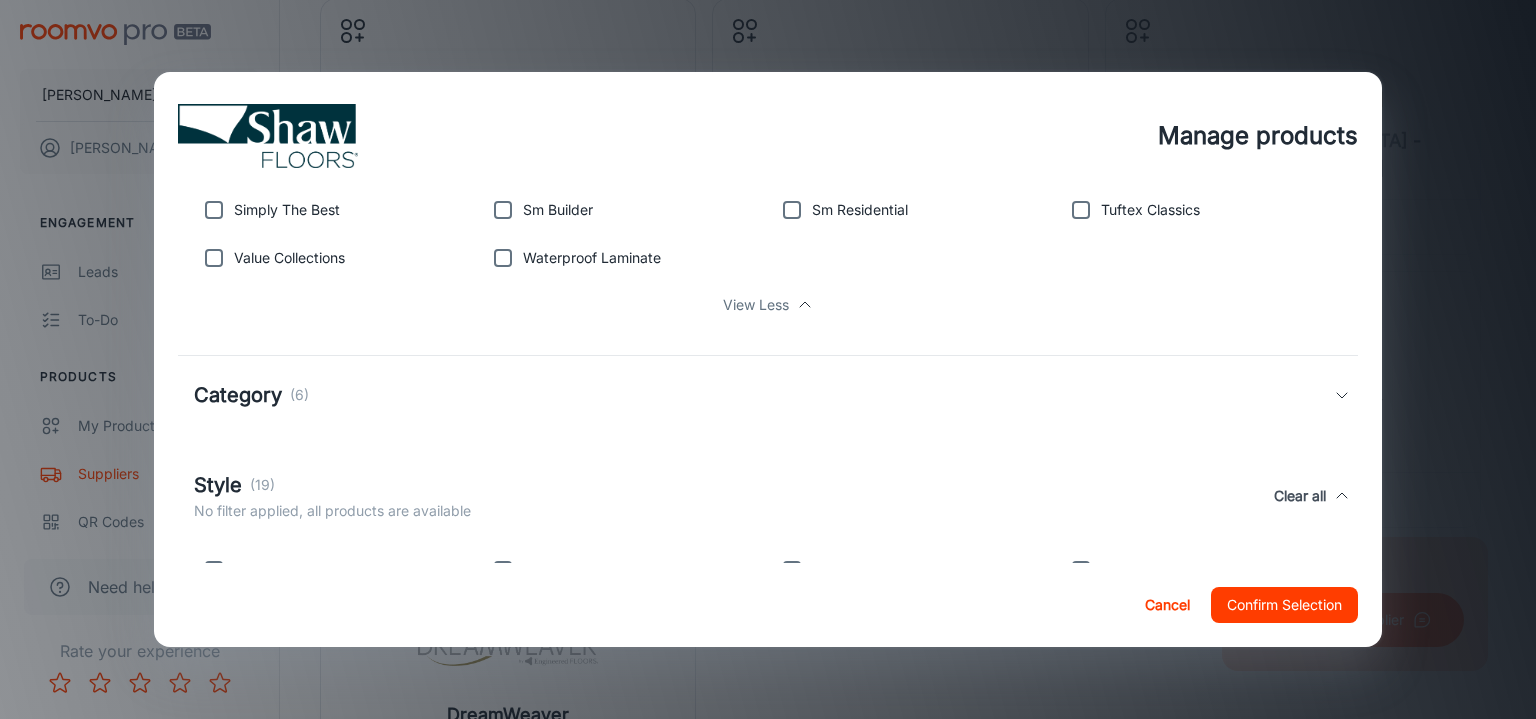 click on "Category (6)" at bounding box center [768, 395] 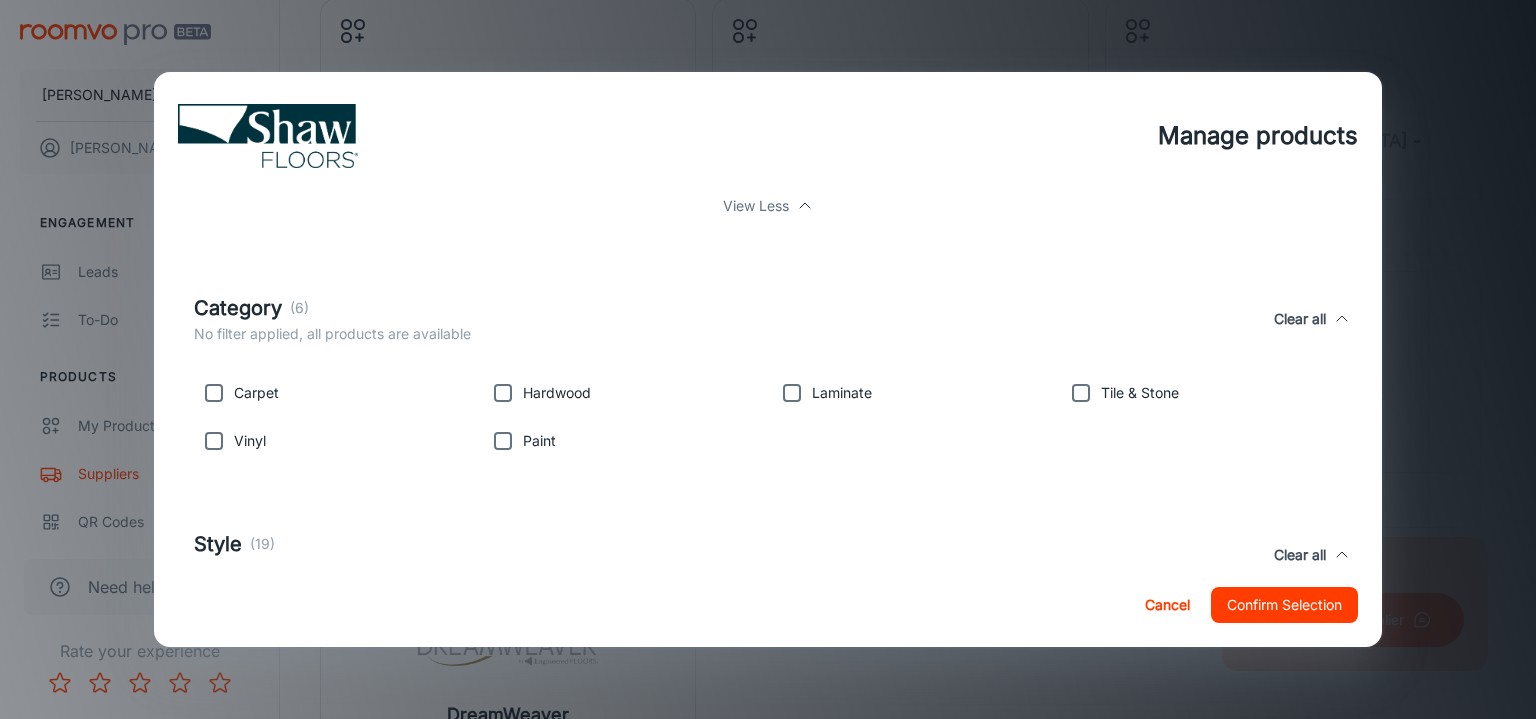 scroll, scrollTop: 878, scrollLeft: 0, axis: vertical 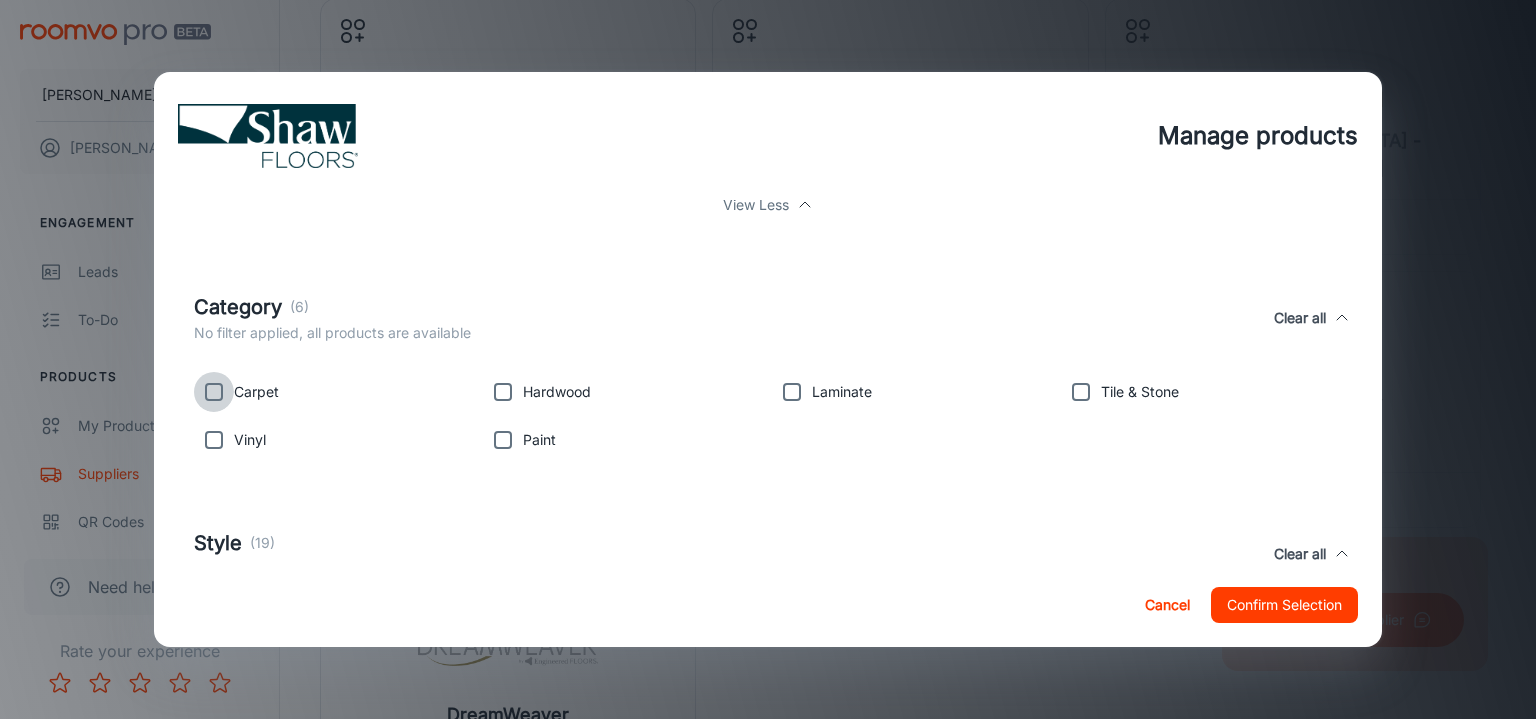 click at bounding box center [214, 392] 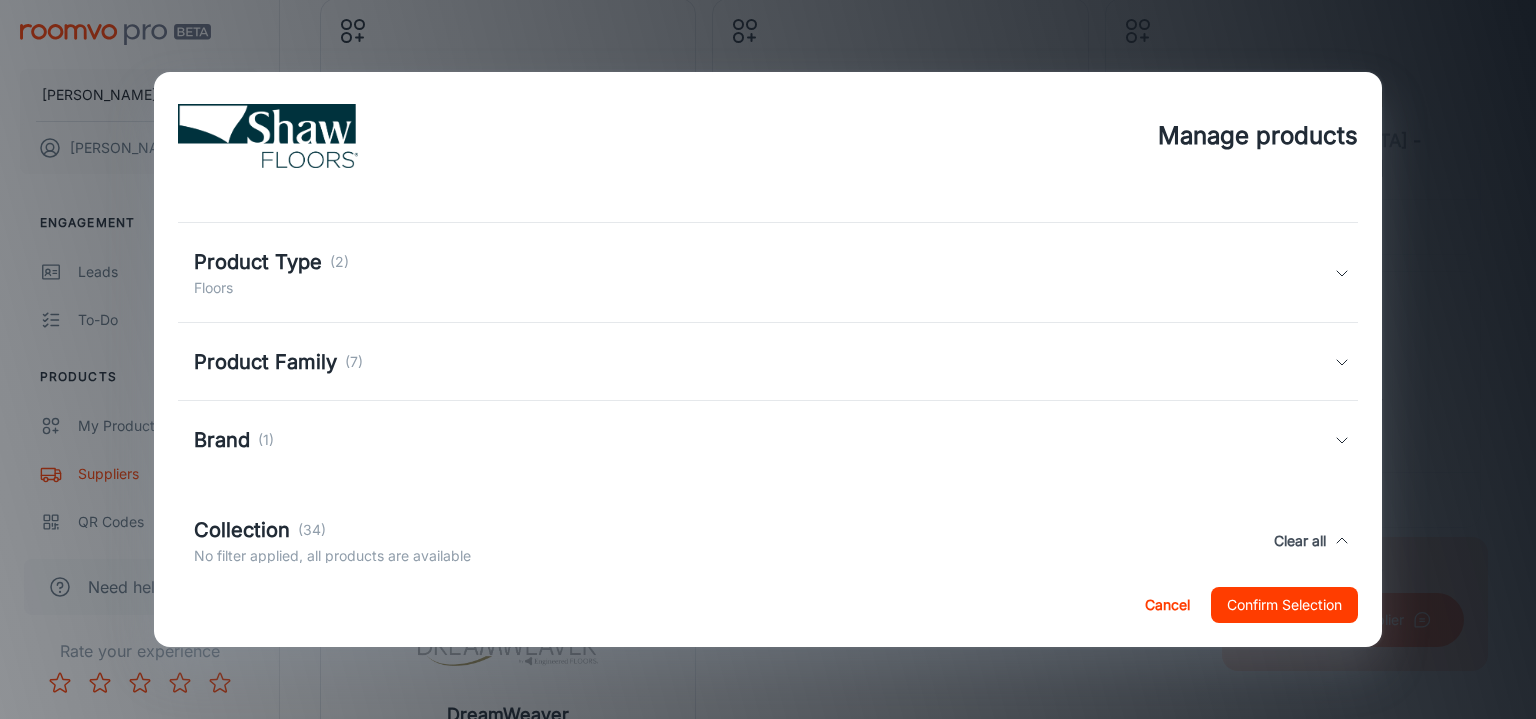 scroll, scrollTop: 0, scrollLeft: 0, axis: both 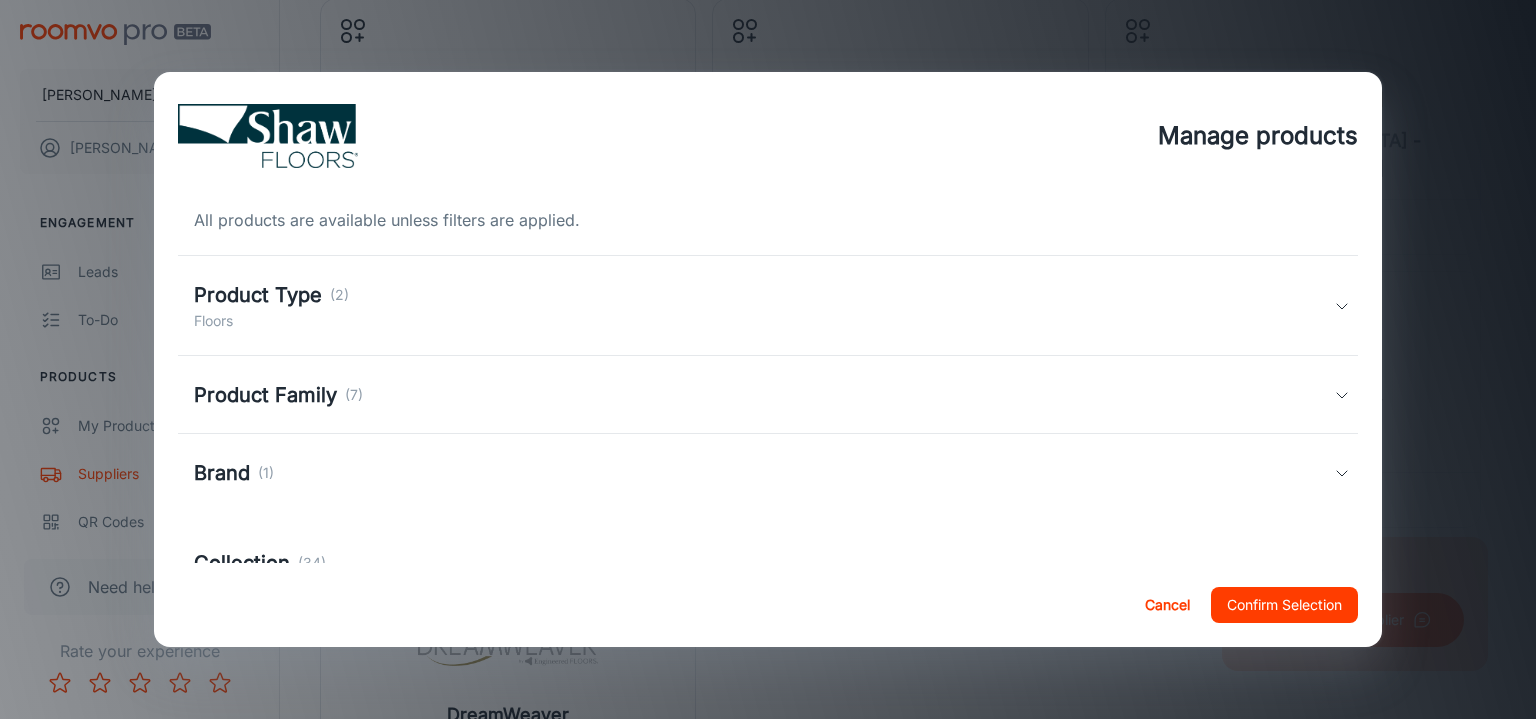 click on "Product Type (2) Floors" at bounding box center [764, 306] 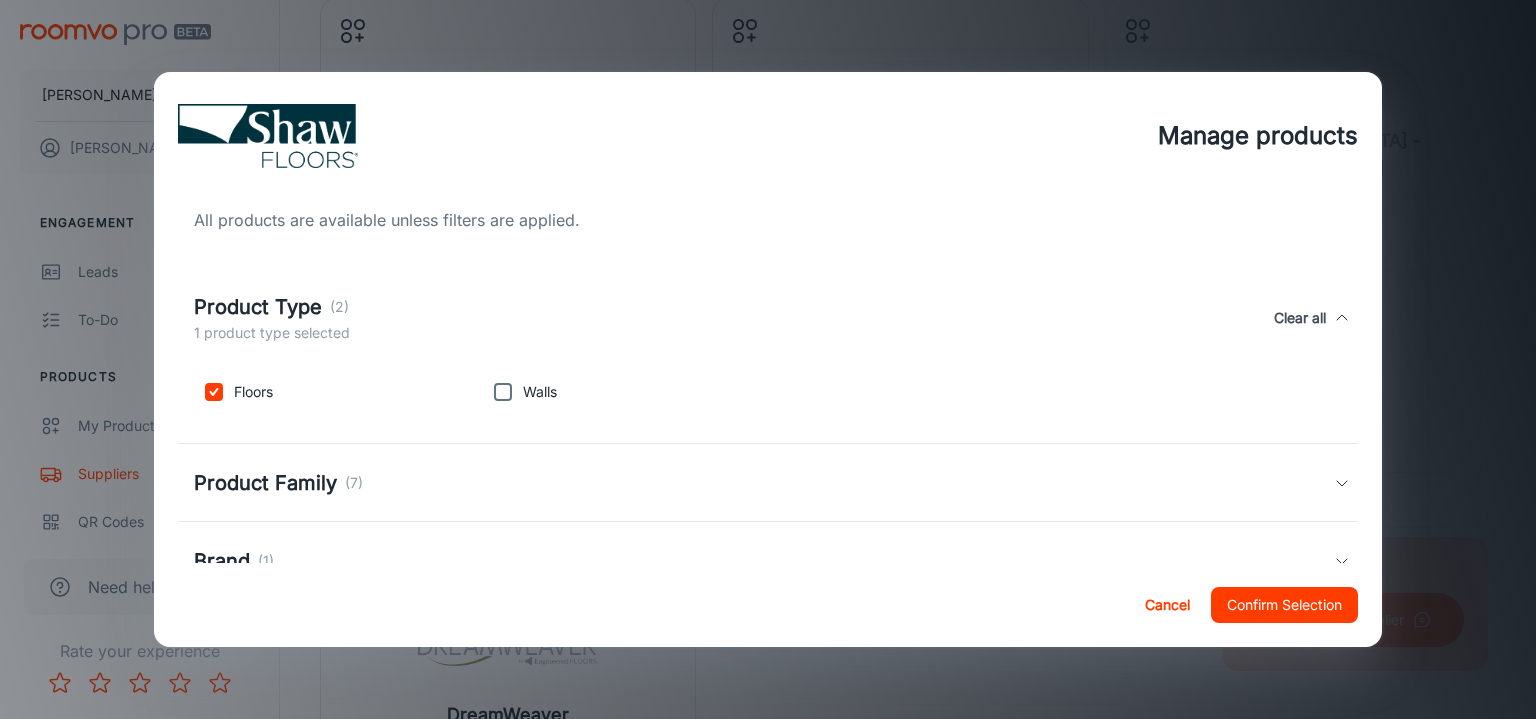 click on "Product Type (2) 1 product type selected Clear all" at bounding box center [764, 318] 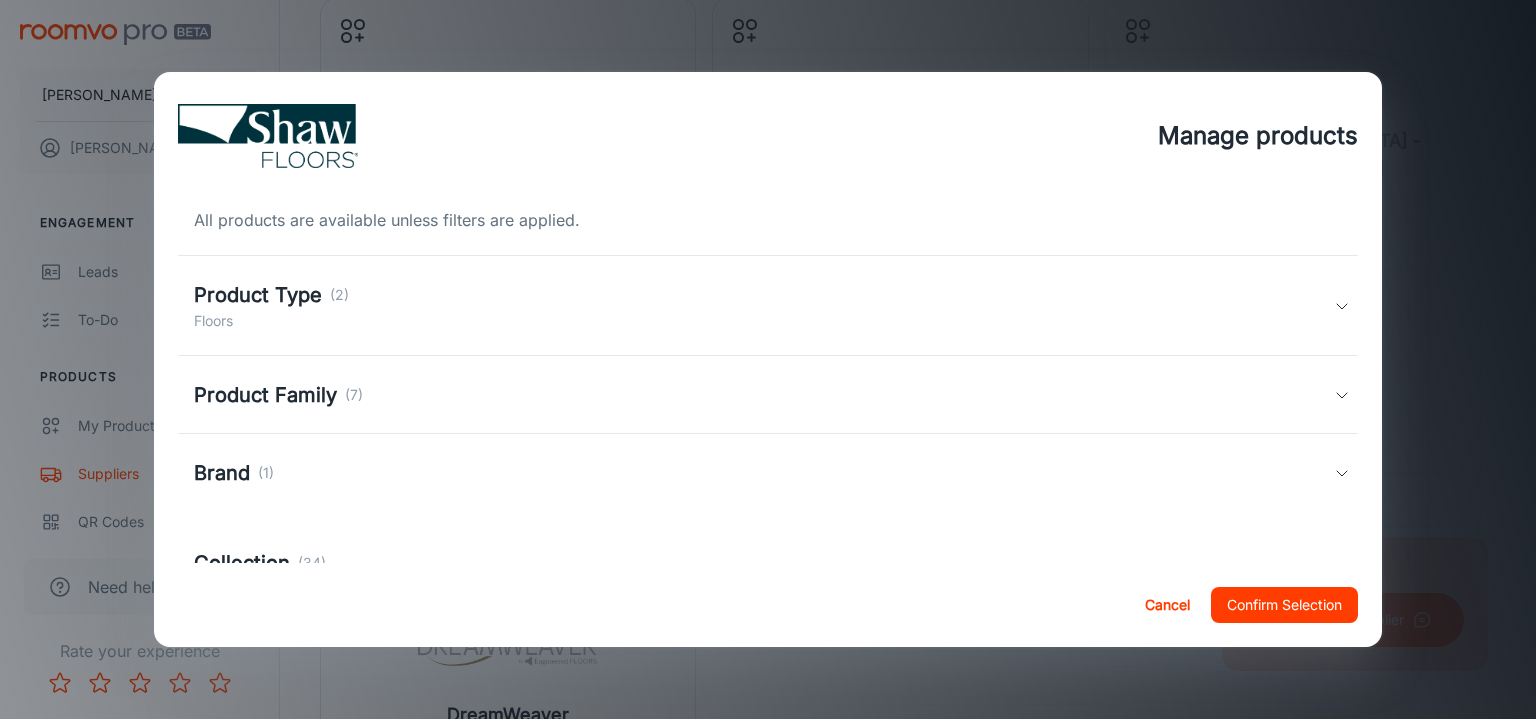 click on "Product Family (7)" at bounding box center (768, 395) 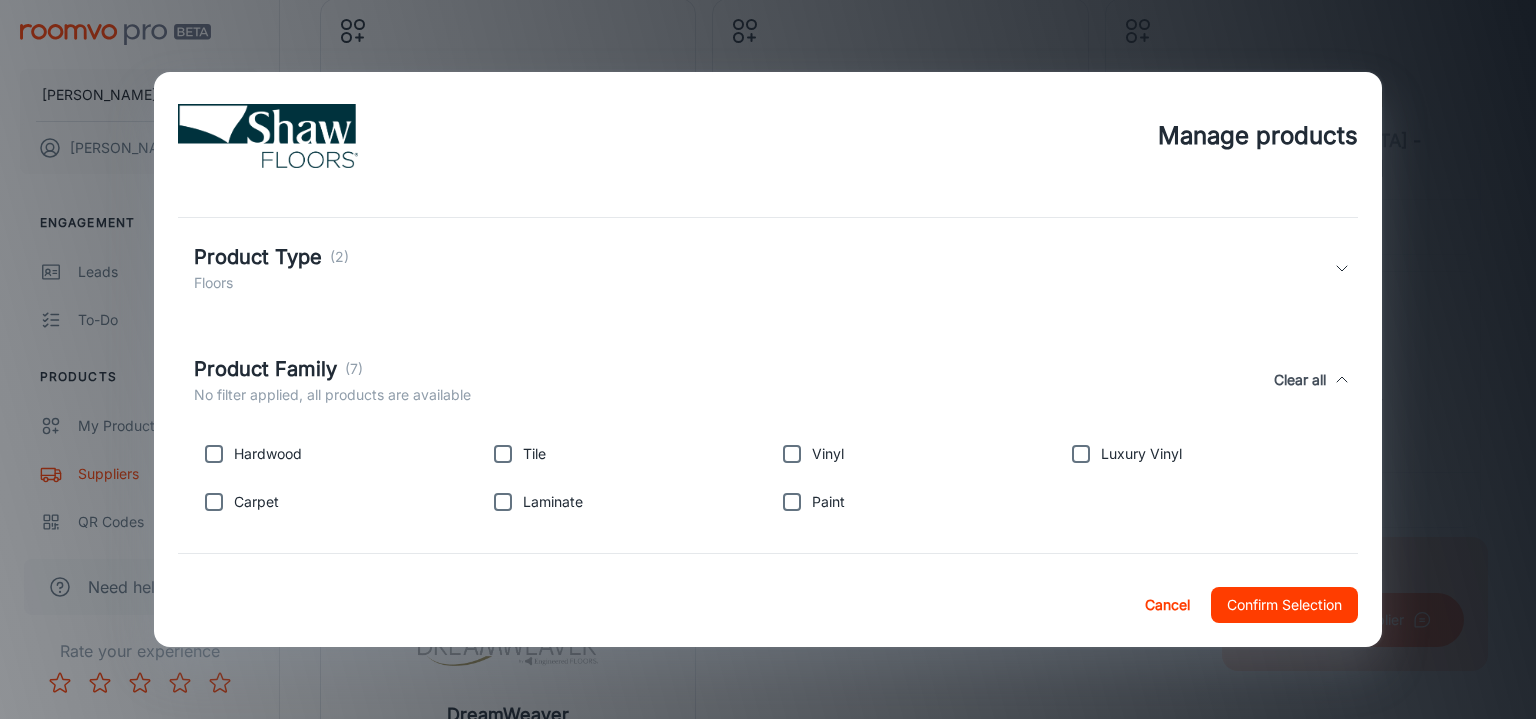 scroll, scrollTop: 100, scrollLeft: 0, axis: vertical 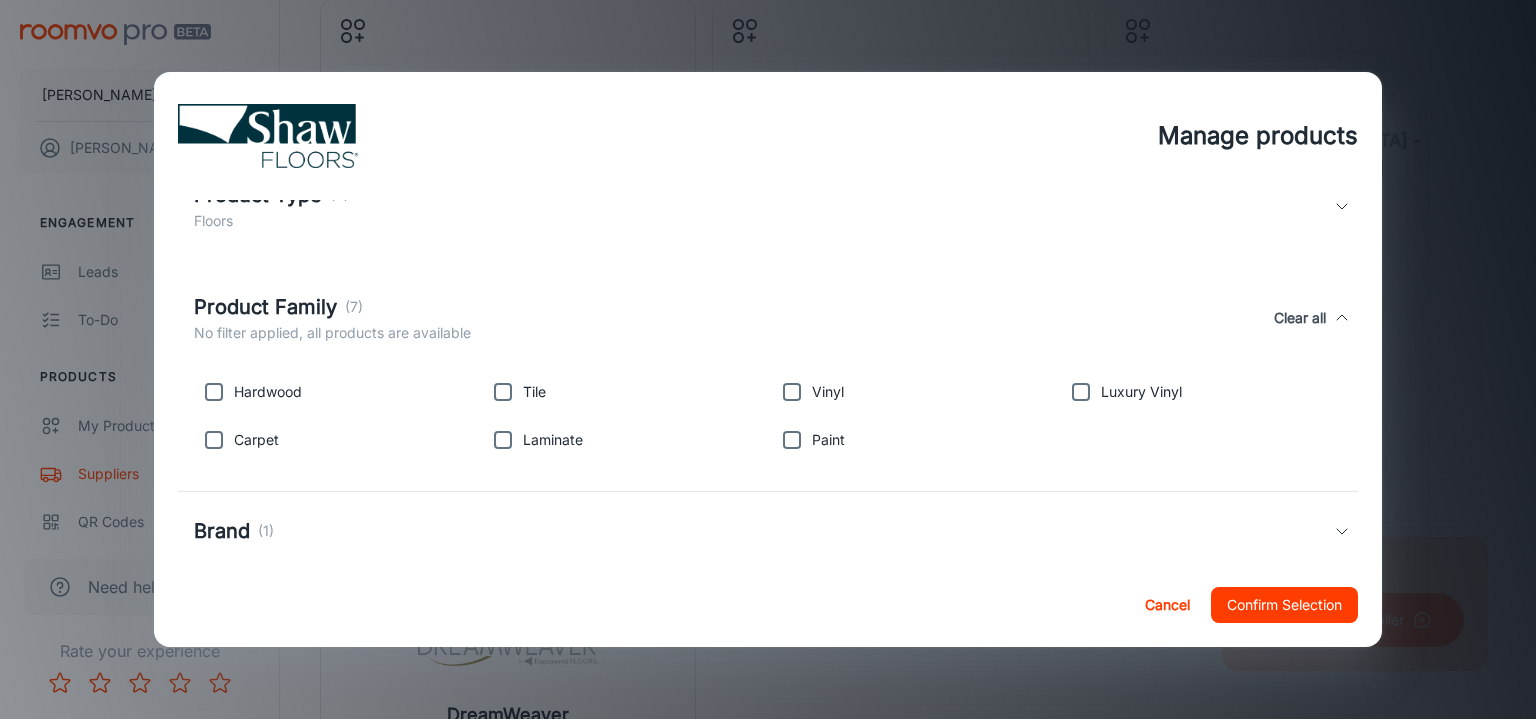 click at bounding box center (214, 440) 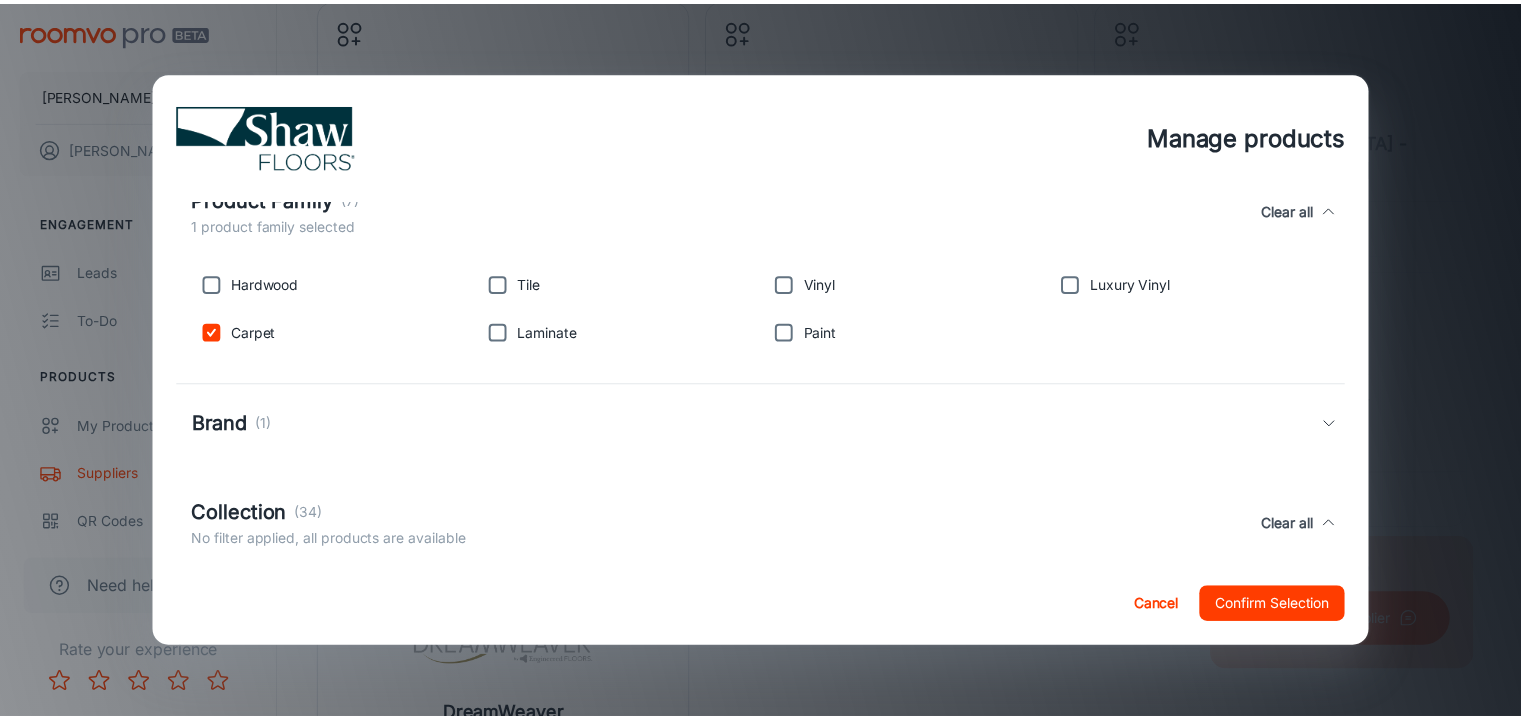 scroll, scrollTop: 300, scrollLeft: 0, axis: vertical 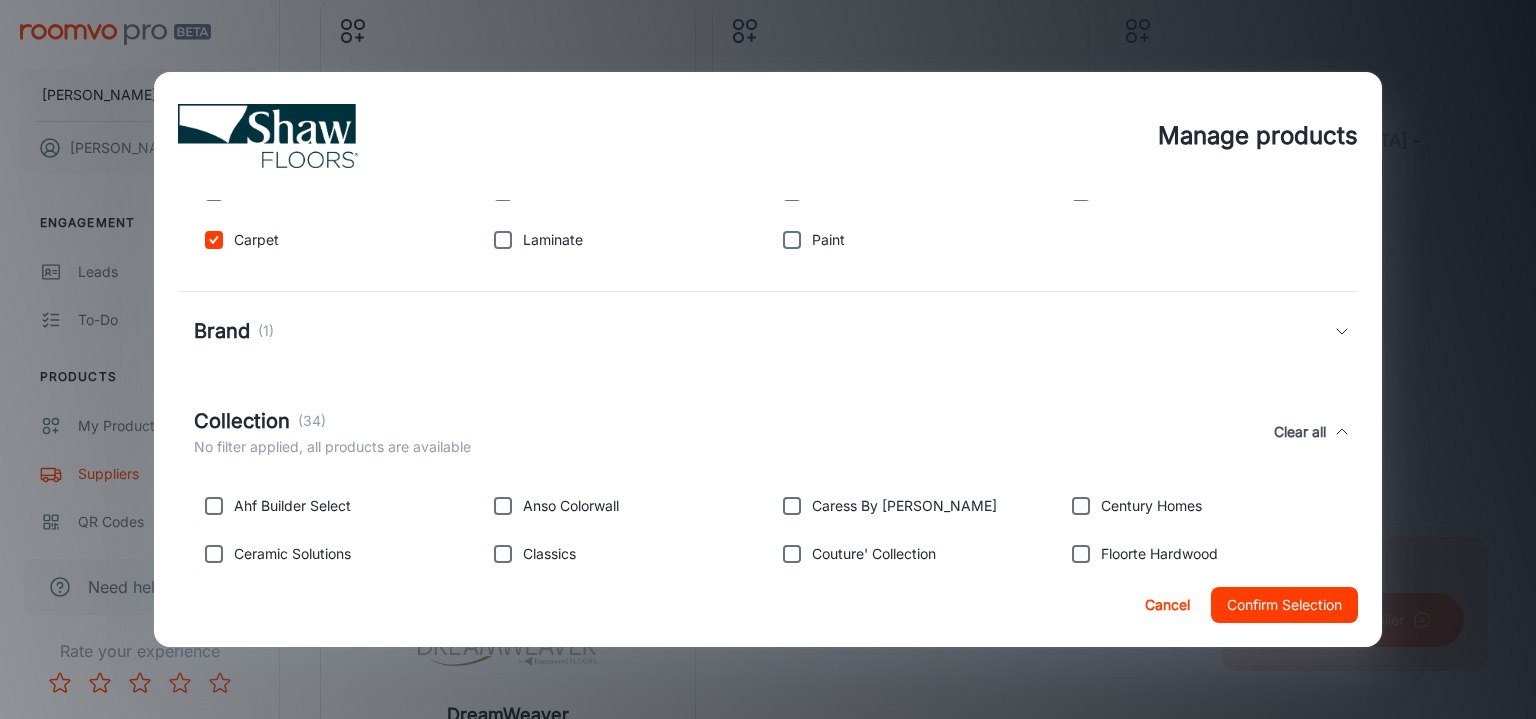 click on "Brand (1)" at bounding box center (764, 331) 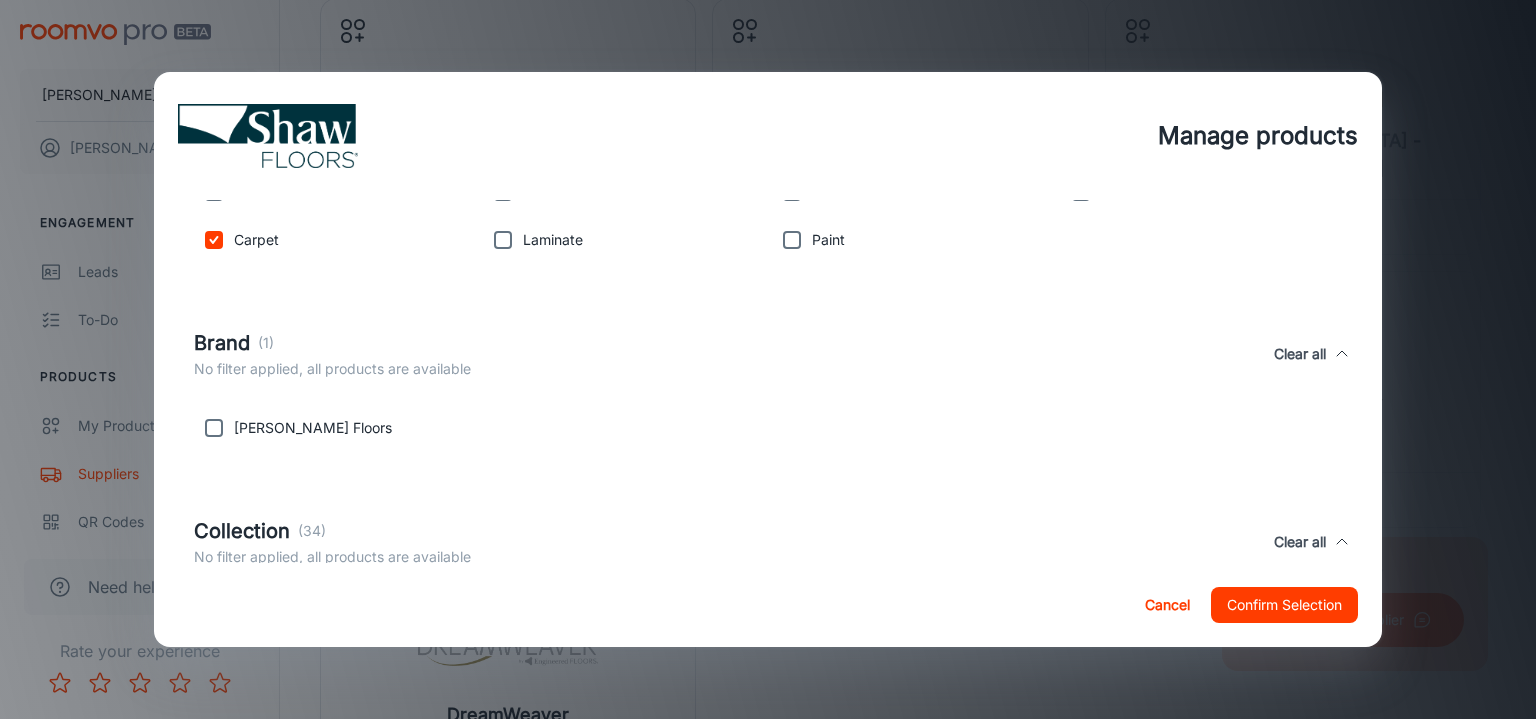 click on "Brand (1) No filter applied, all products are available Clear all" at bounding box center [768, 354] 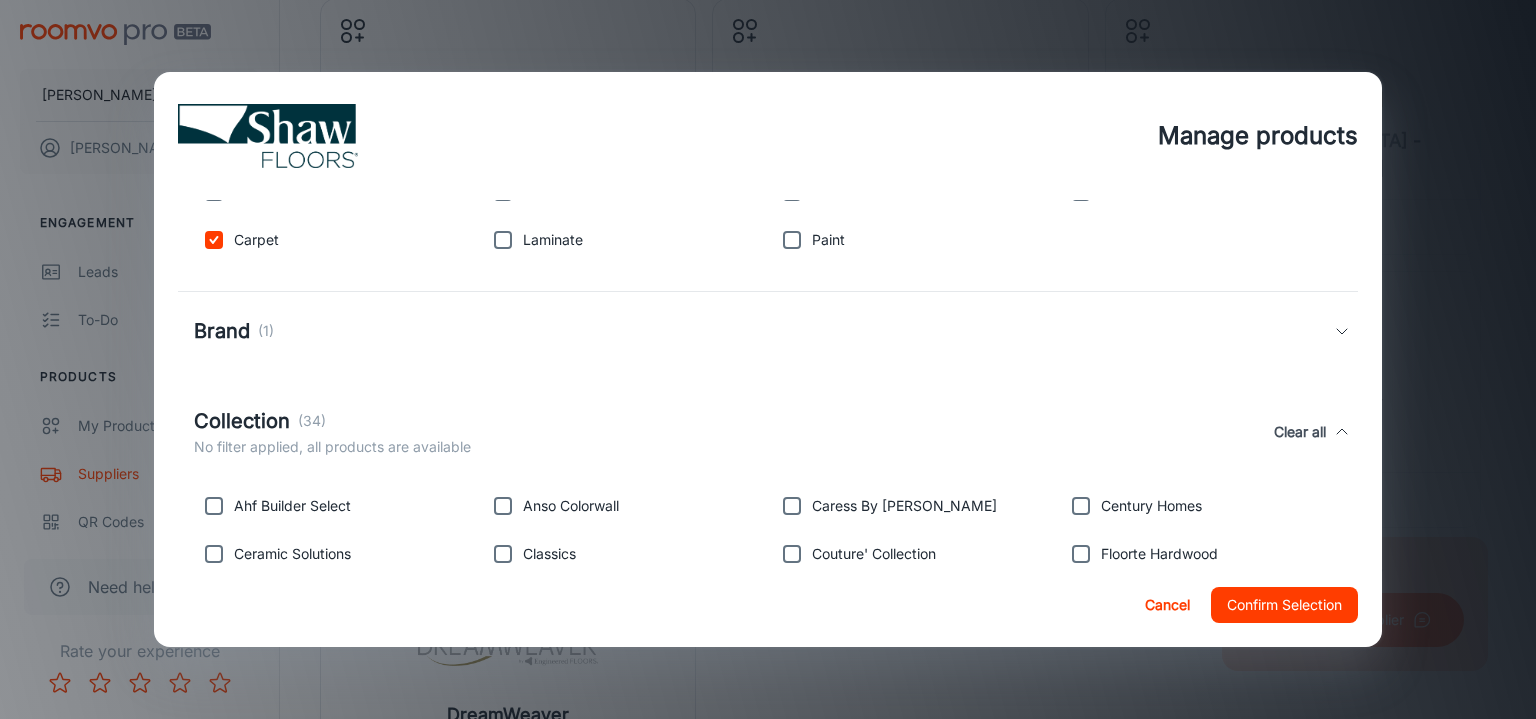 click on "Confirm Selection" at bounding box center [1284, 605] 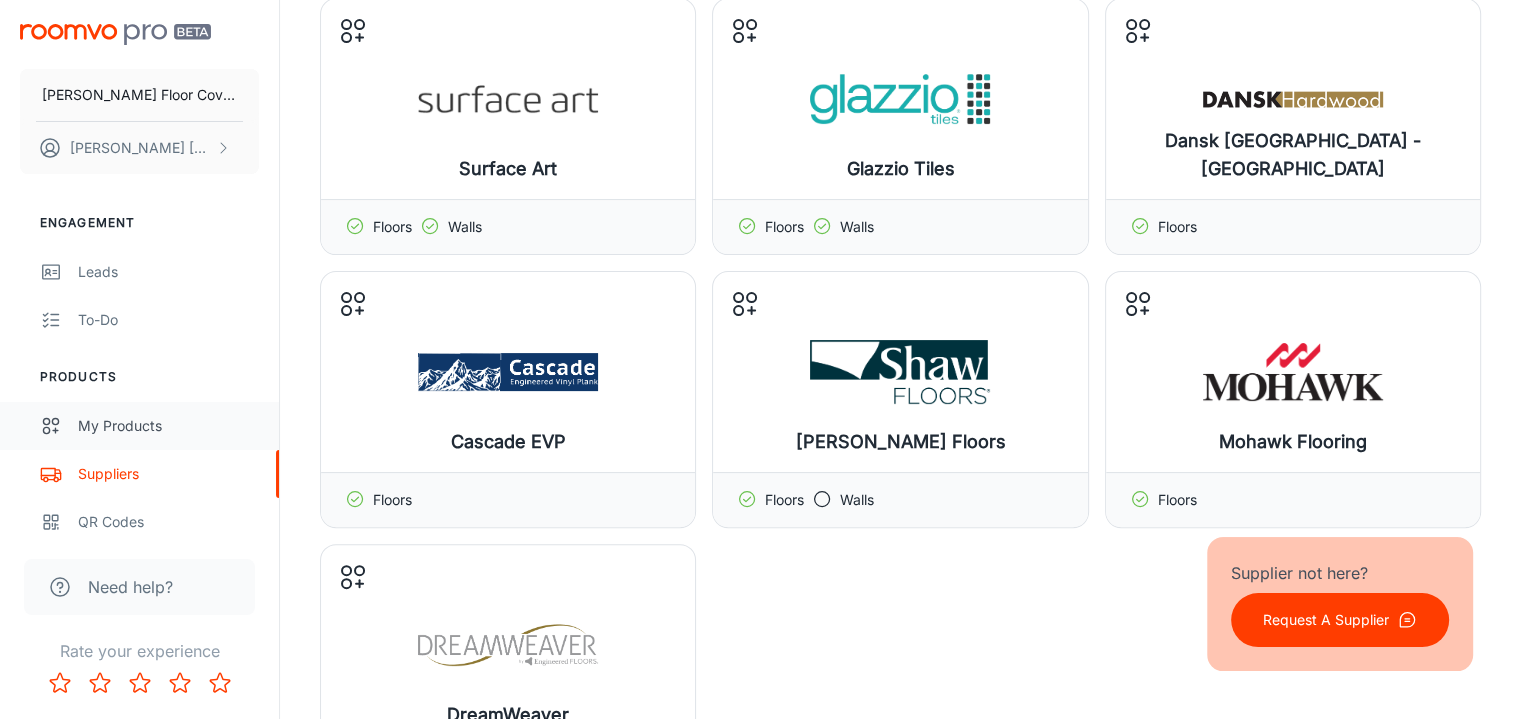 click on "My Products" at bounding box center [168, 426] 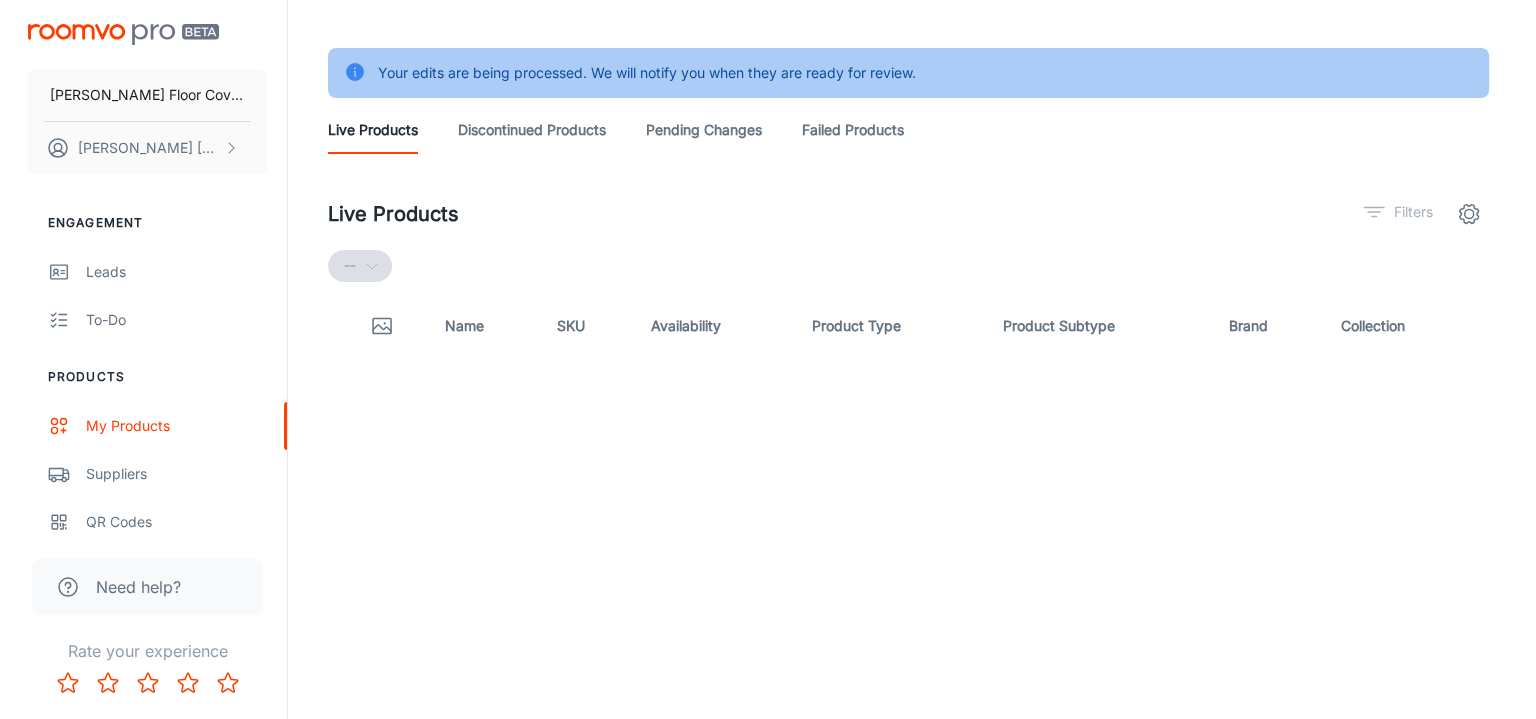 scroll, scrollTop: 0, scrollLeft: 0, axis: both 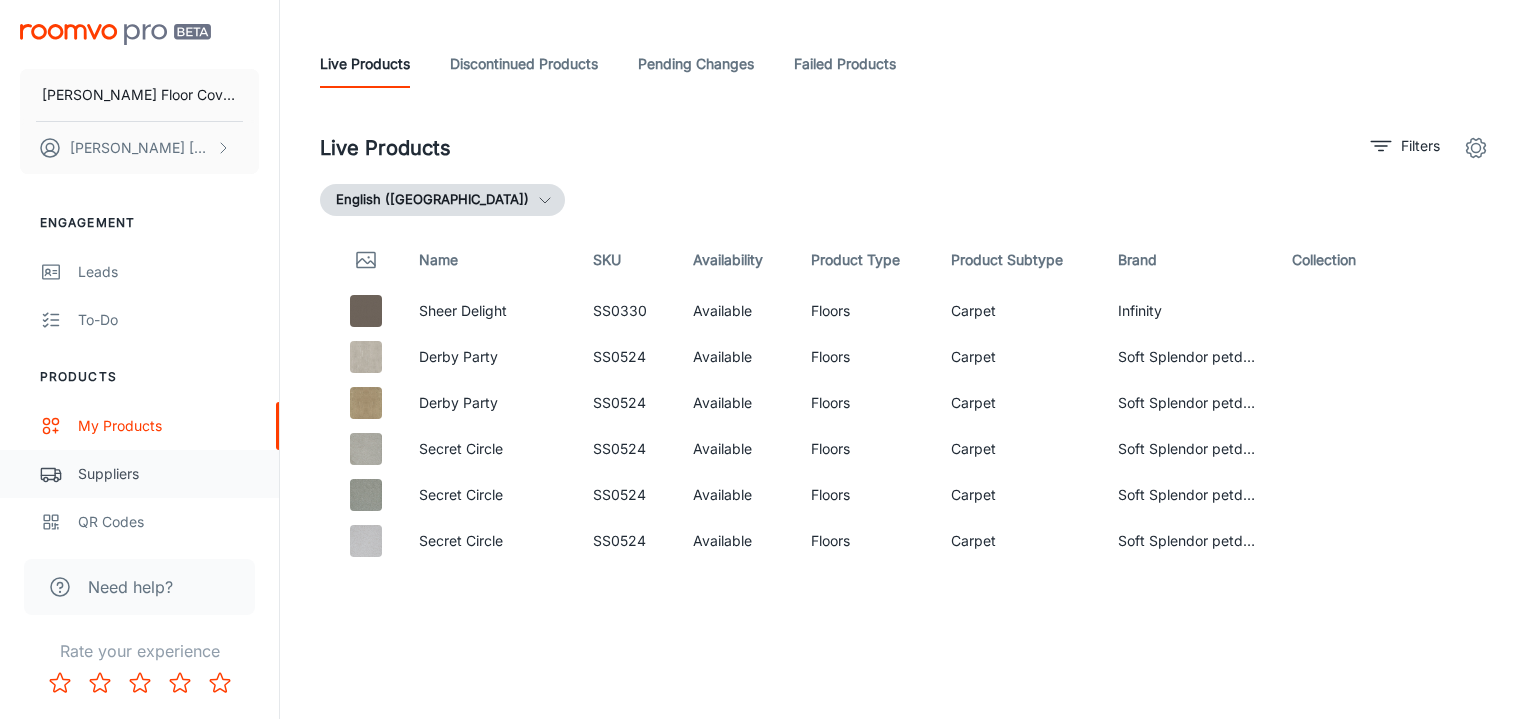 click on "Suppliers" at bounding box center (168, 474) 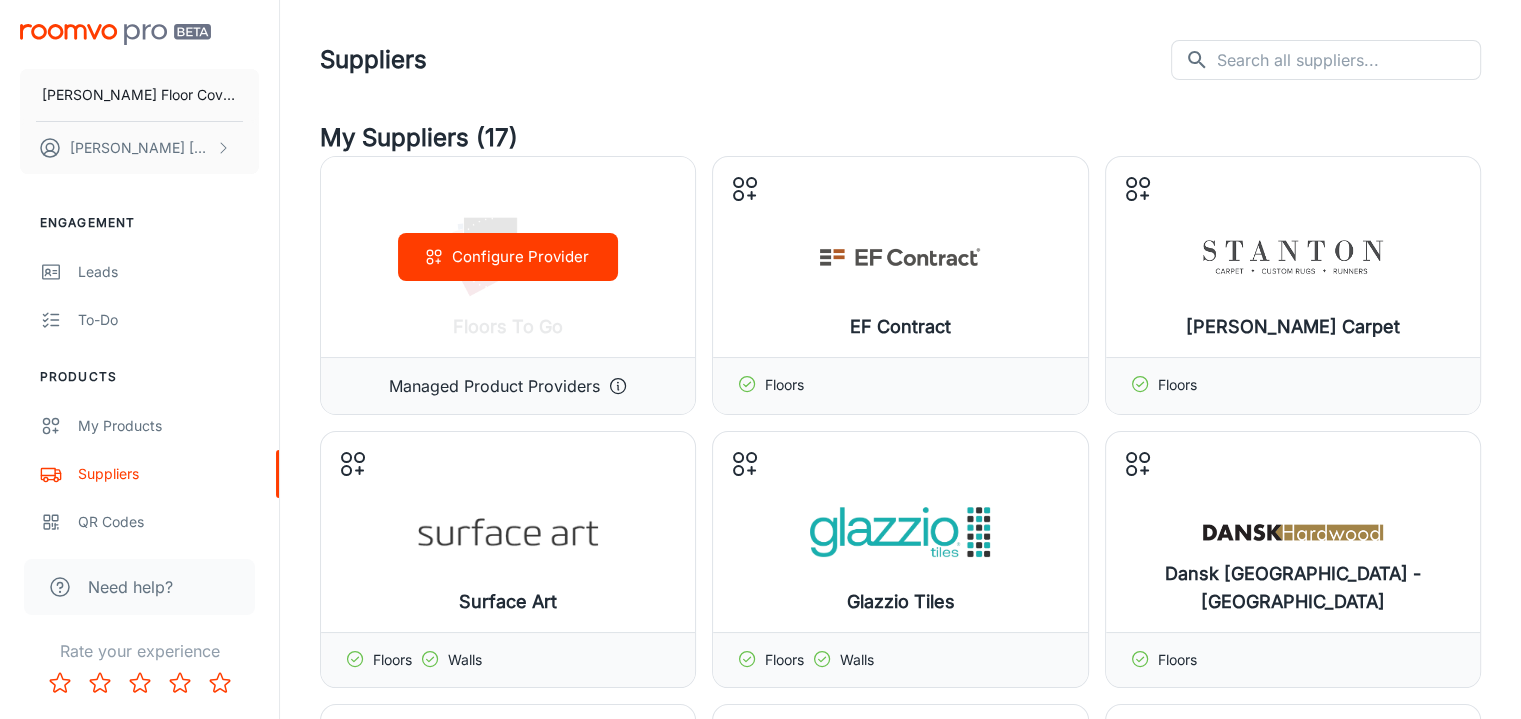 click on "Configure Provider" at bounding box center [508, 257] 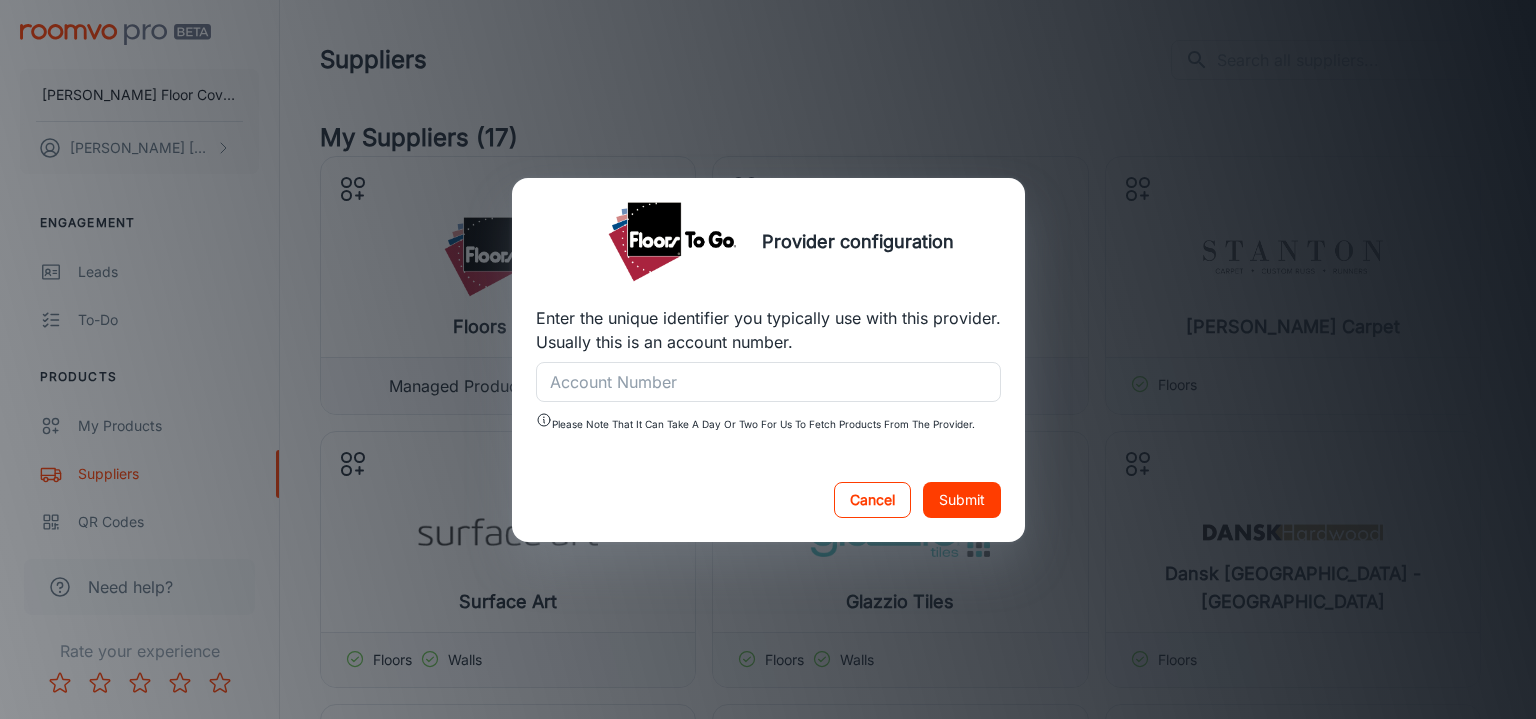 click on "Cancel" at bounding box center (872, 500) 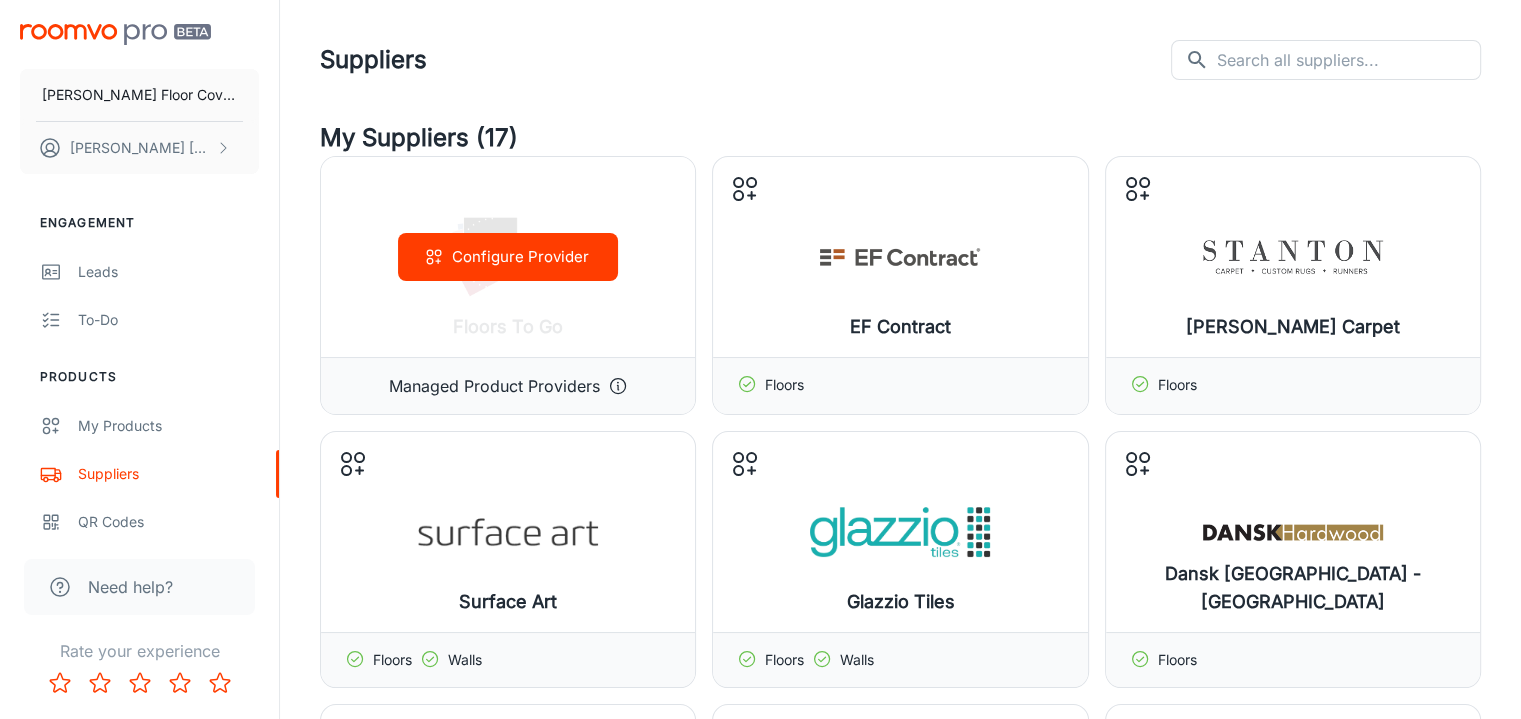 click on "Managed Product Providers" at bounding box center (494, 386) 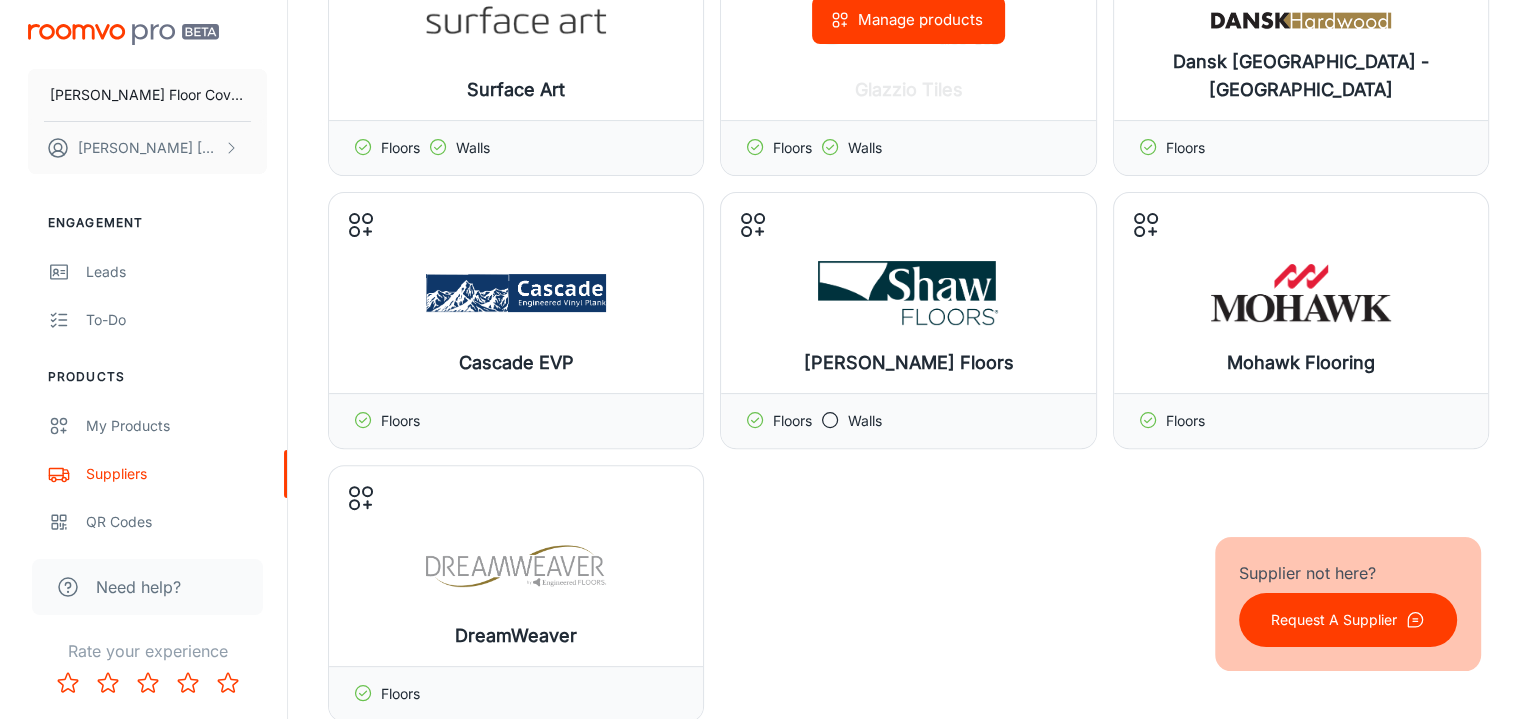 scroll, scrollTop: 533, scrollLeft: 0, axis: vertical 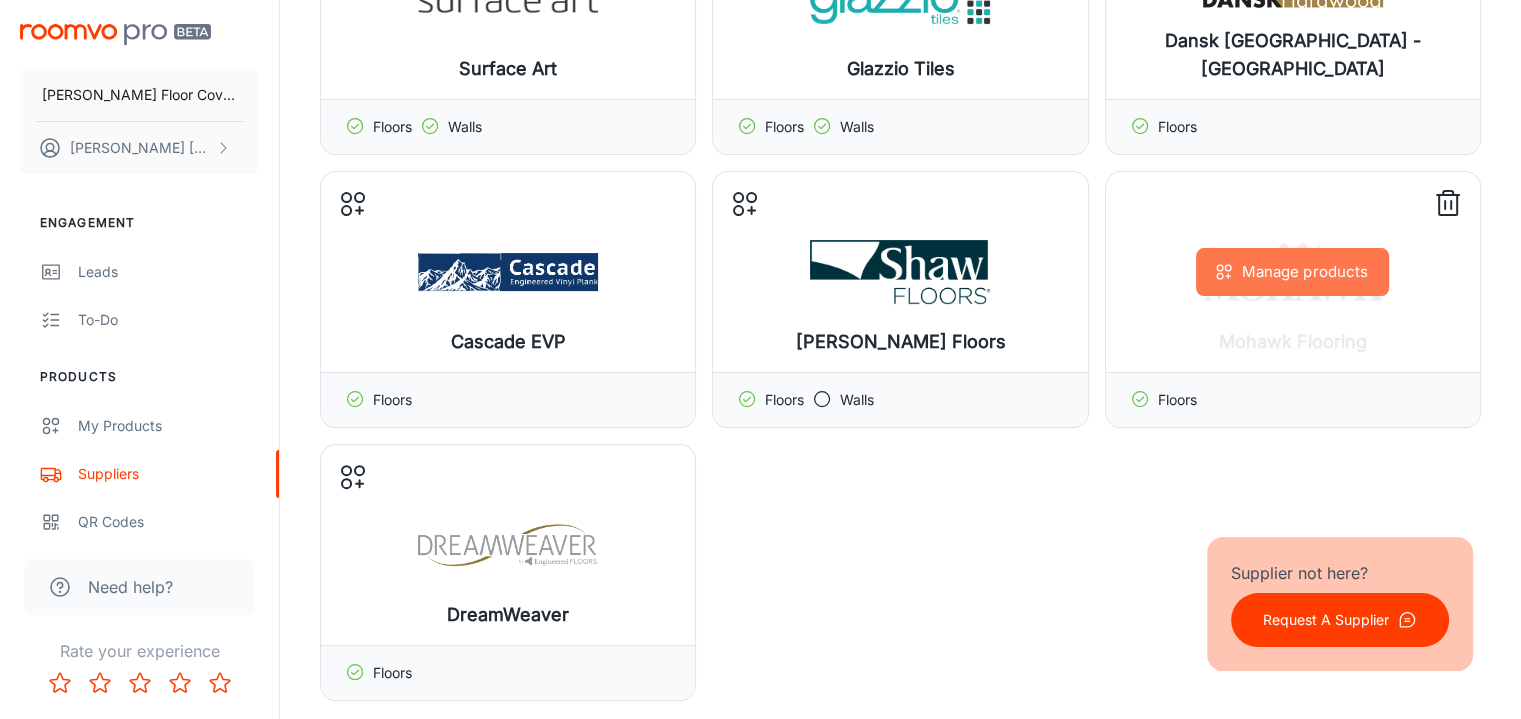 click on "Manage products" at bounding box center [1292, 272] 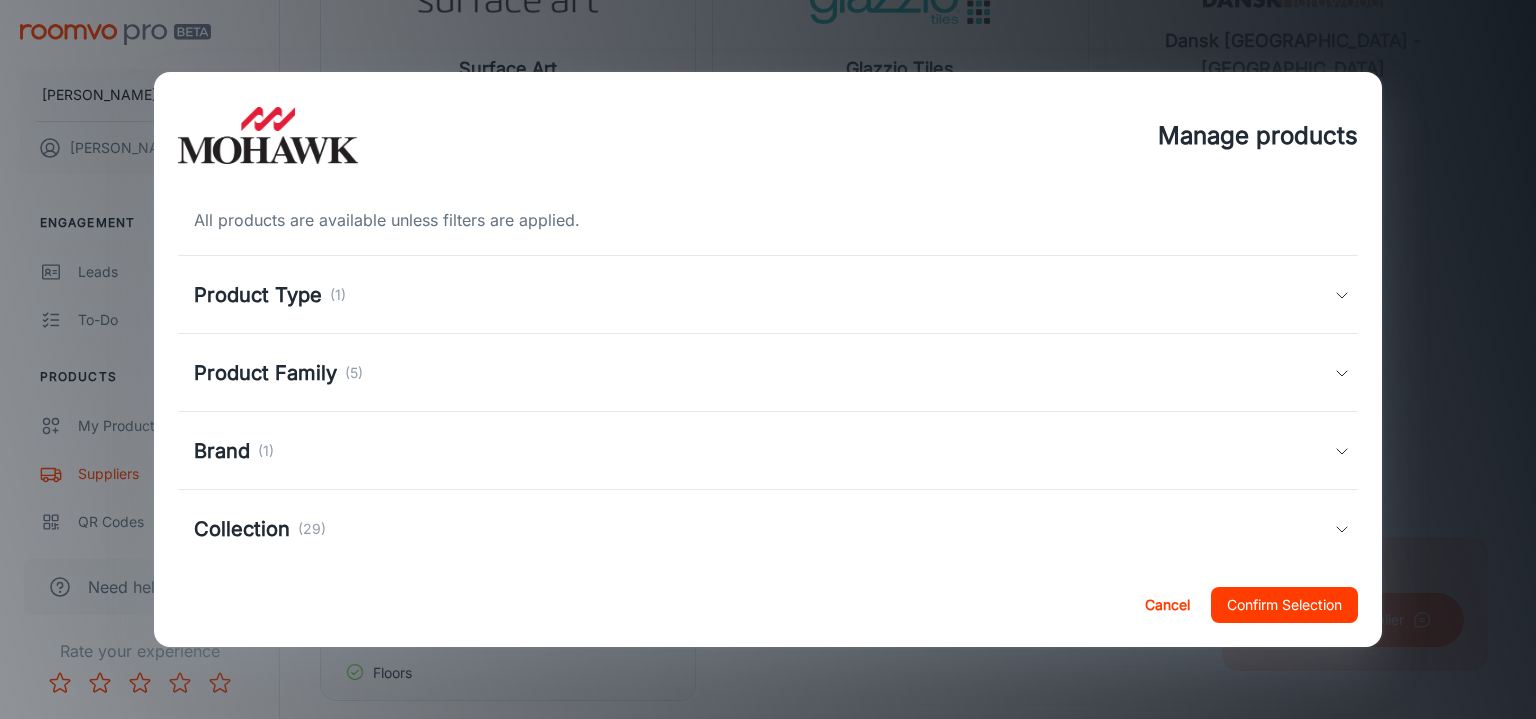 click on "(1)" at bounding box center (338, 295) 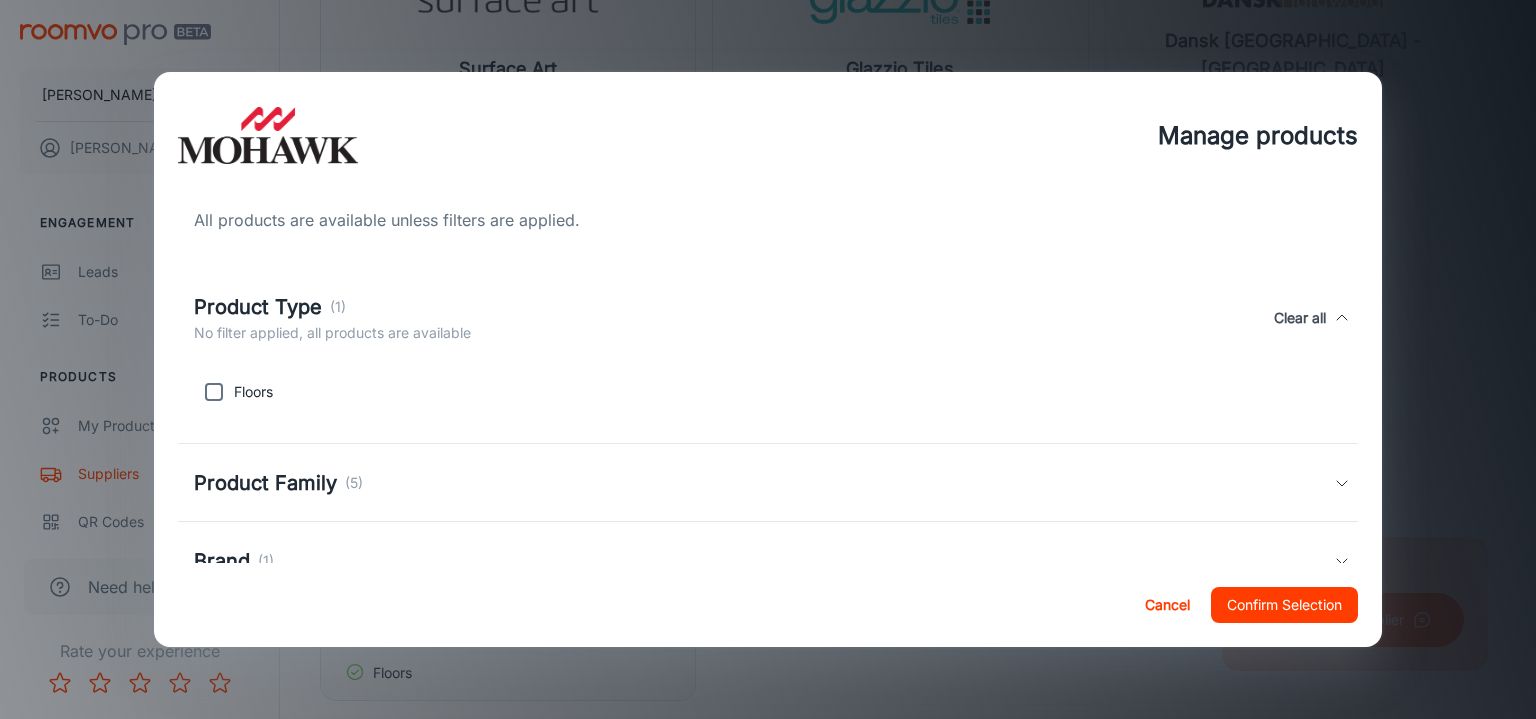 click on "Product Type (1)" at bounding box center (332, 307) 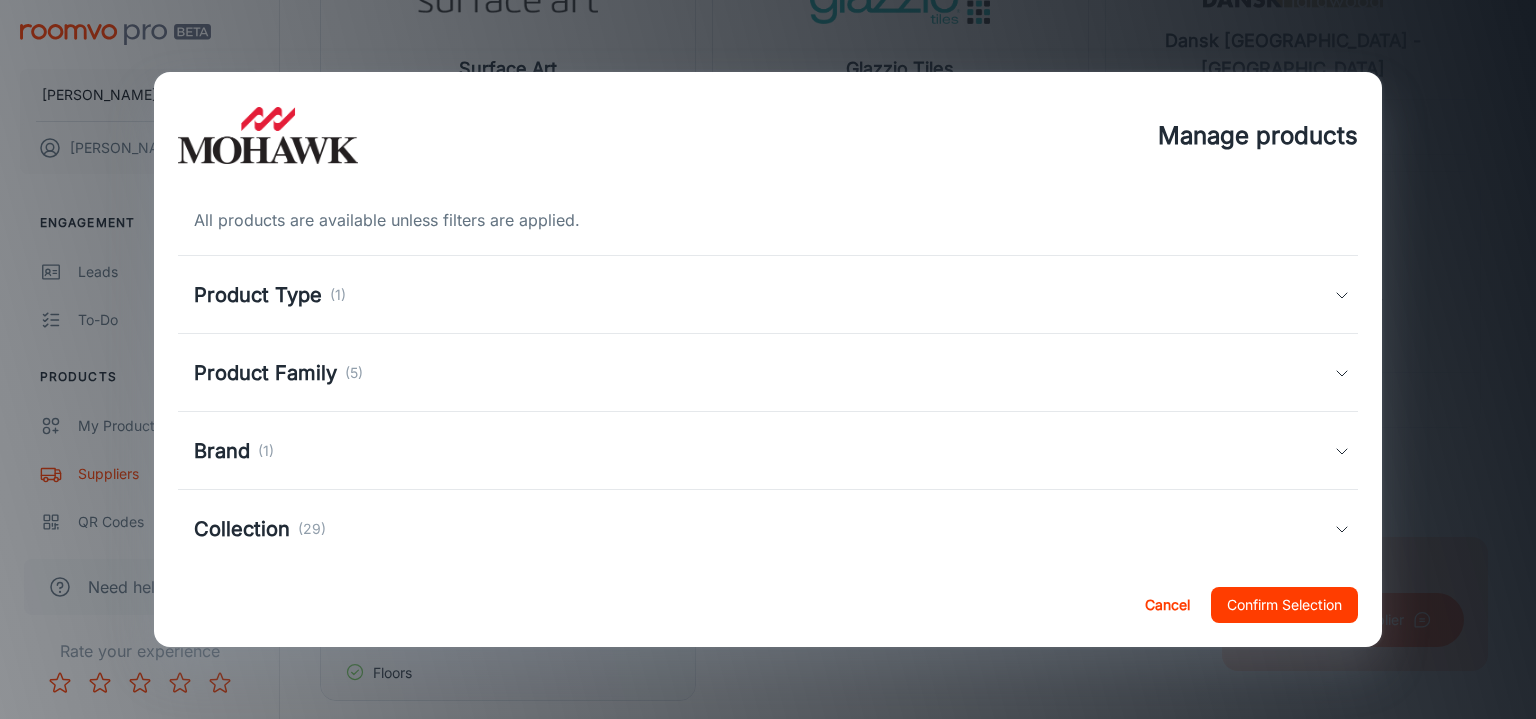 click on "Product Family (5)" at bounding box center (764, 373) 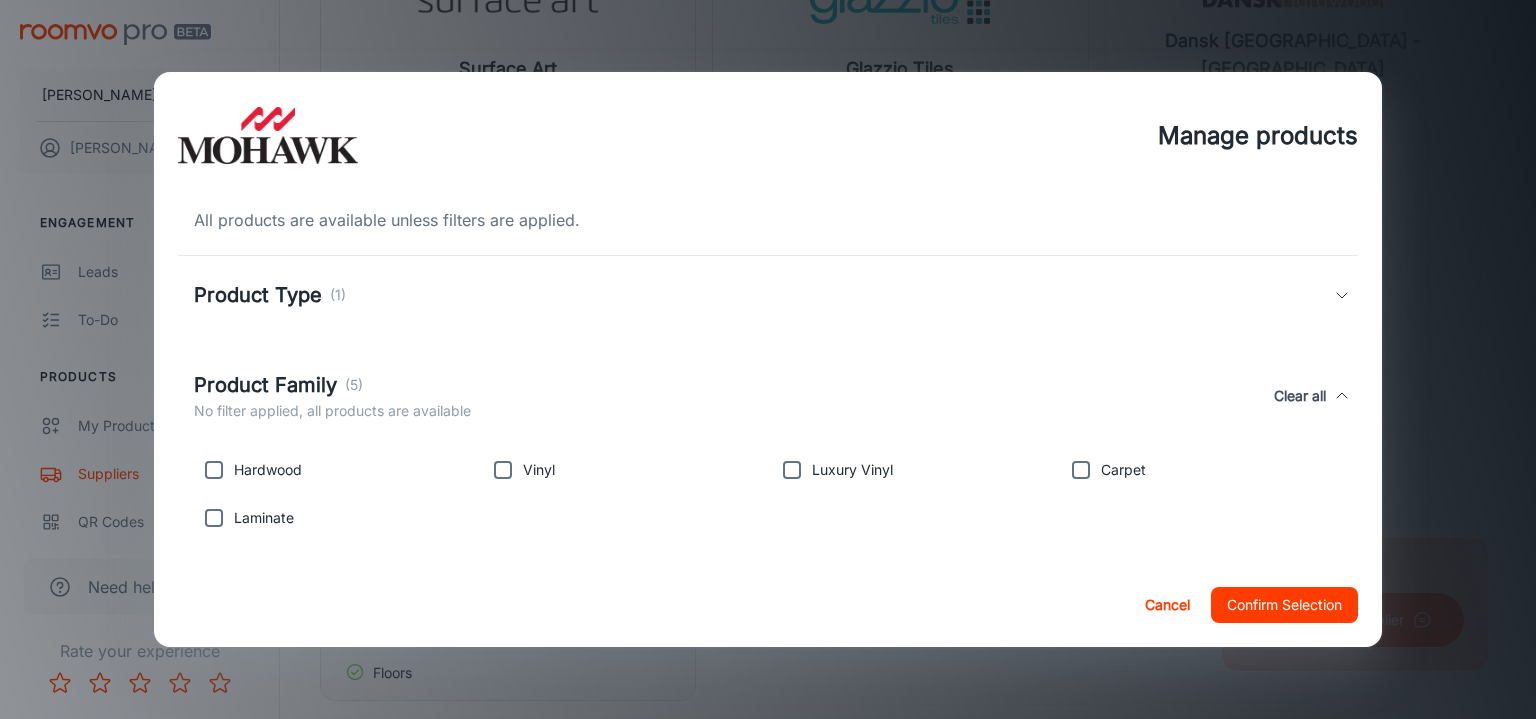 scroll, scrollTop: 166, scrollLeft: 0, axis: vertical 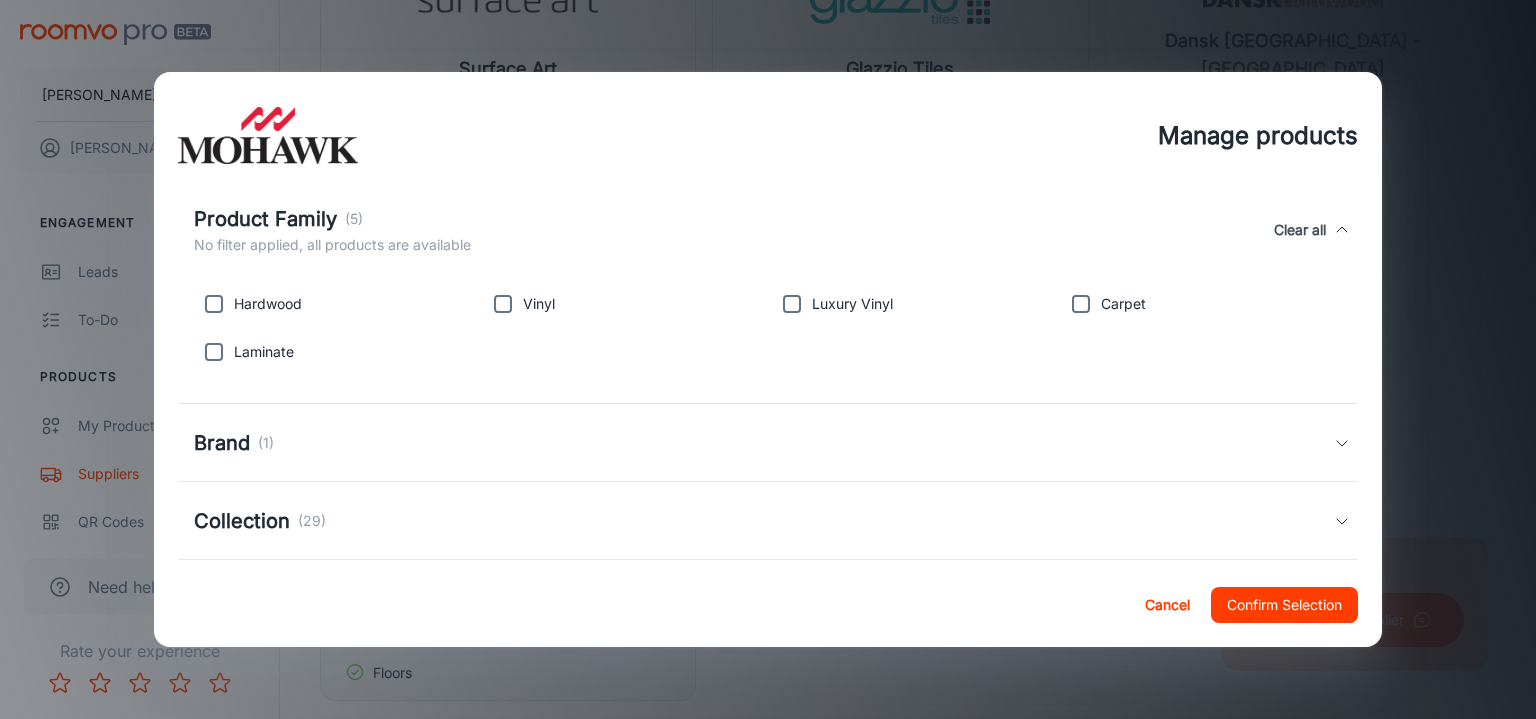 click at bounding box center [214, 352] 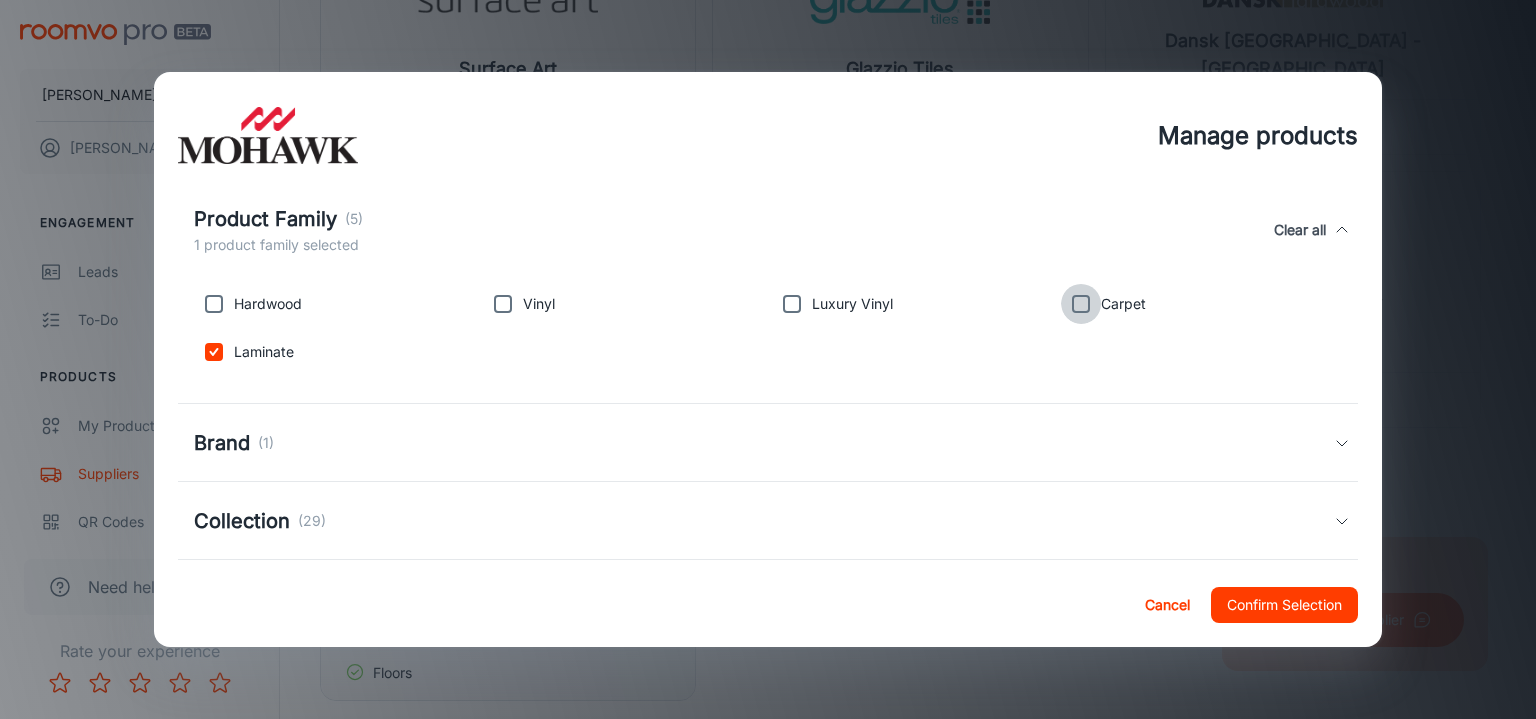 click at bounding box center (1081, 304) 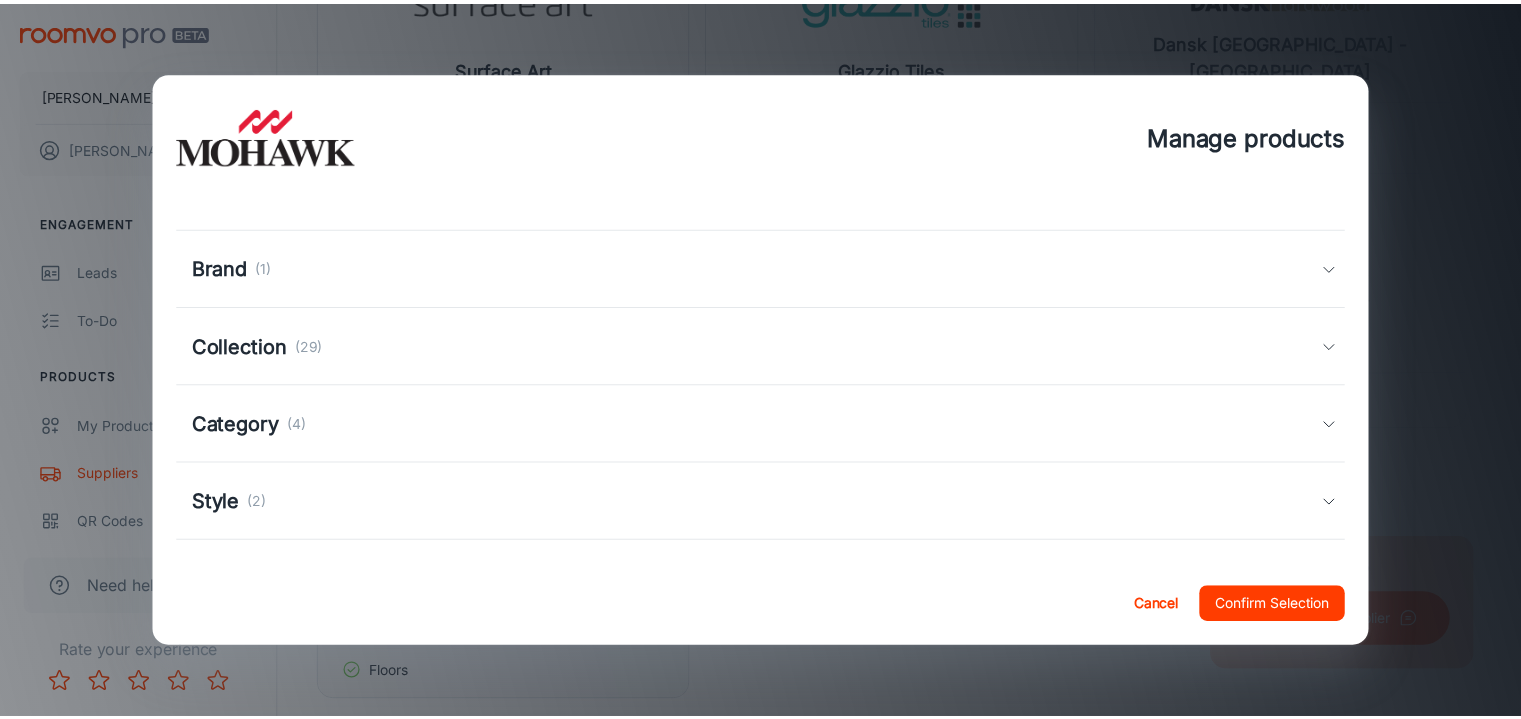 scroll, scrollTop: 420, scrollLeft: 0, axis: vertical 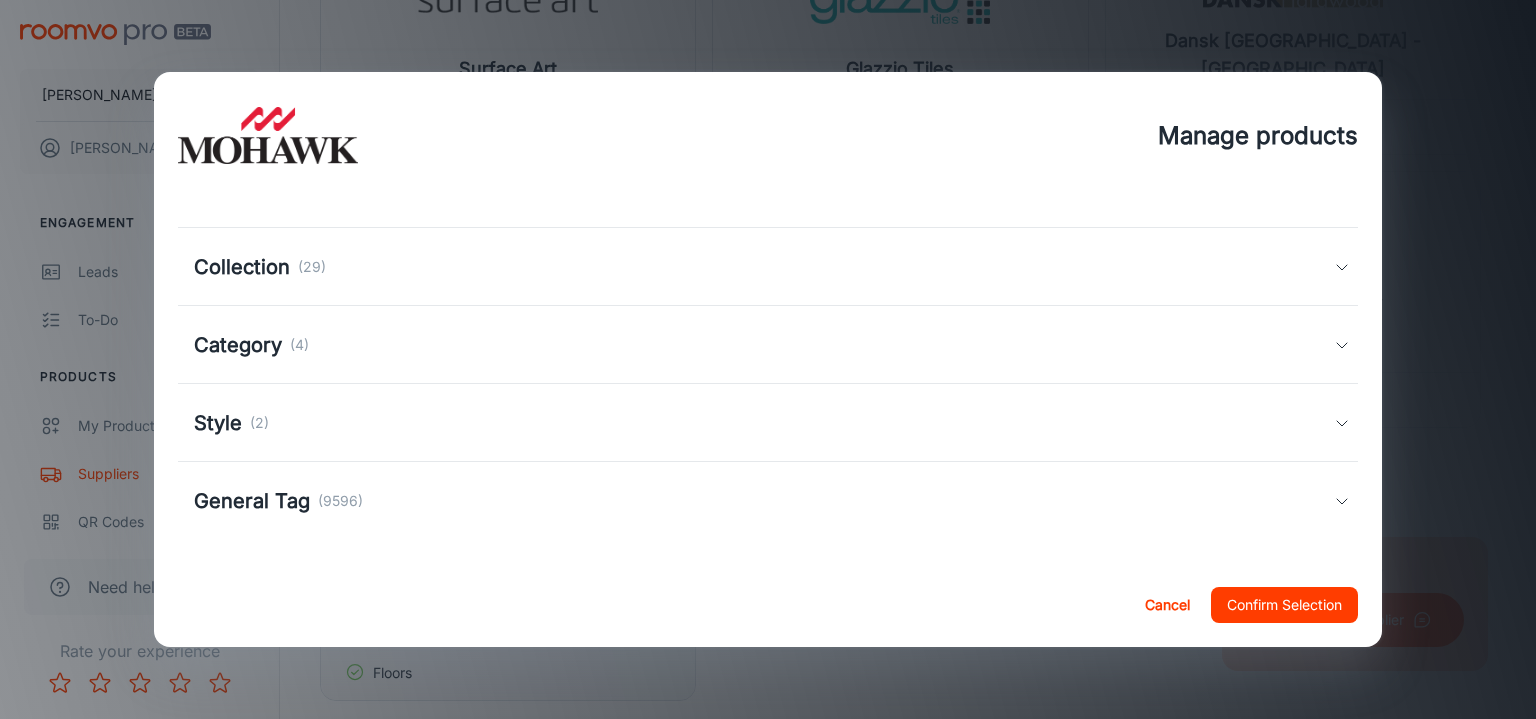 click on "Style (2)" at bounding box center (764, 423) 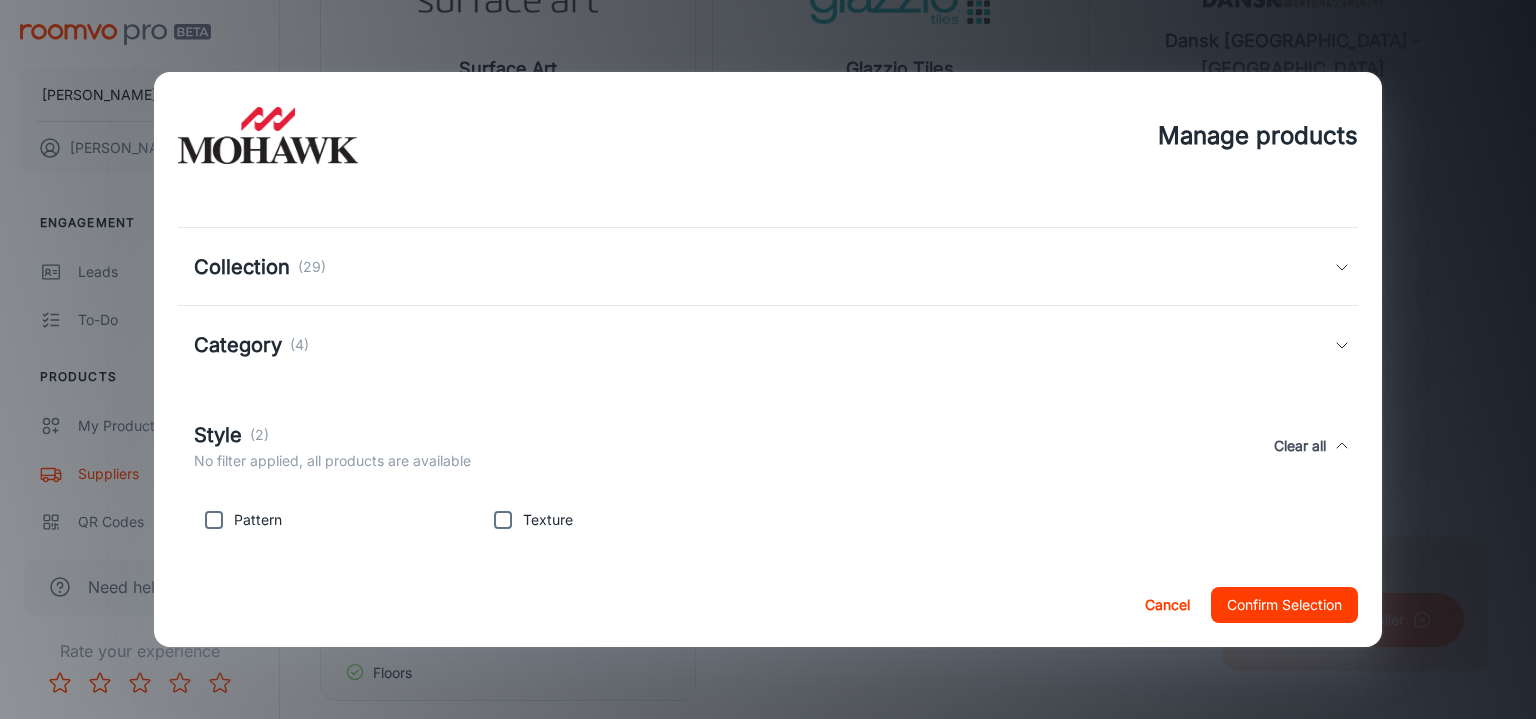 click on "Style (2) No filter applied, all products are available Clear all" at bounding box center (768, 446) 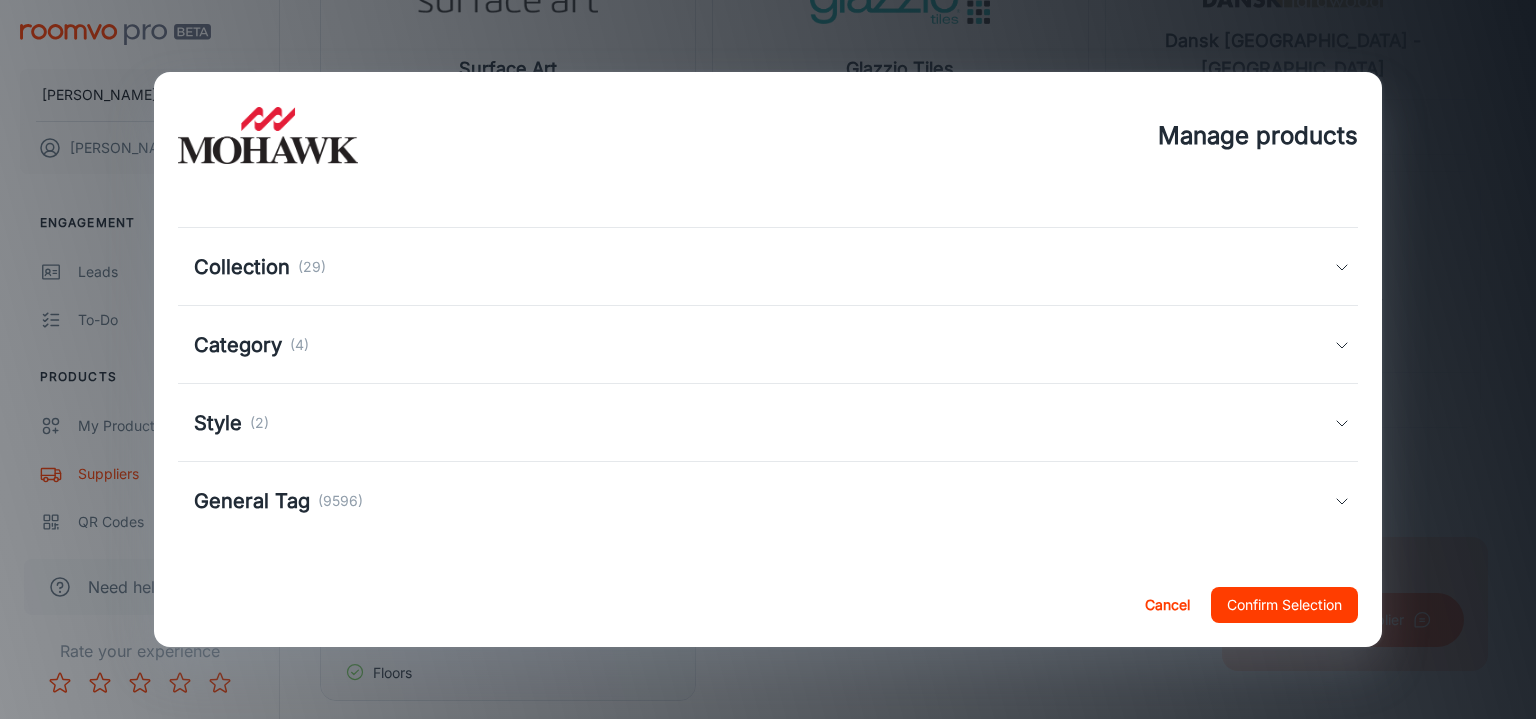 click on "Collection (29)" at bounding box center [768, 267] 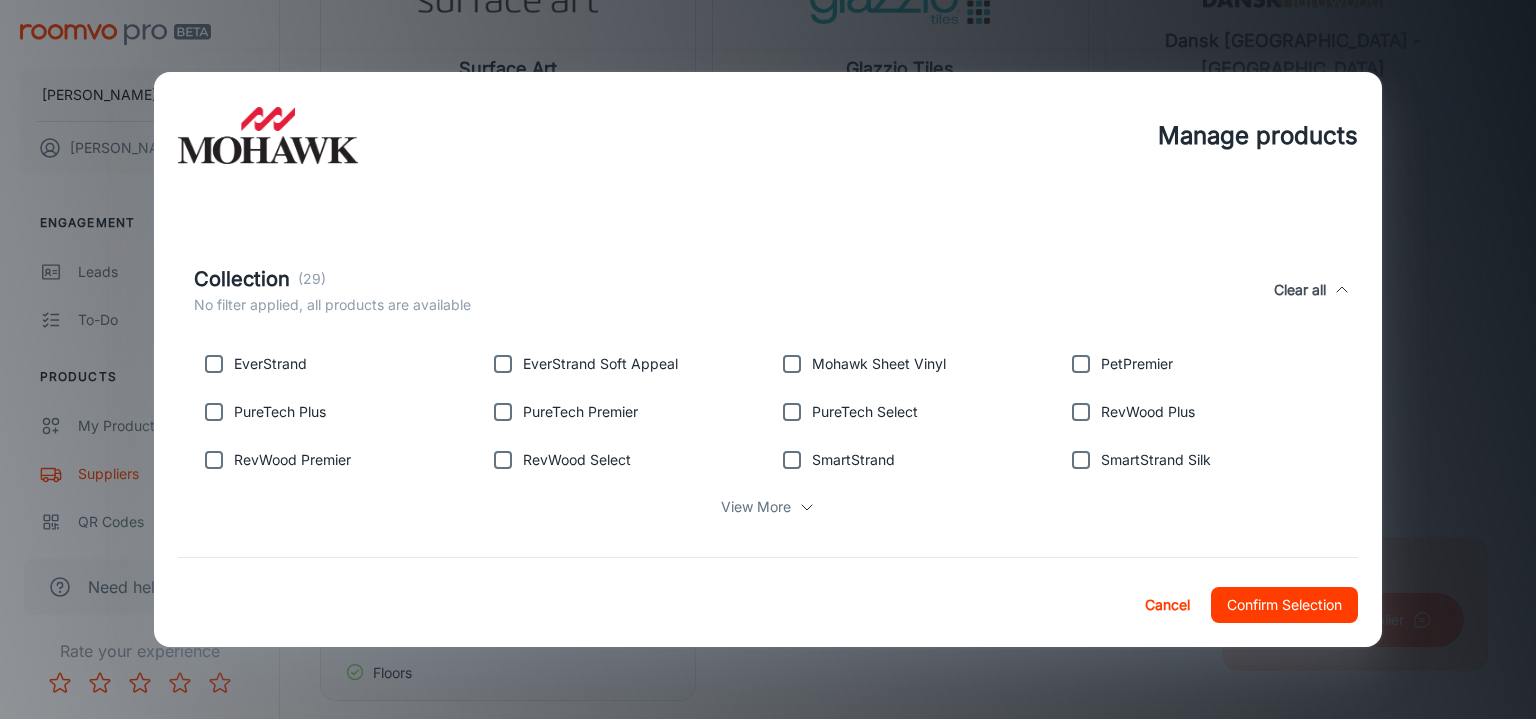 click on "No filter applied, all products are available" at bounding box center (332, 305) 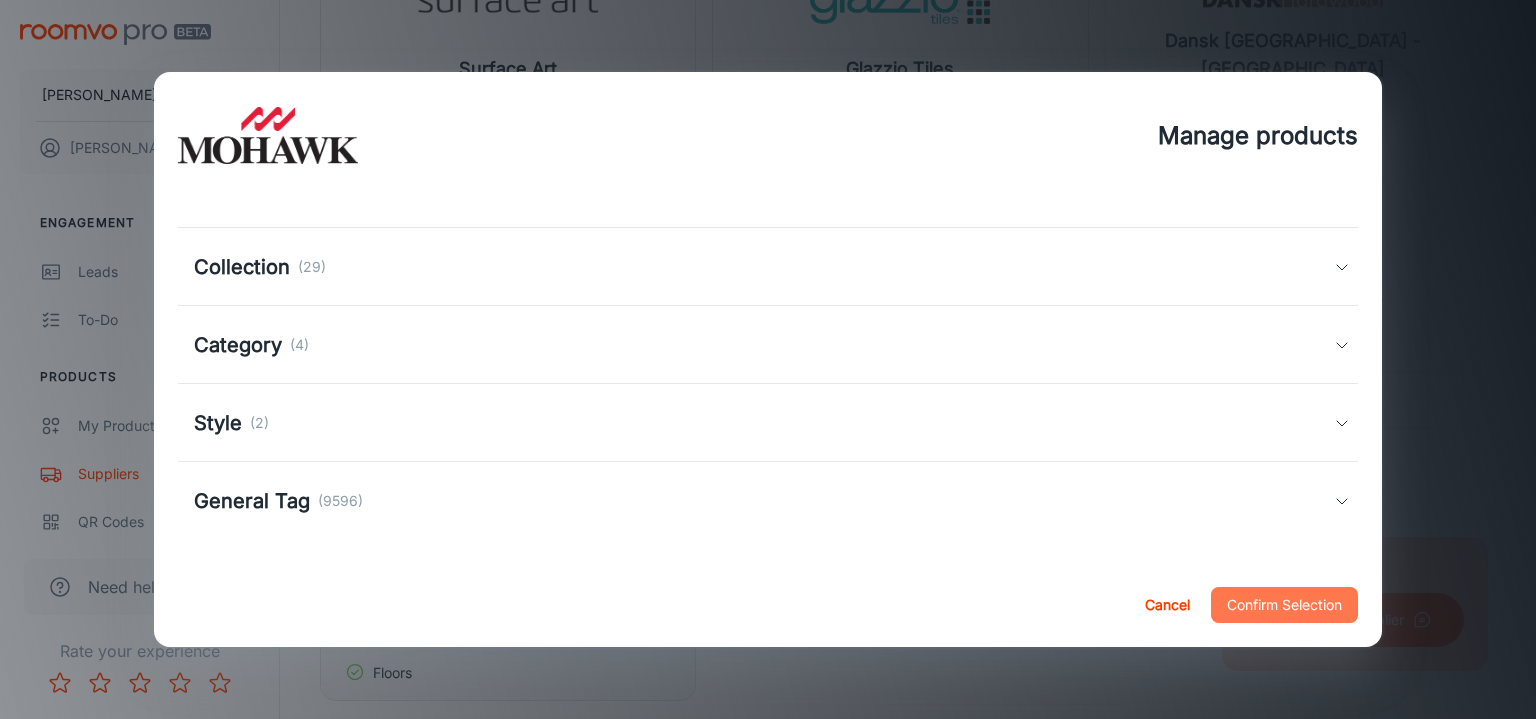 click on "Confirm Selection" at bounding box center (1284, 605) 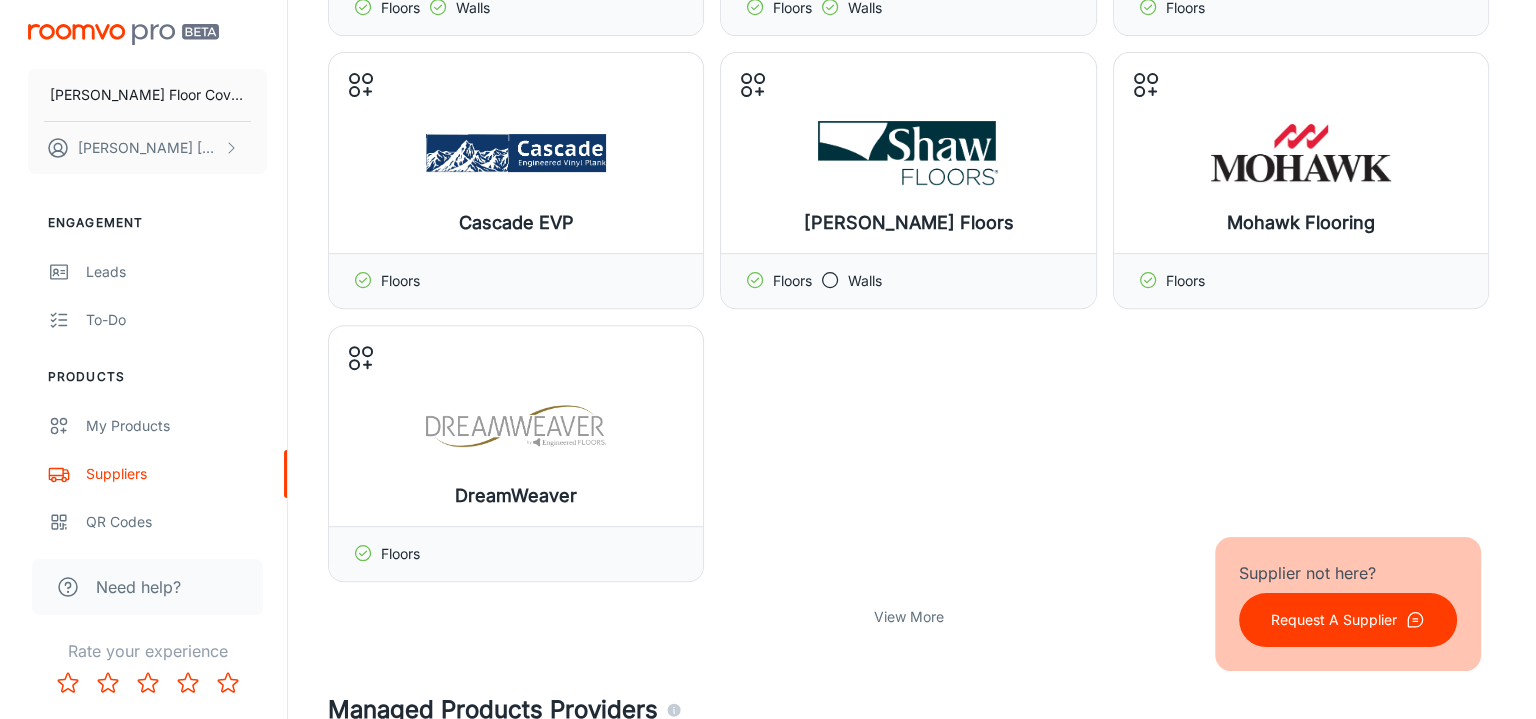 scroll, scrollTop: 766, scrollLeft: 0, axis: vertical 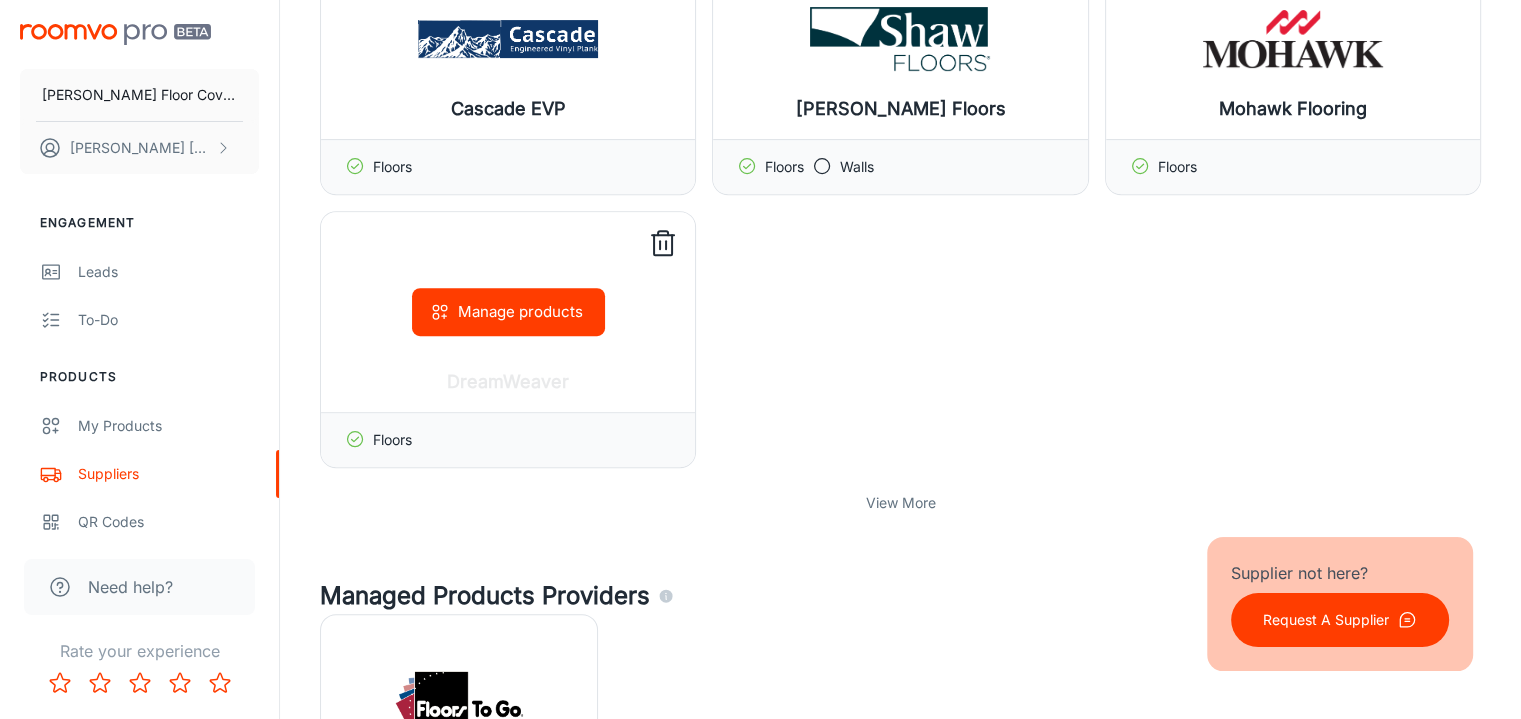 click on "Manage products" at bounding box center [508, 312] 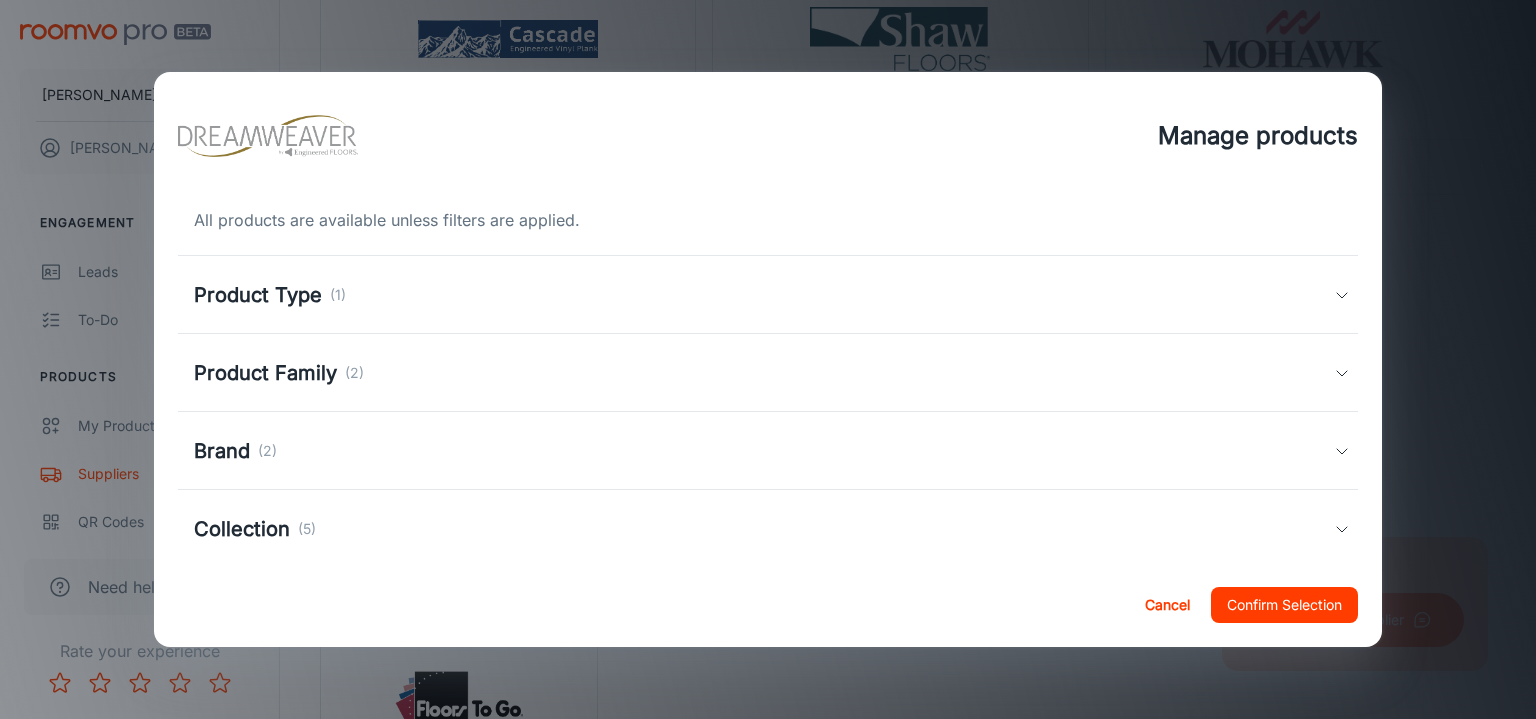 click on "Product Type (1)" at bounding box center (764, 295) 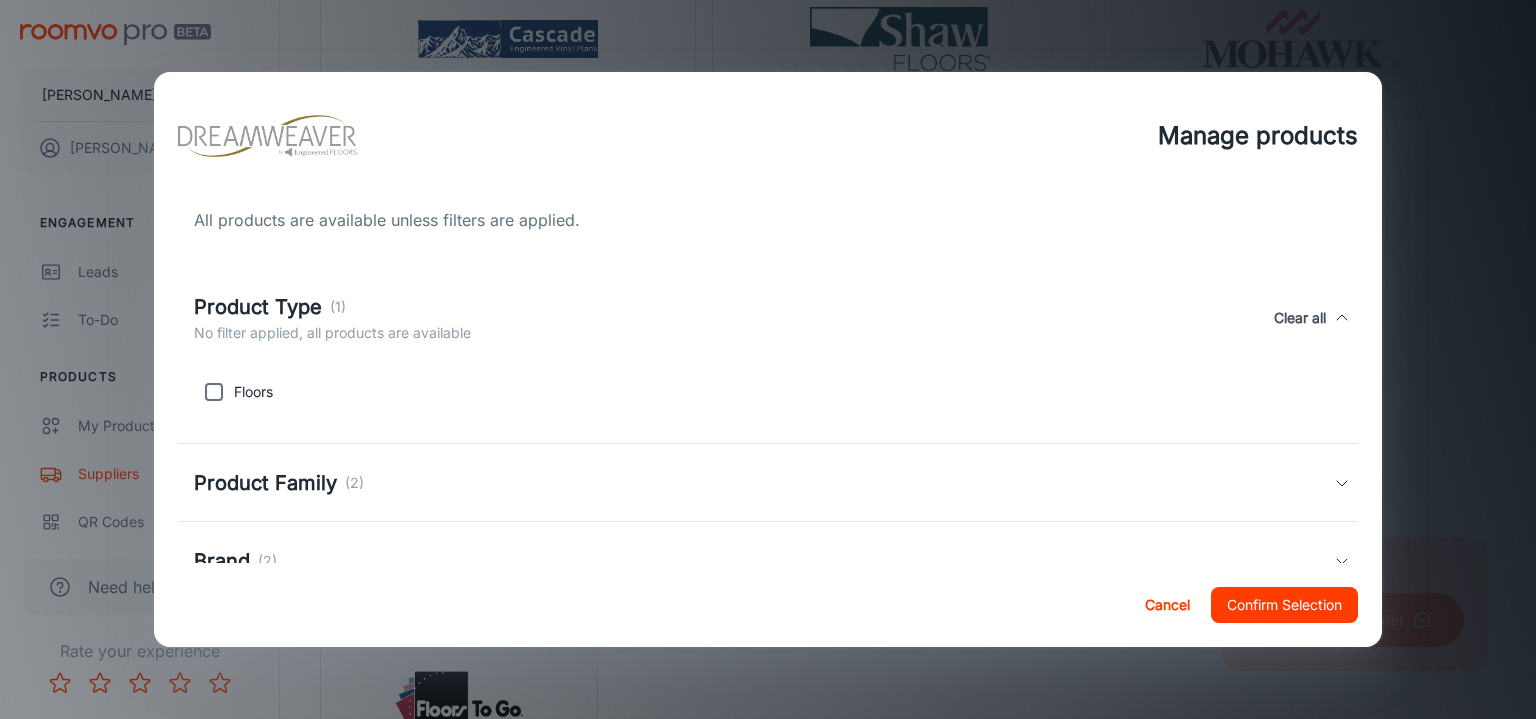 click on "Product Type (1) No filter applied, all products are available Clear all" at bounding box center (764, 318) 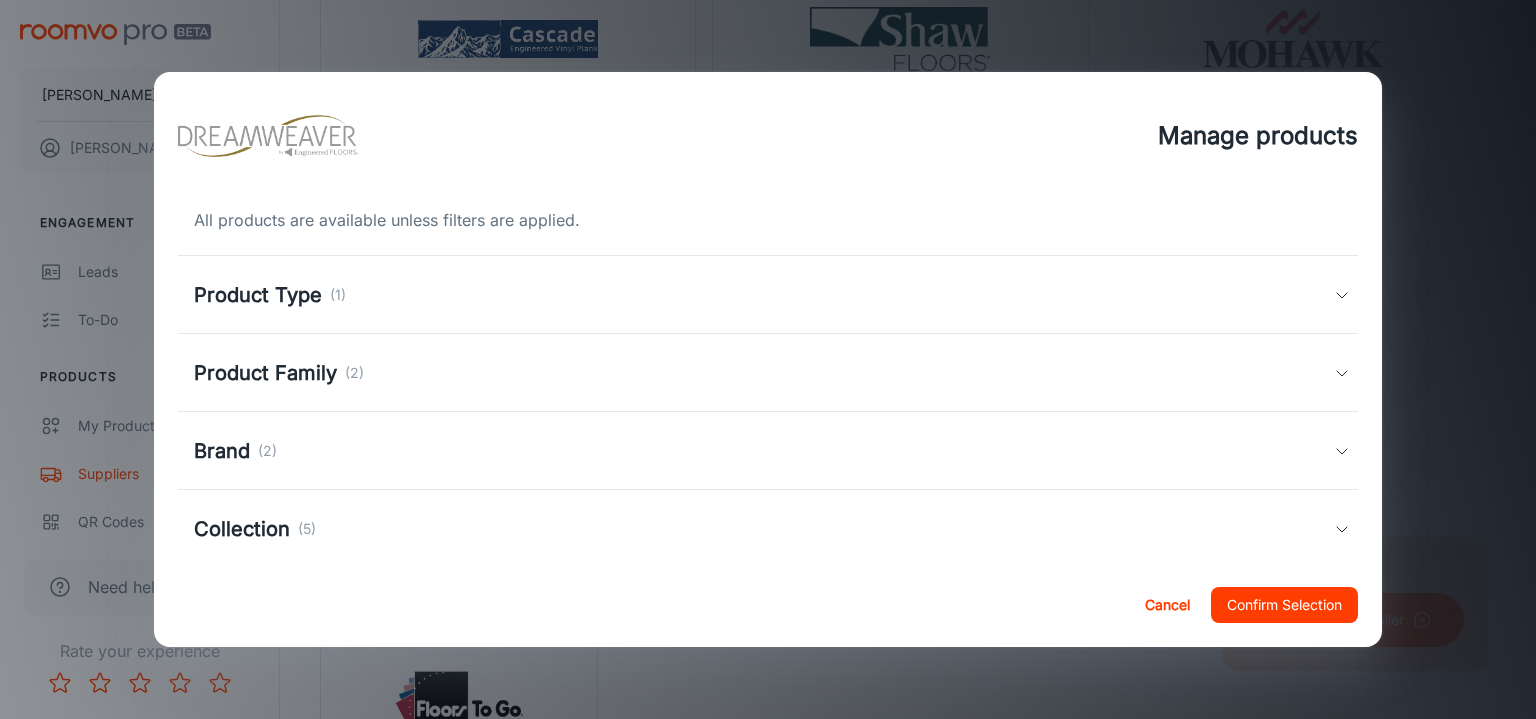 click on "Product Family (2)" at bounding box center [764, 373] 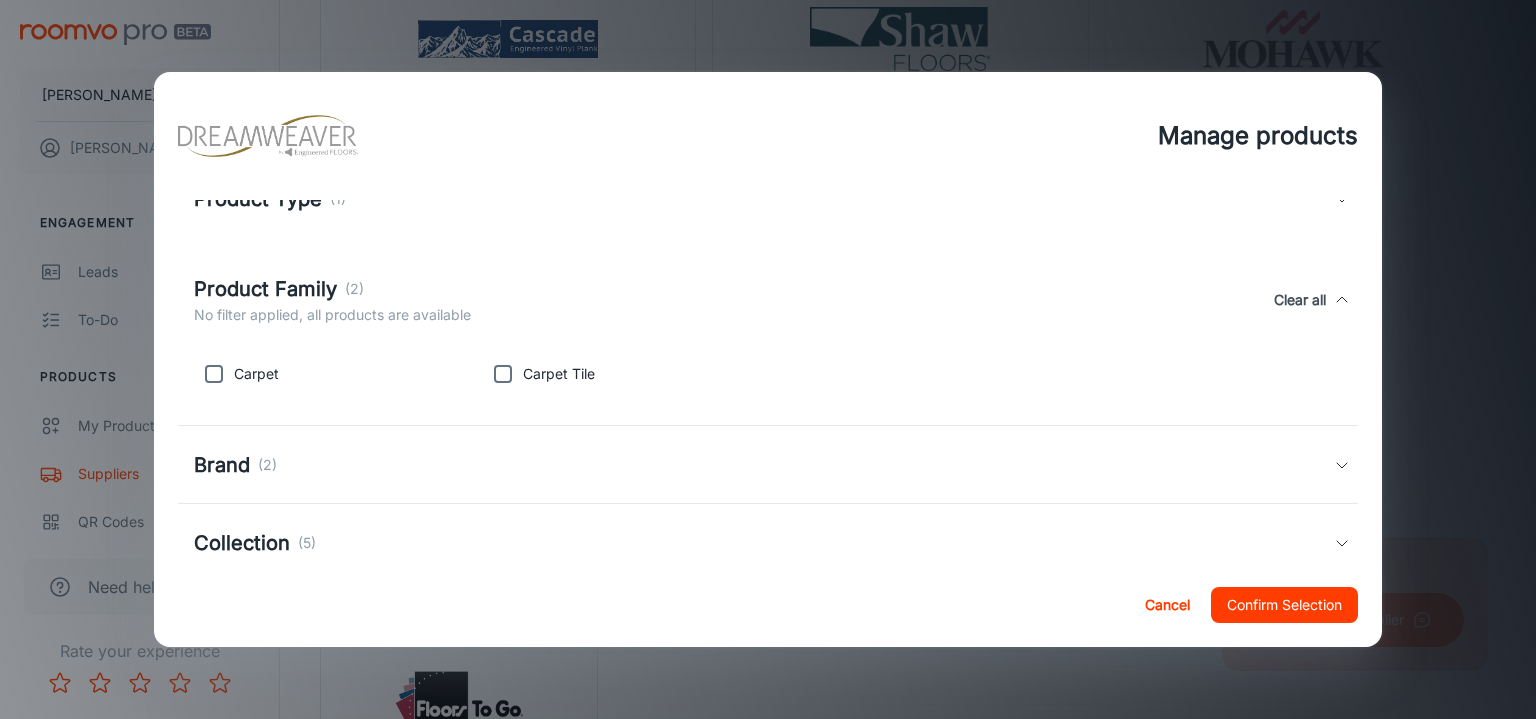 scroll, scrollTop: 100, scrollLeft: 0, axis: vertical 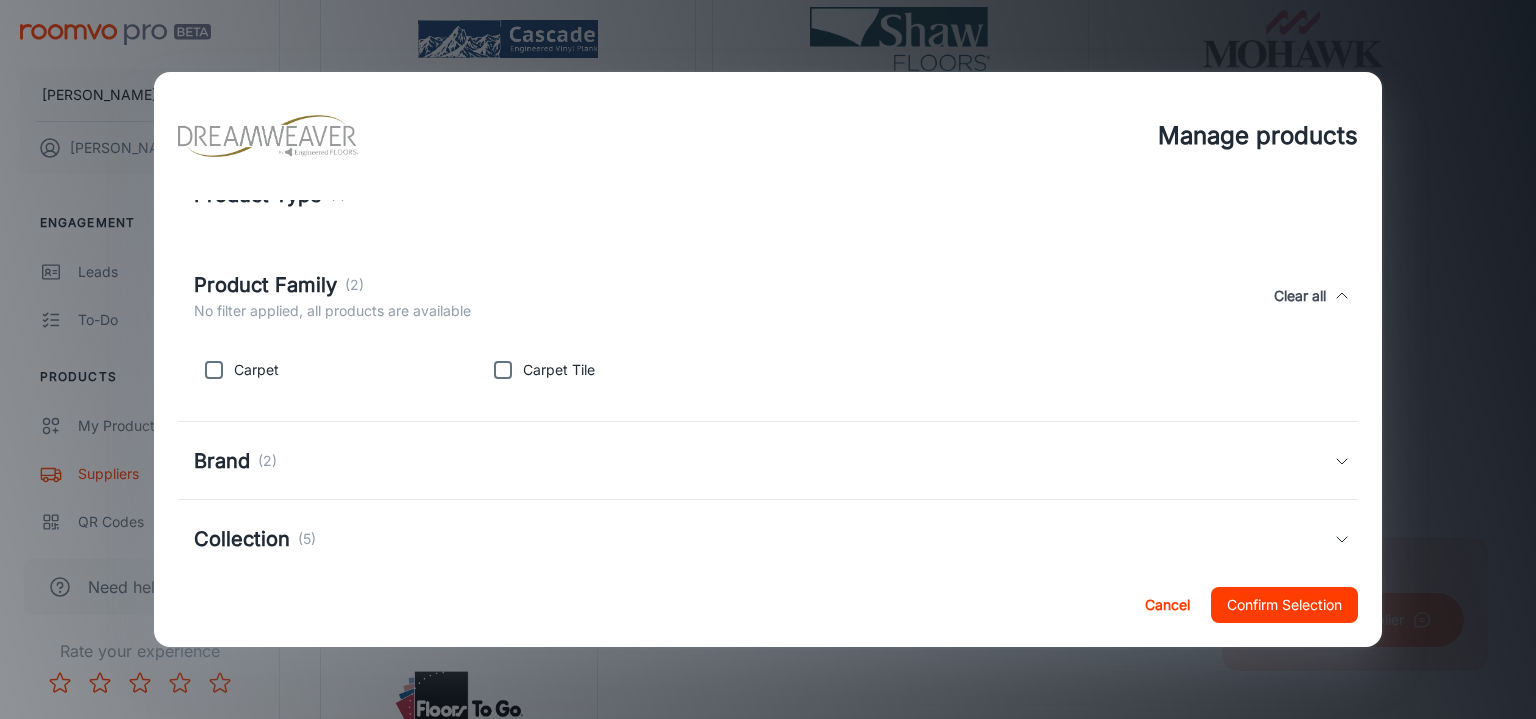 click on "Brand (2)" at bounding box center (764, 461) 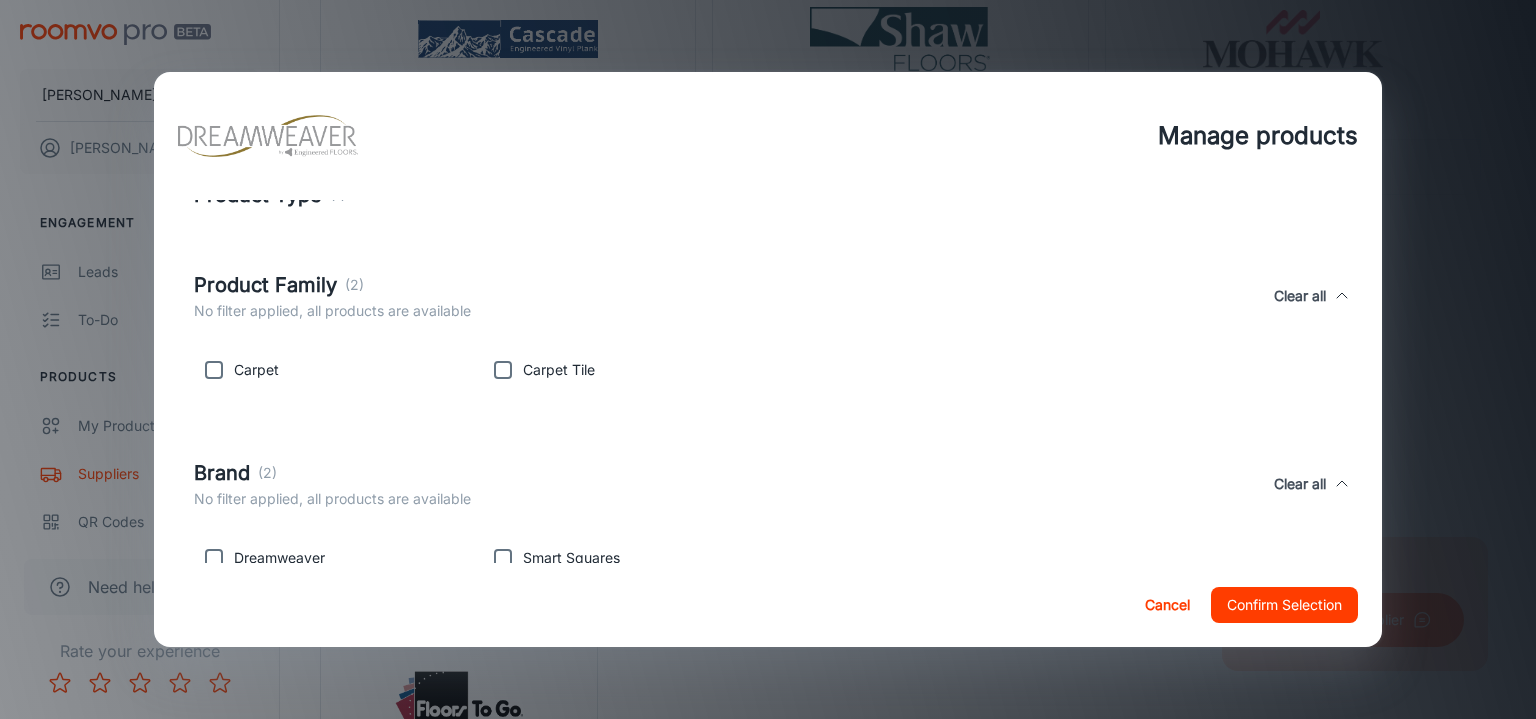 click at bounding box center (214, 370) 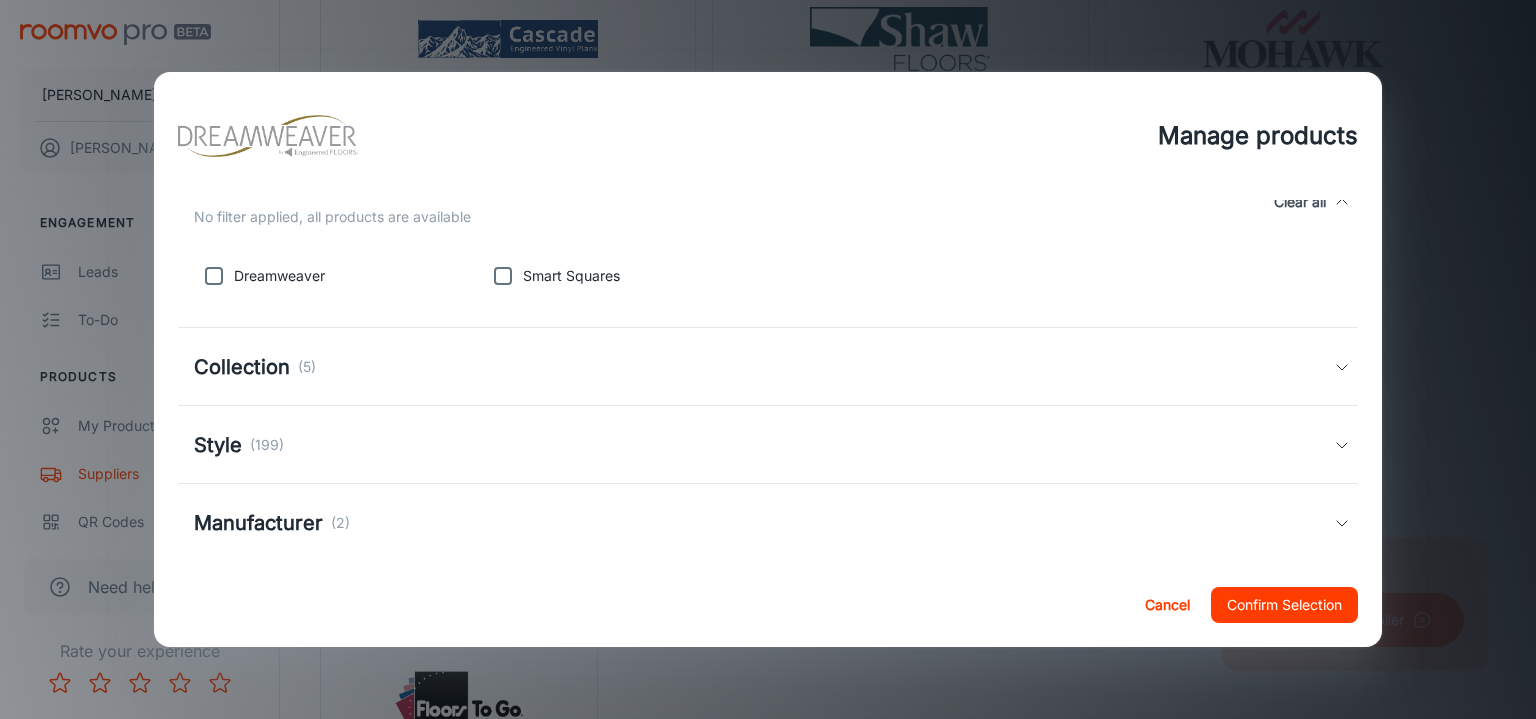 scroll, scrollTop: 404, scrollLeft: 0, axis: vertical 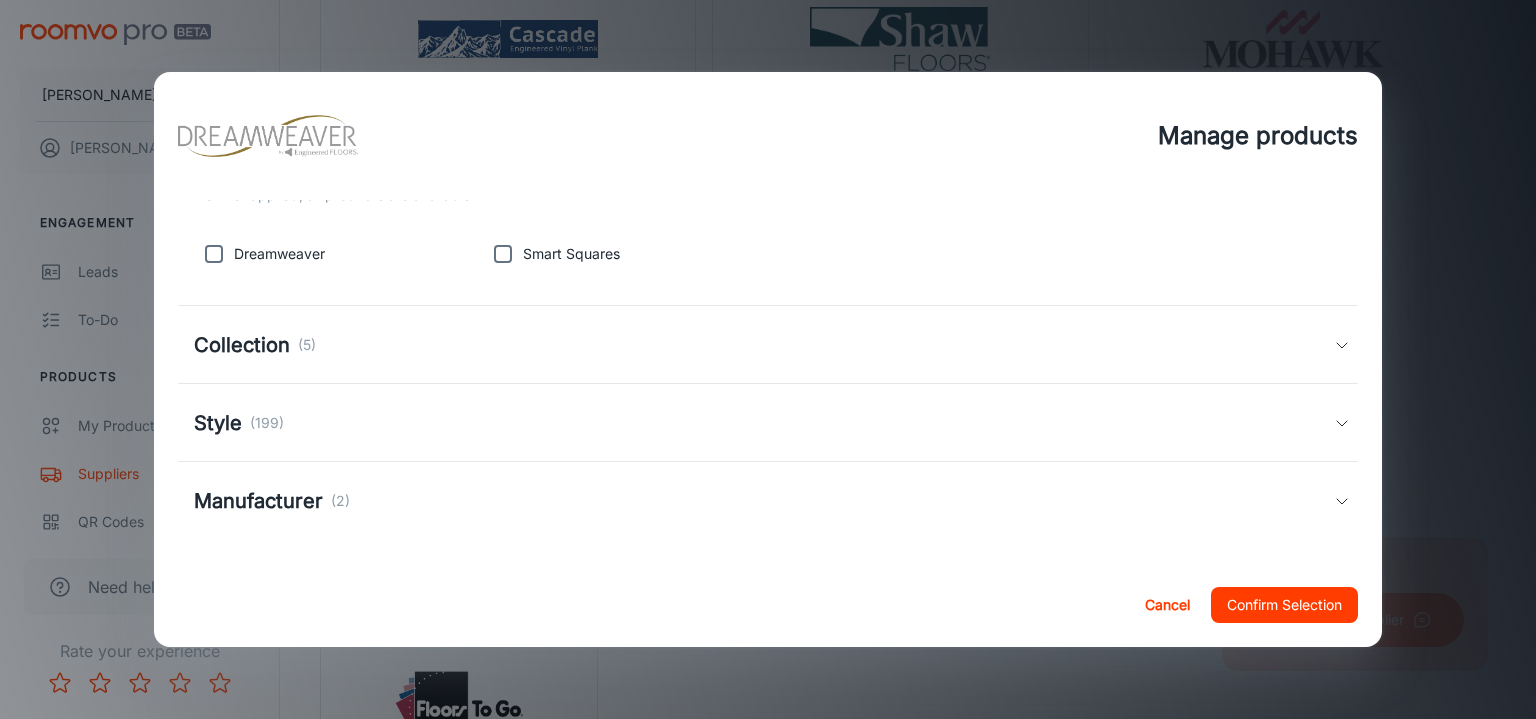 click on "Collection (5)" at bounding box center (764, 345) 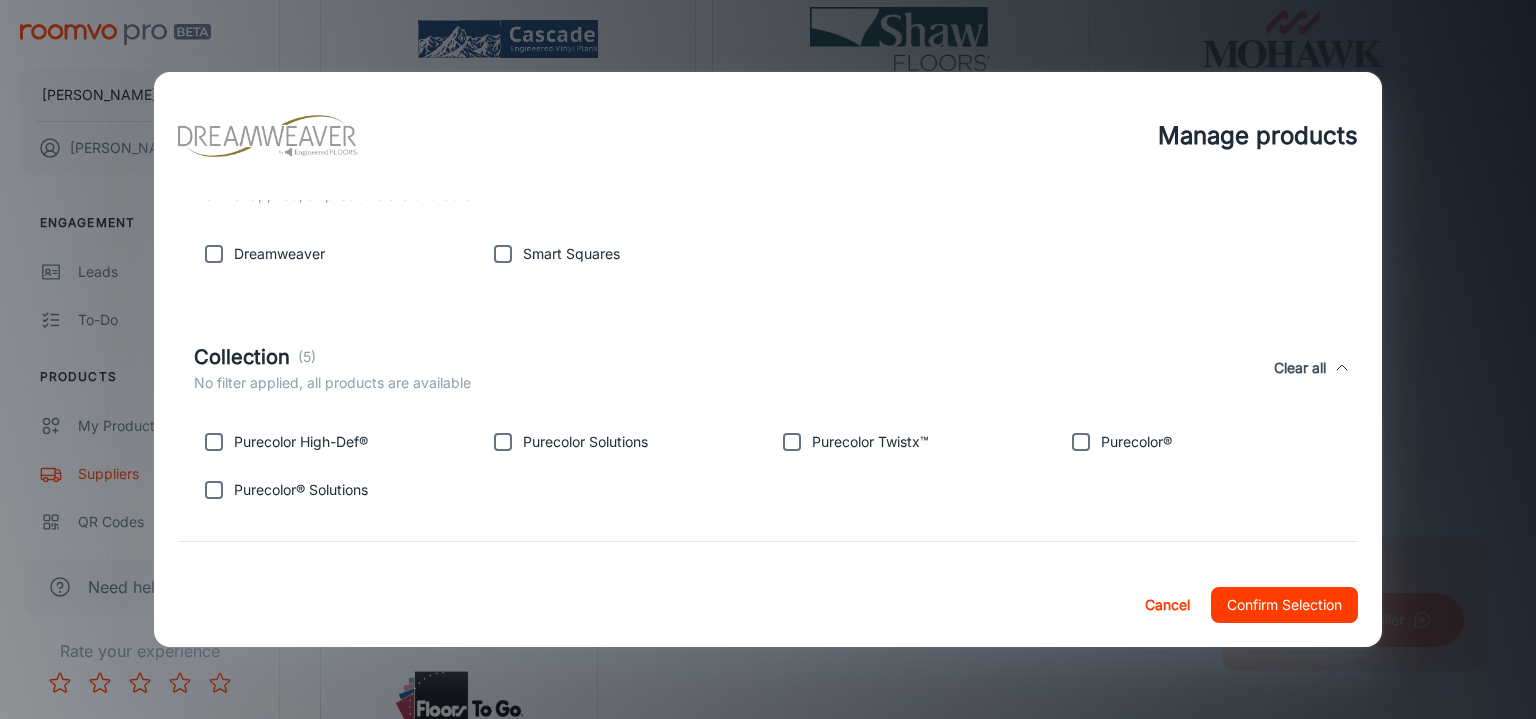 click on "Collection (5)" at bounding box center [332, 357] 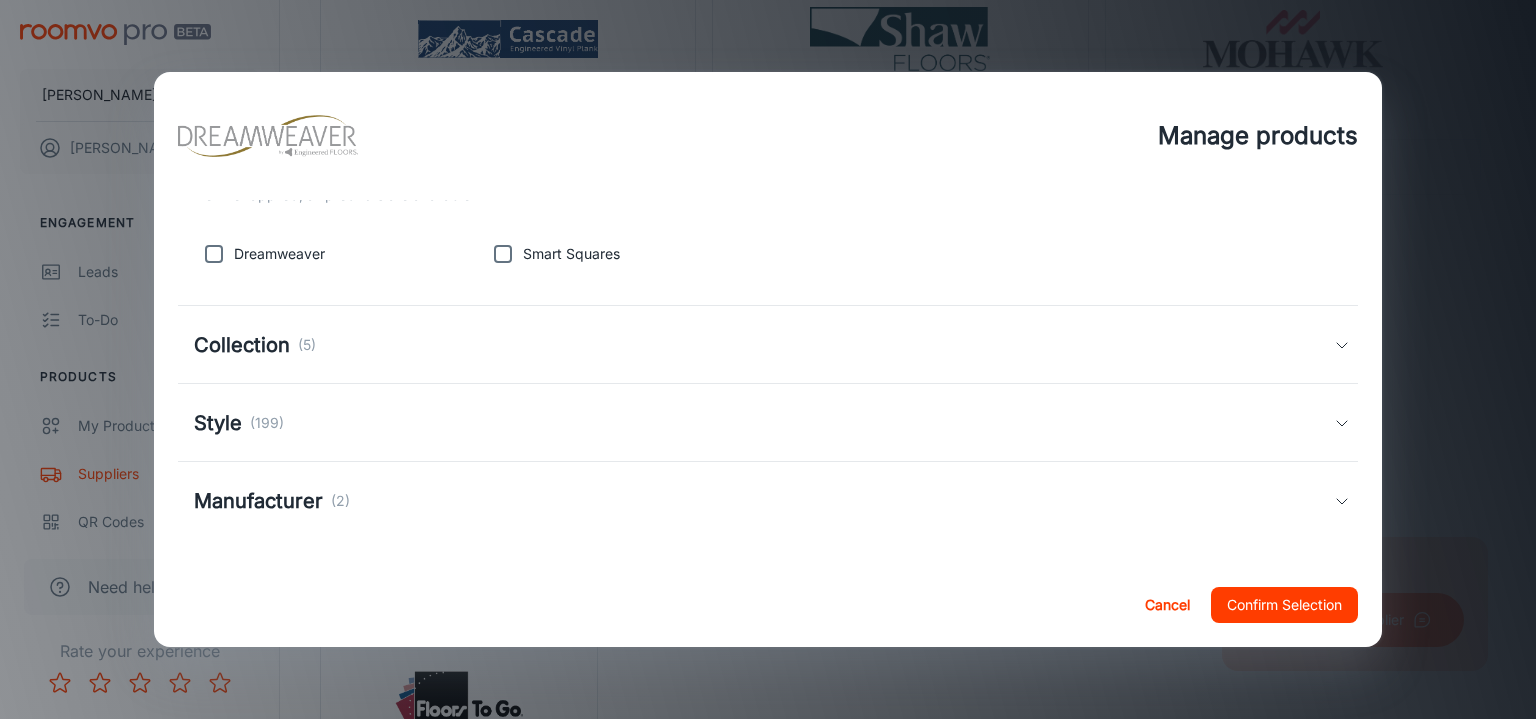 click on "Style (199)" at bounding box center [768, 423] 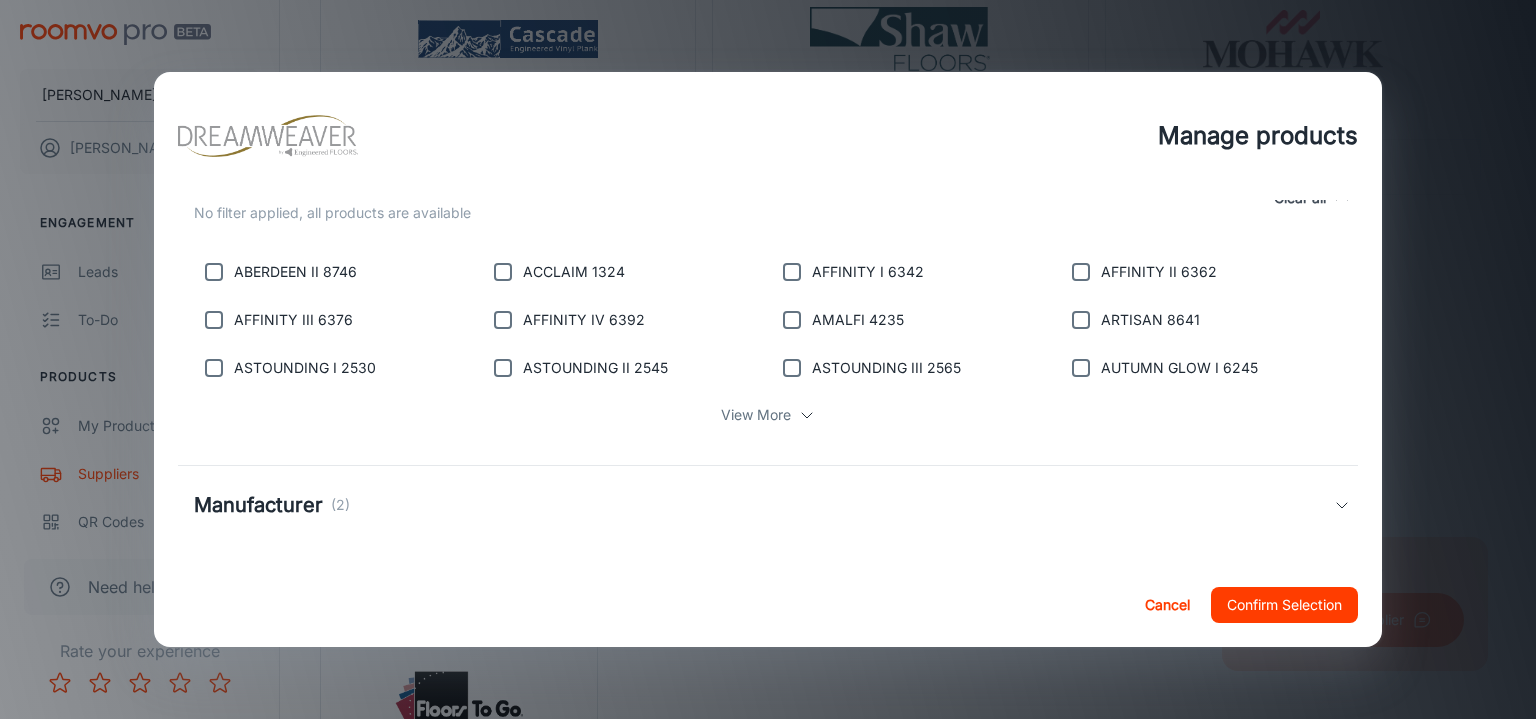 scroll, scrollTop: 656, scrollLeft: 0, axis: vertical 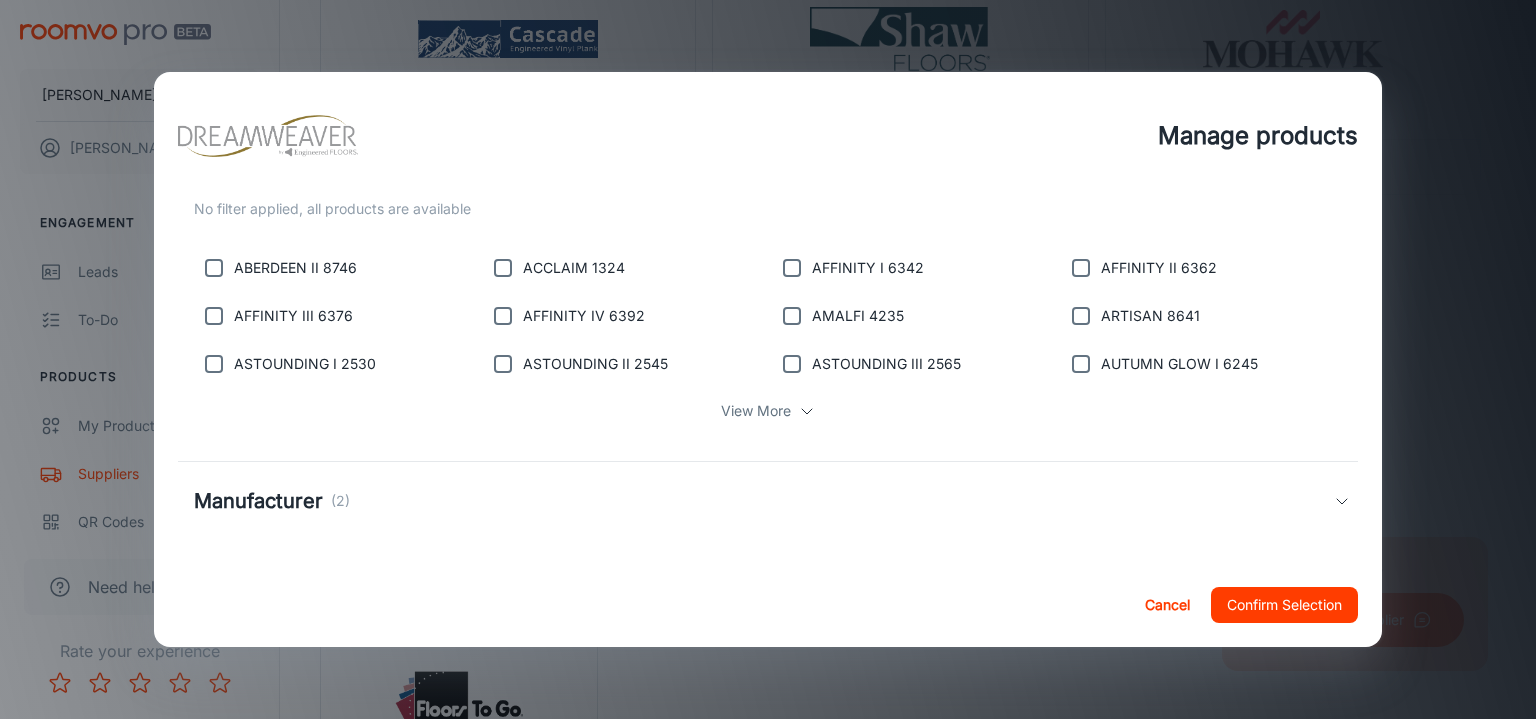 click on "View More" at bounding box center (756, 411) 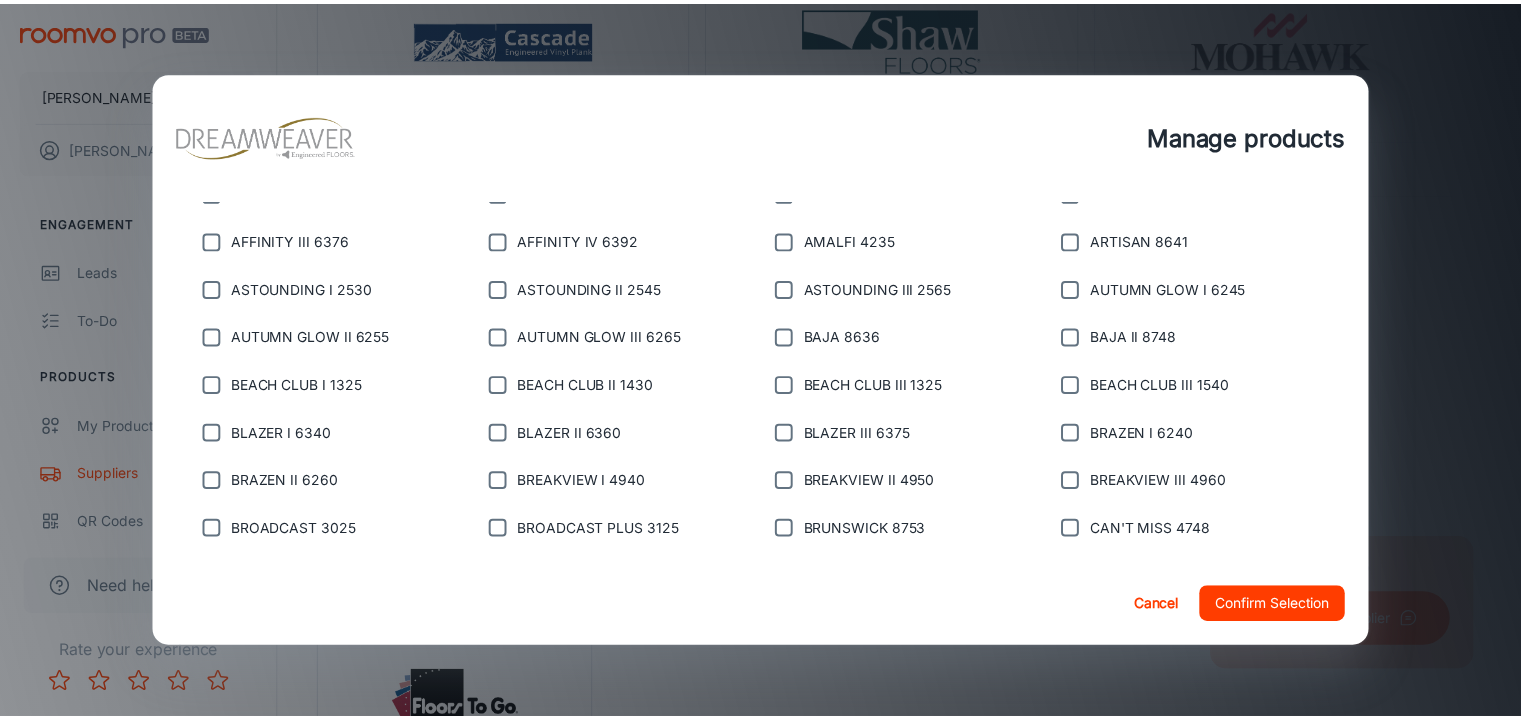 scroll, scrollTop: 756, scrollLeft: 0, axis: vertical 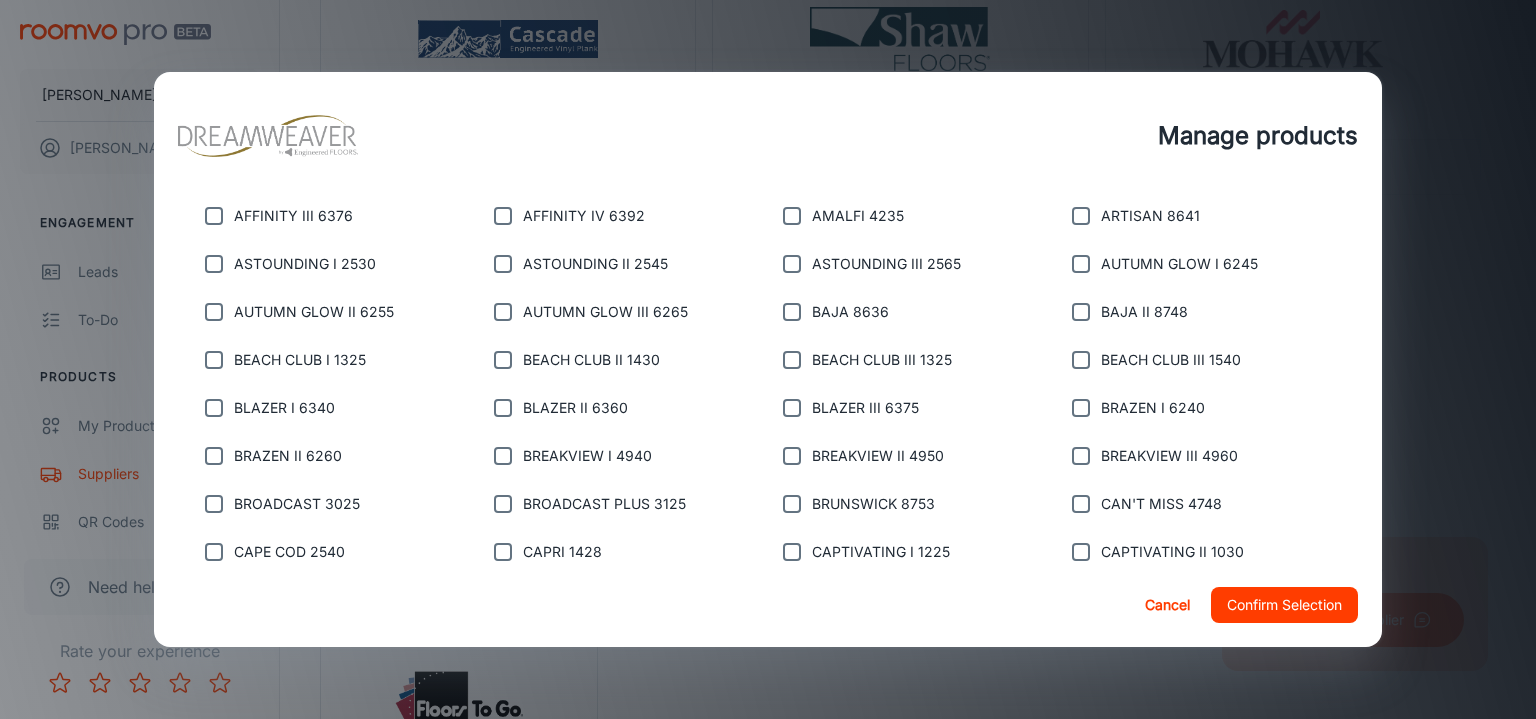 click on "Confirm Selection" at bounding box center (1284, 605) 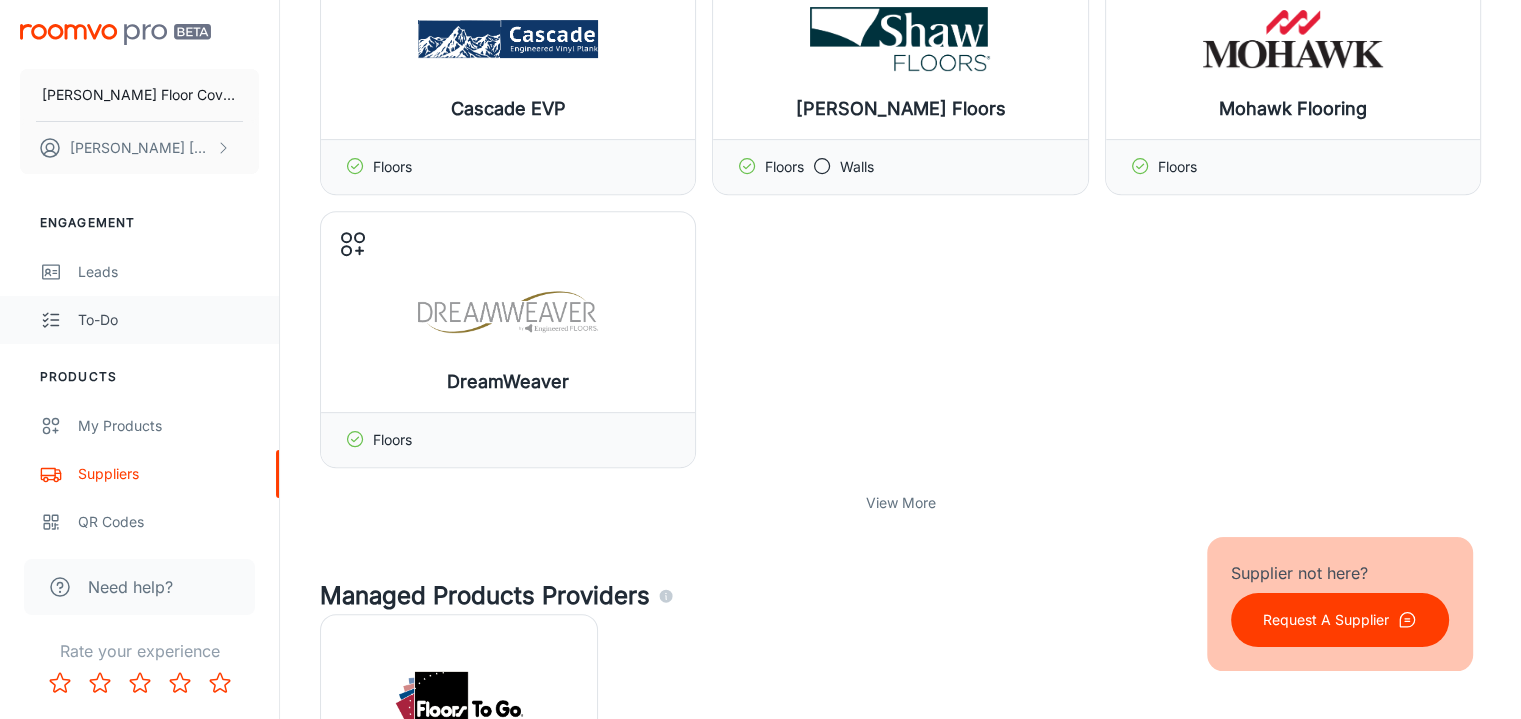 click on "To-do" at bounding box center (168, 320) 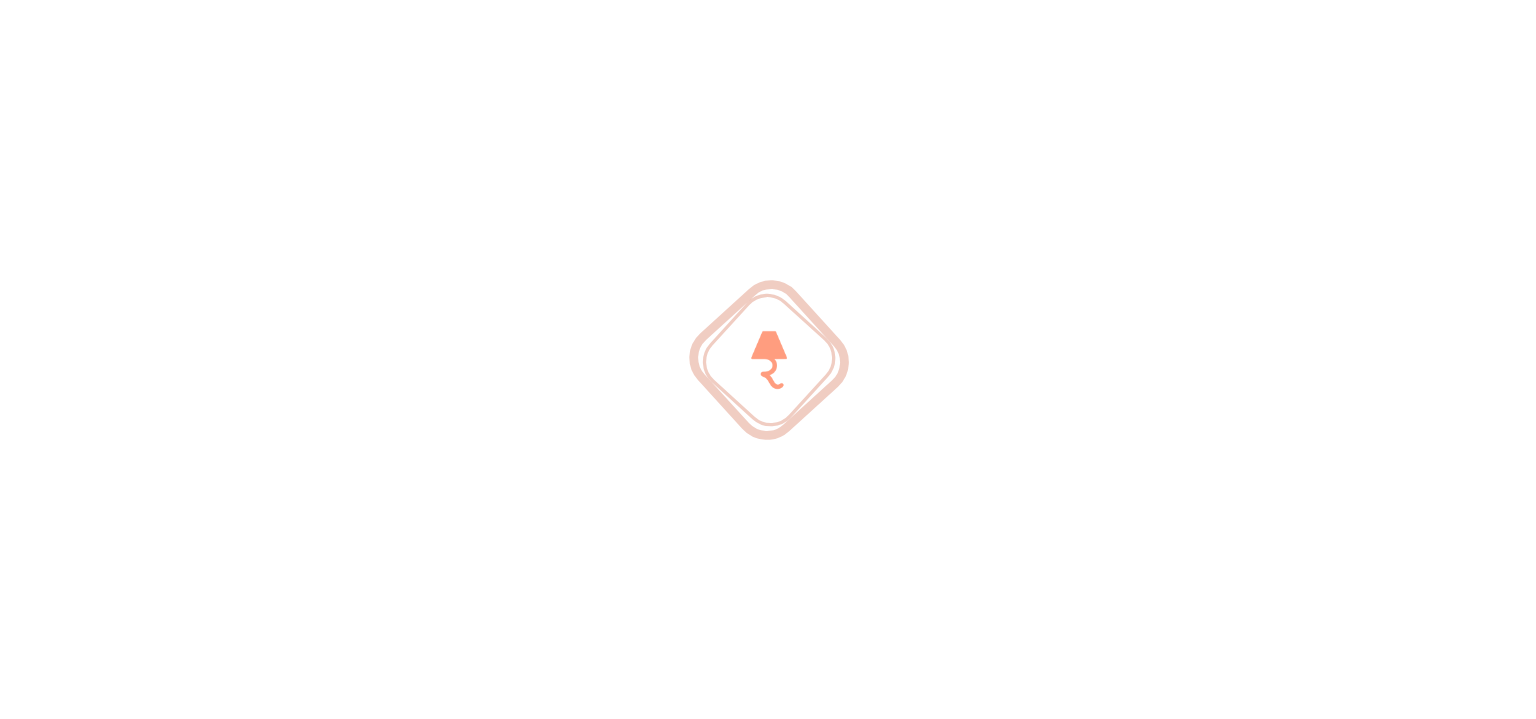 scroll, scrollTop: 0, scrollLeft: 0, axis: both 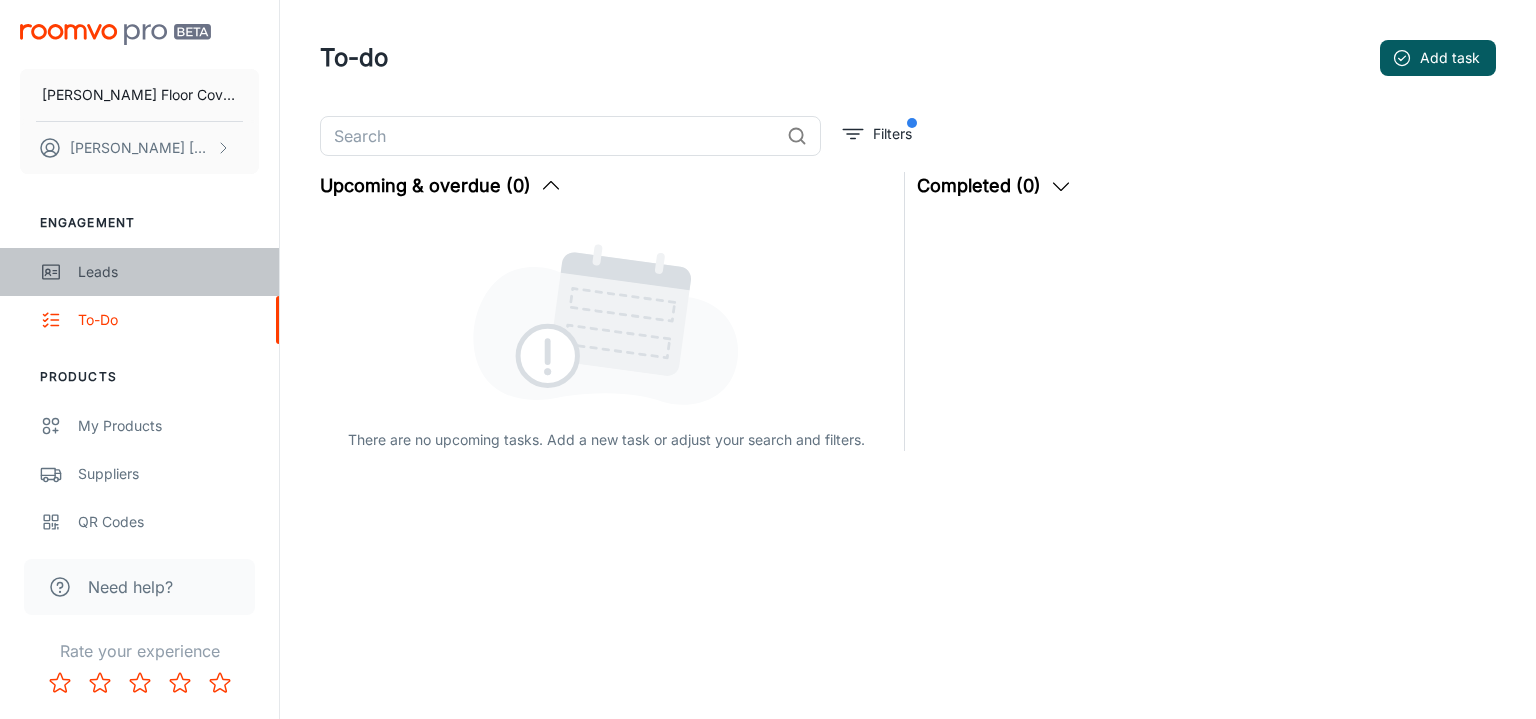 click on "Leads" at bounding box center [139, 272] 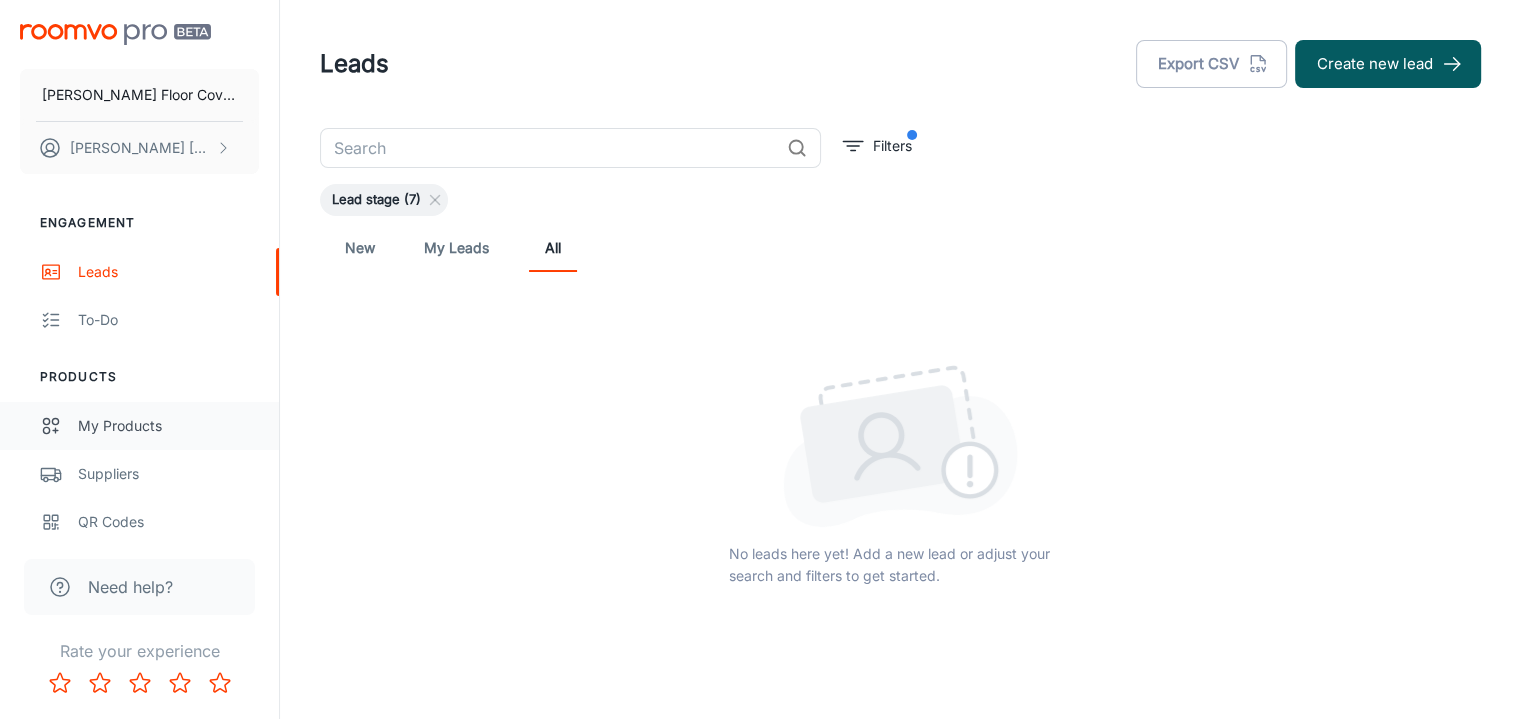 click on "My Products" at bounding box center (168, 426) 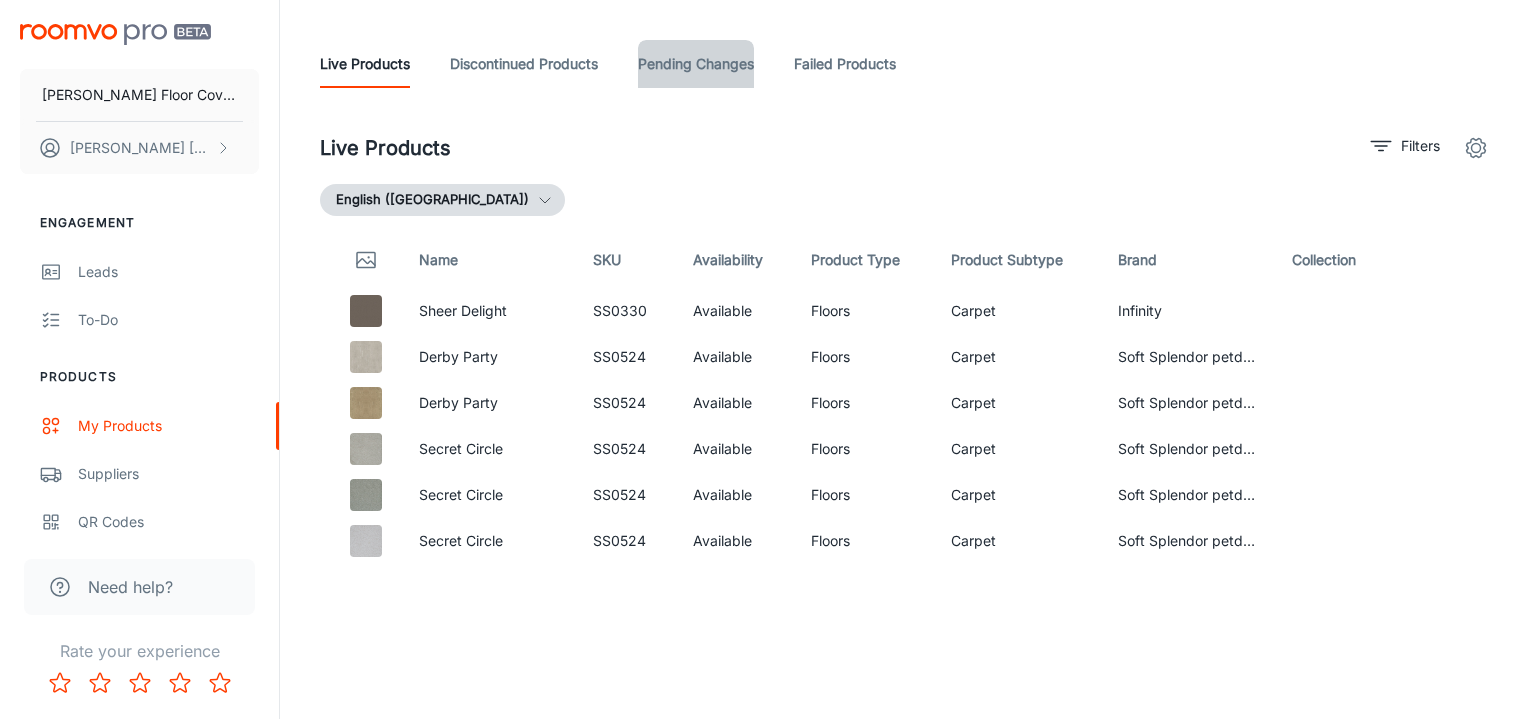 click on "Pending Changes" at bounding box center (696, 64) 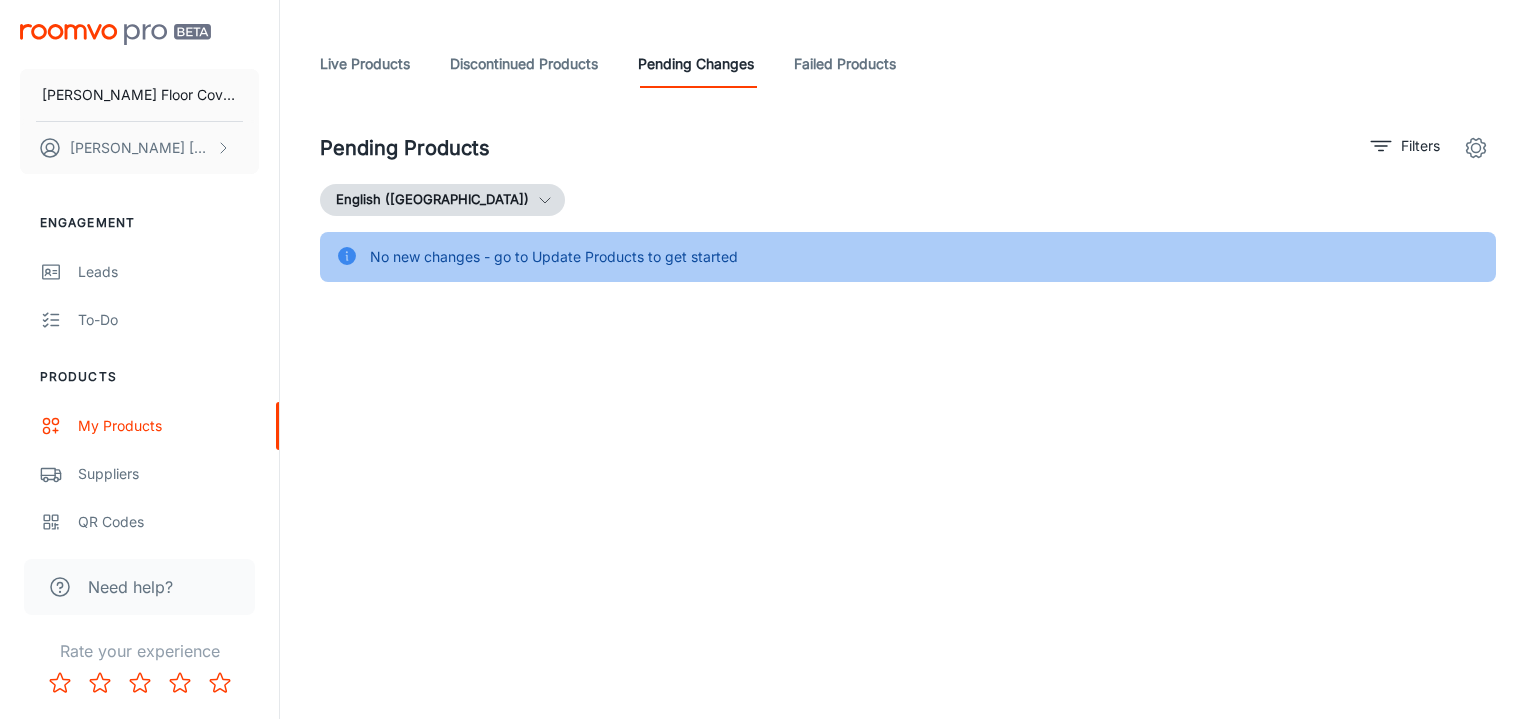 click on "Discontinued Products" at bounding box center (524, 64) 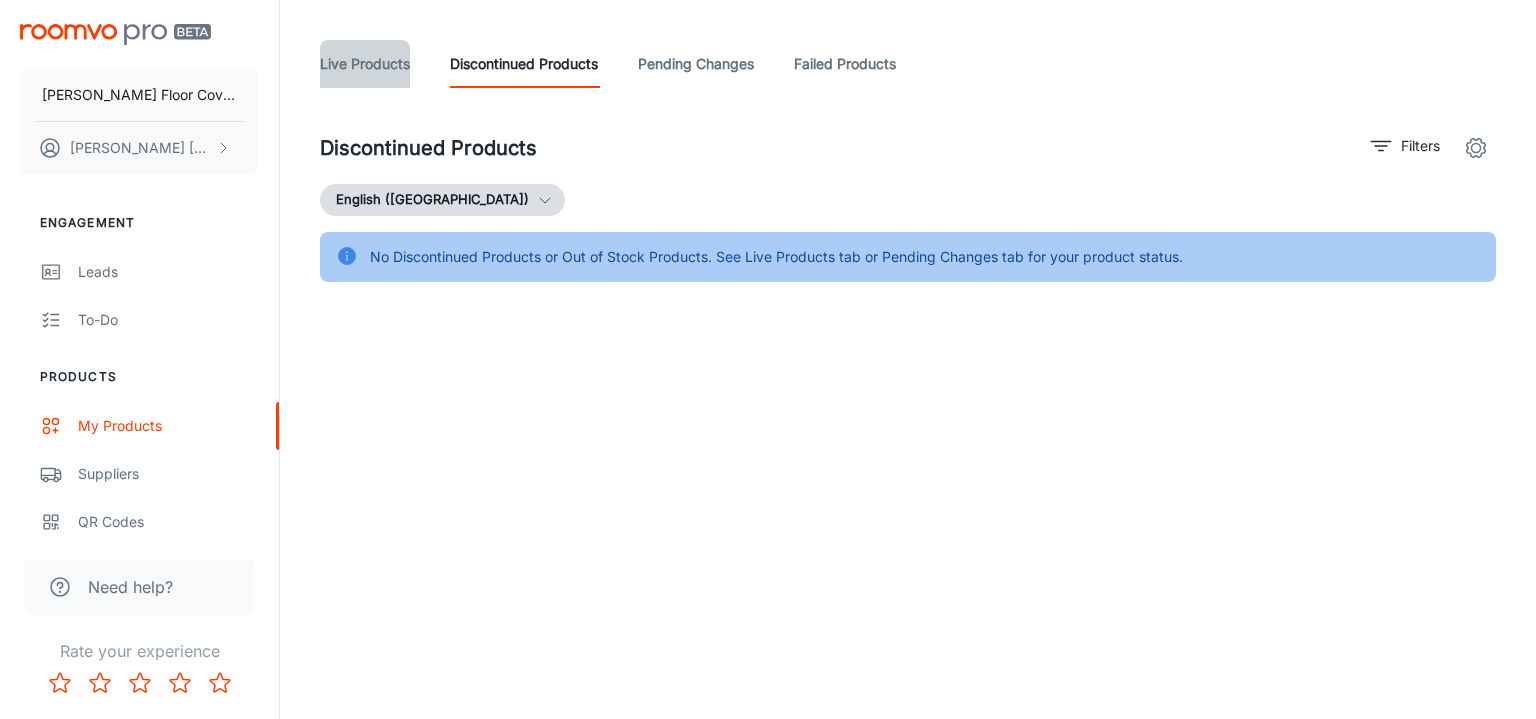 click on "Live Products" at bounding box center [365, 64] 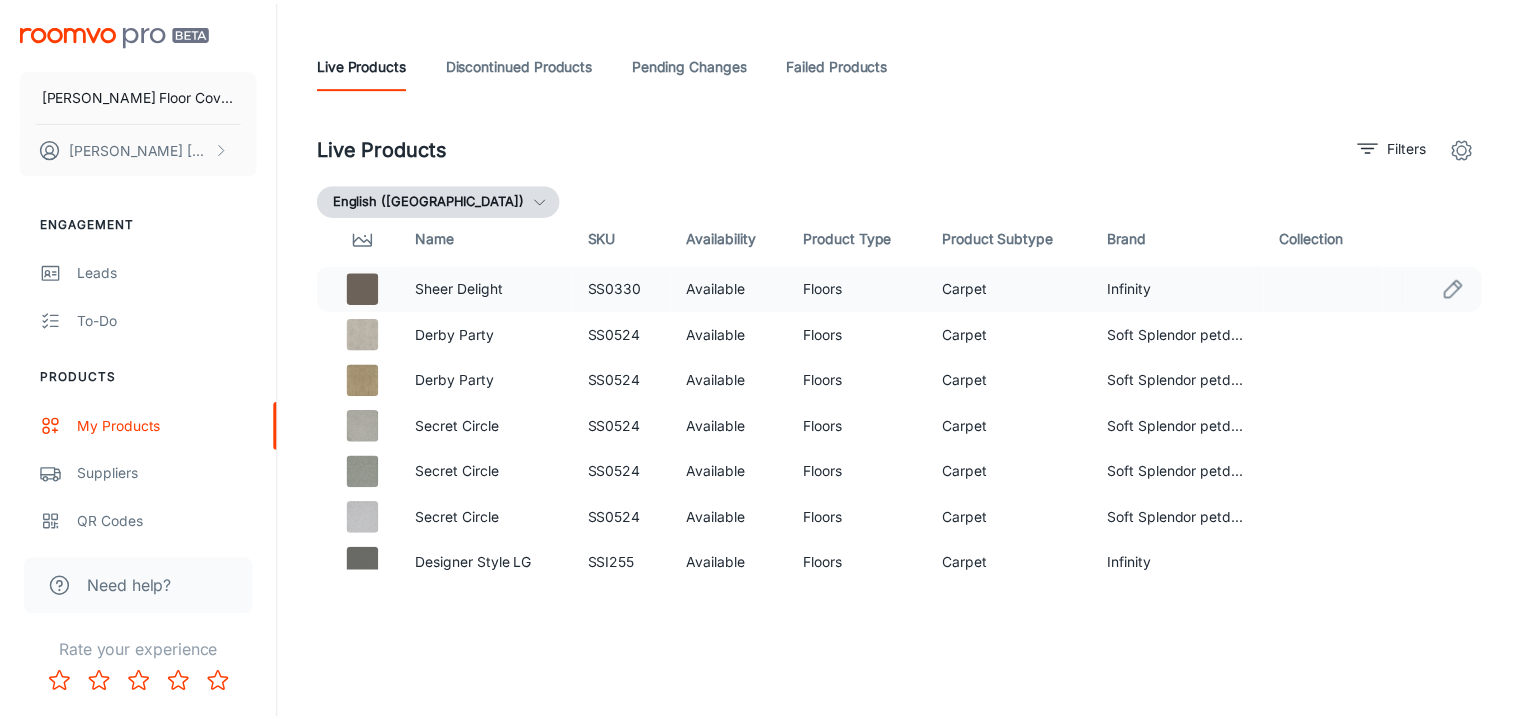 scroll, scrollTop: 33, scrollLeft: 0, axis: vertical 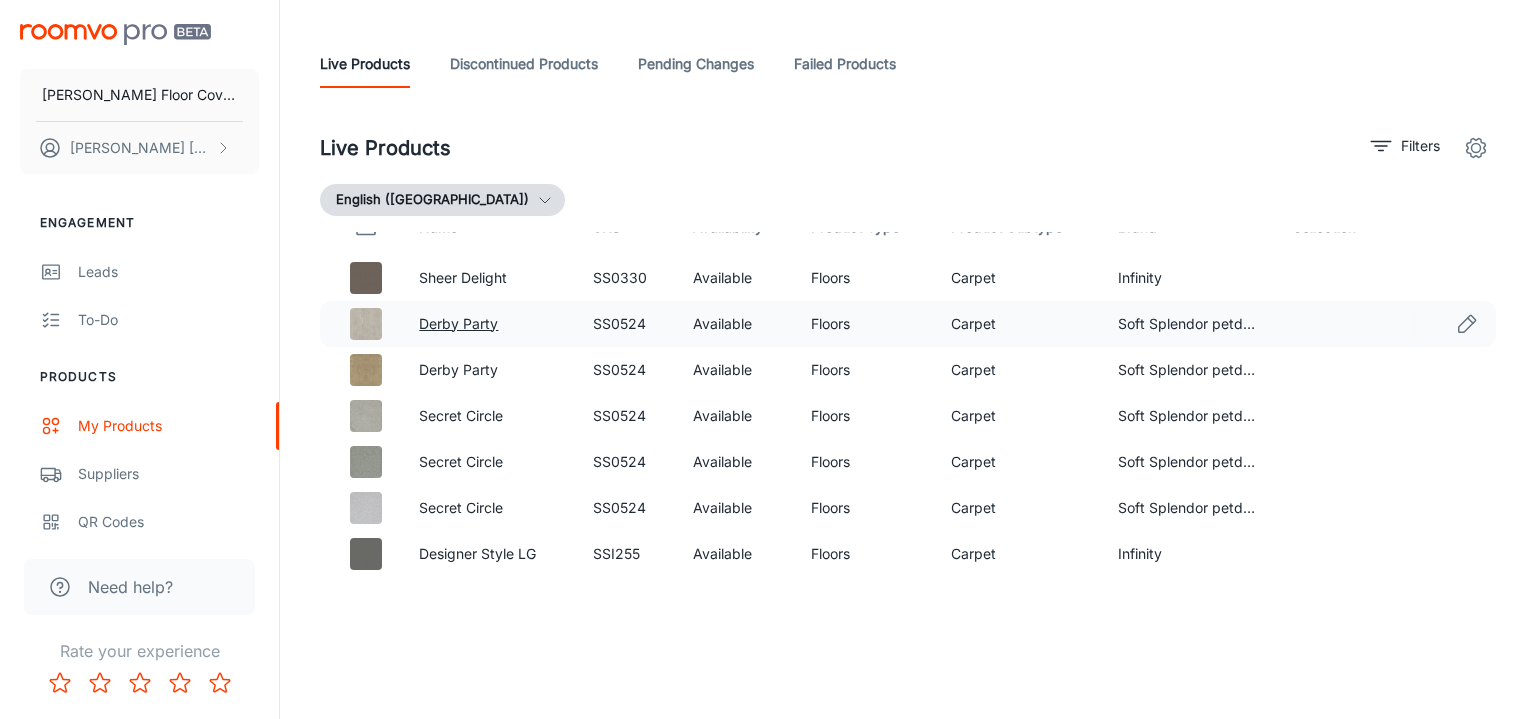 click on "Derby Party" at bounding box center (458, 323) 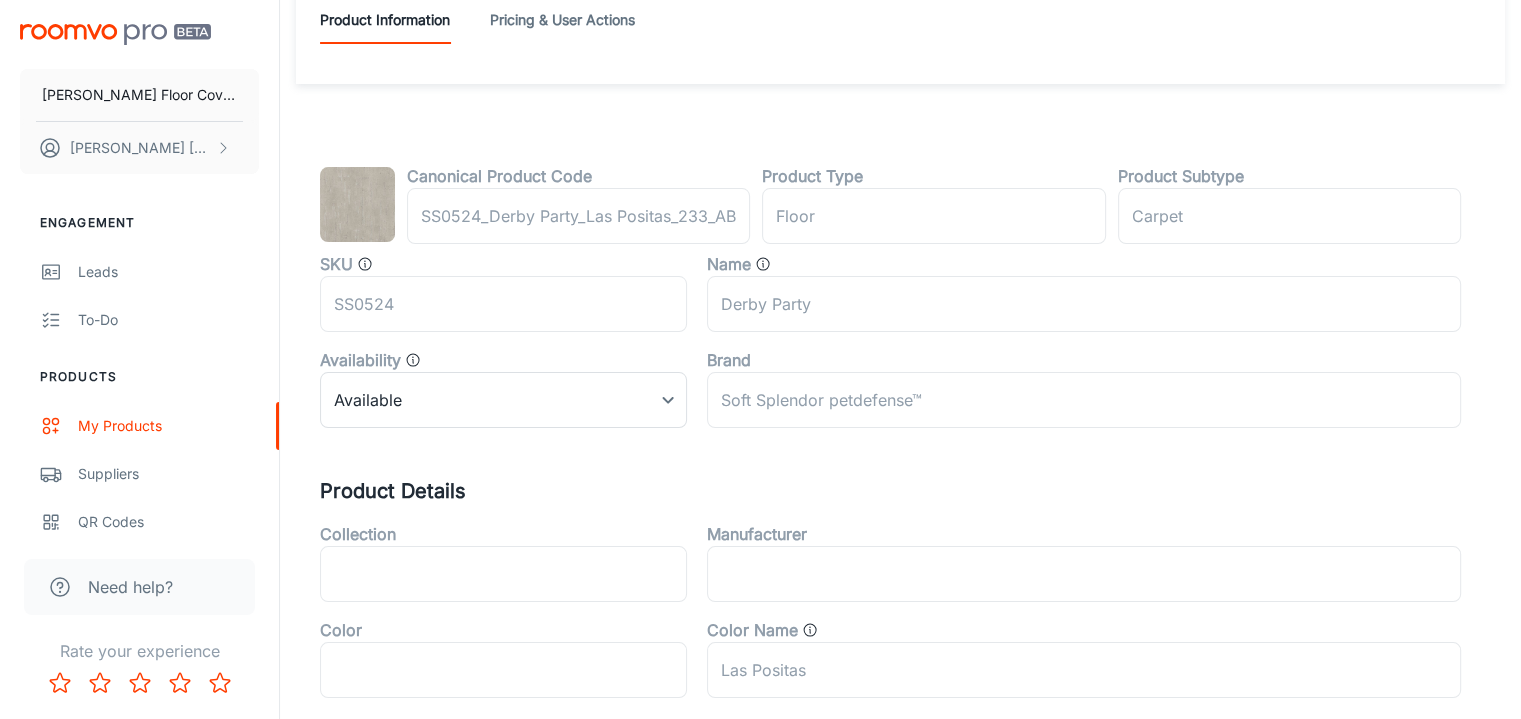 scroll, scrollTop: 86, scrollLeft: 0, axis: vertical 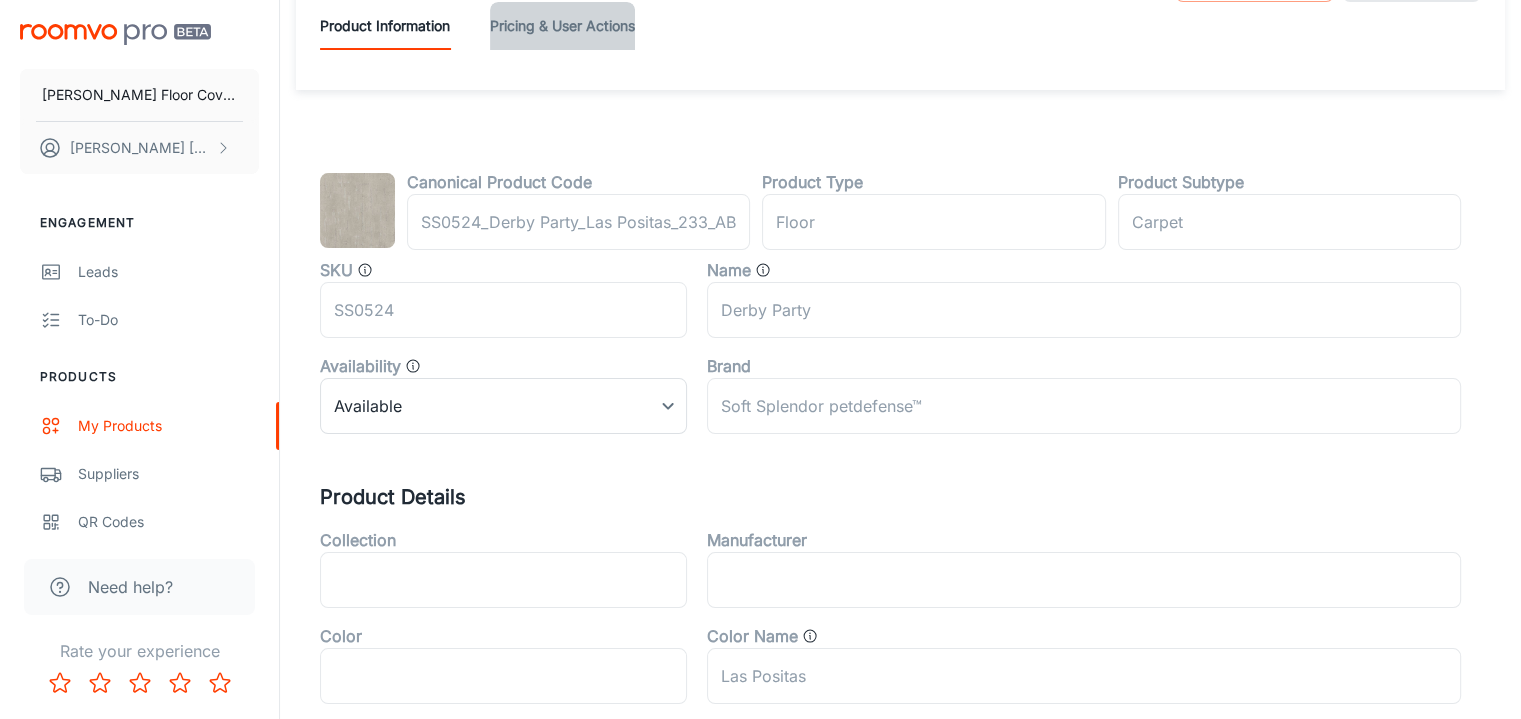 click on "Pricing & User Actions" at bounding box center (562, 26) 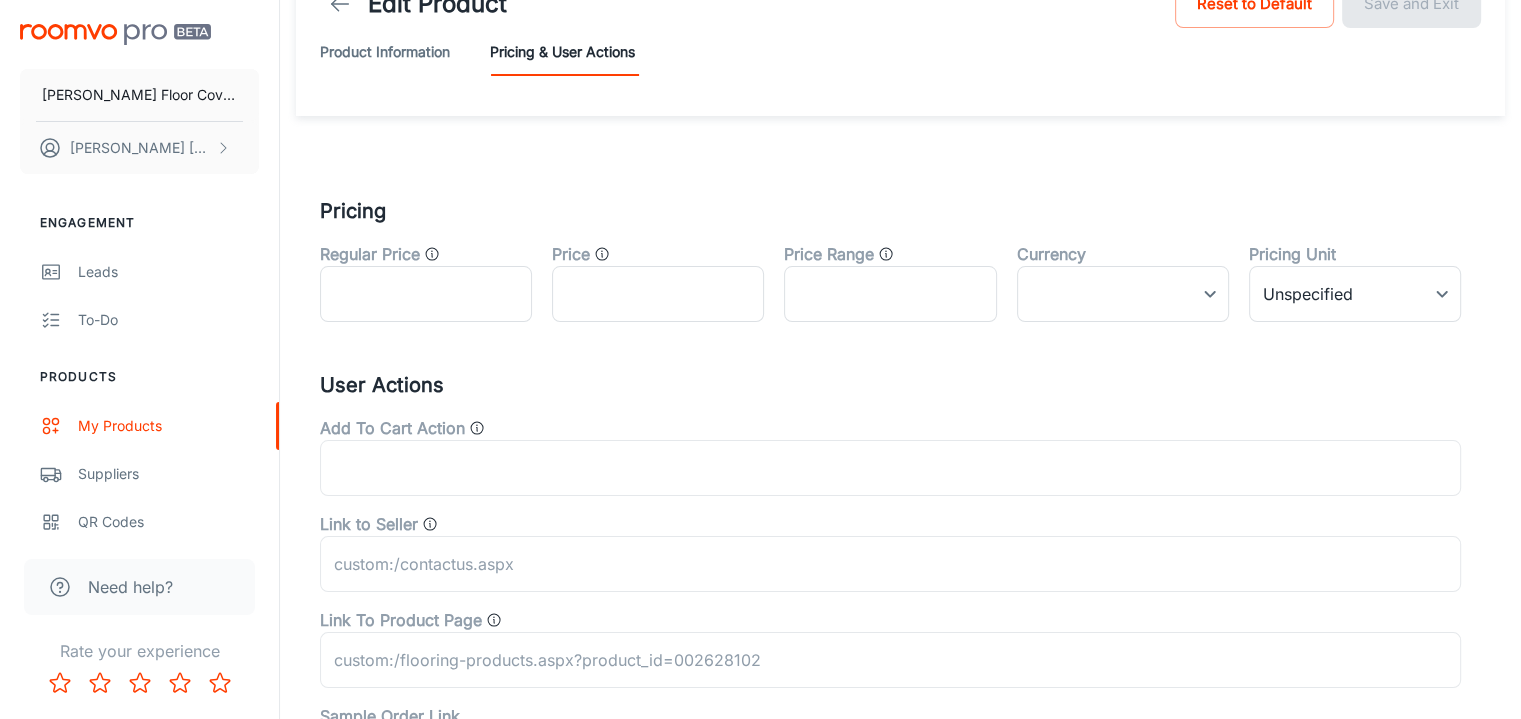 scroll, scrollTop: 0, scrollLeft: 0, axis: both 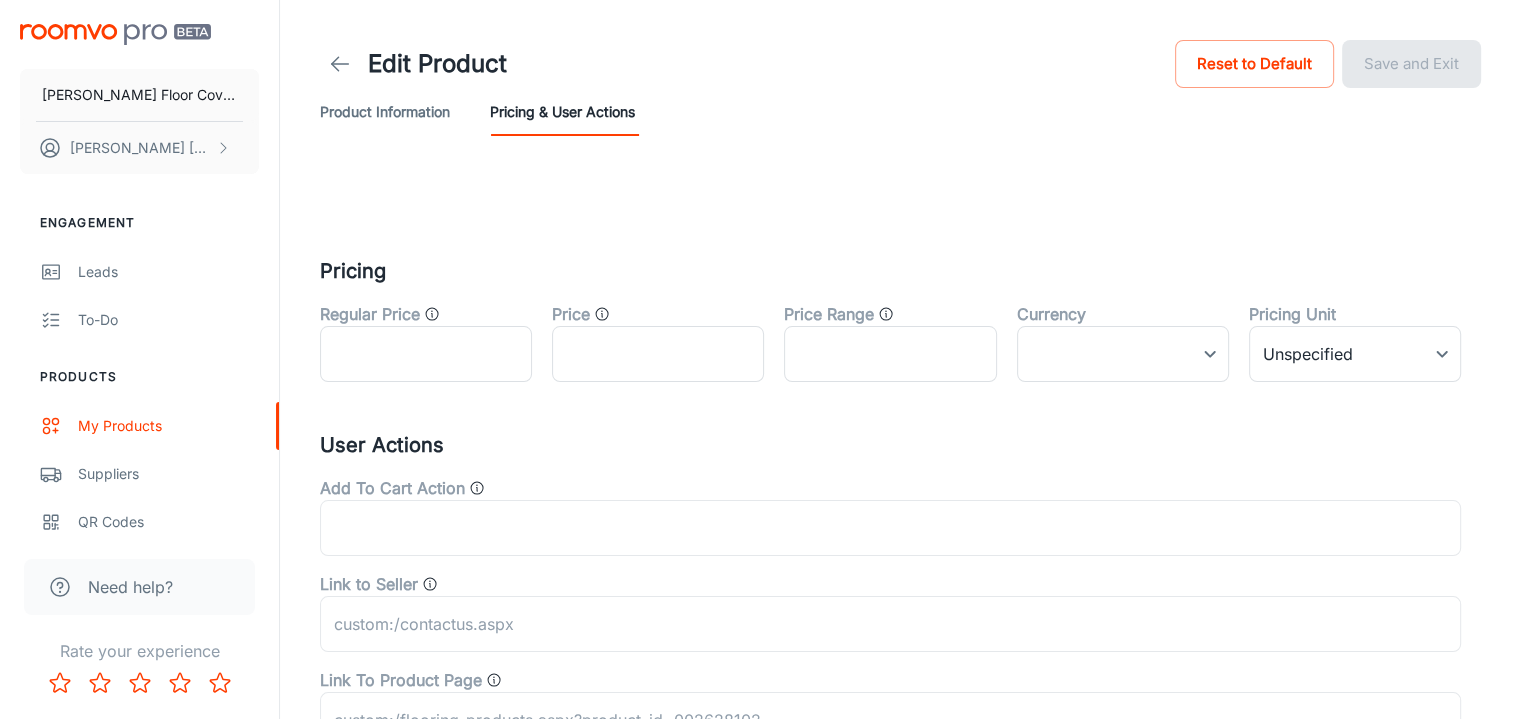 click on "Product Information" at bounding box center [385, 112] 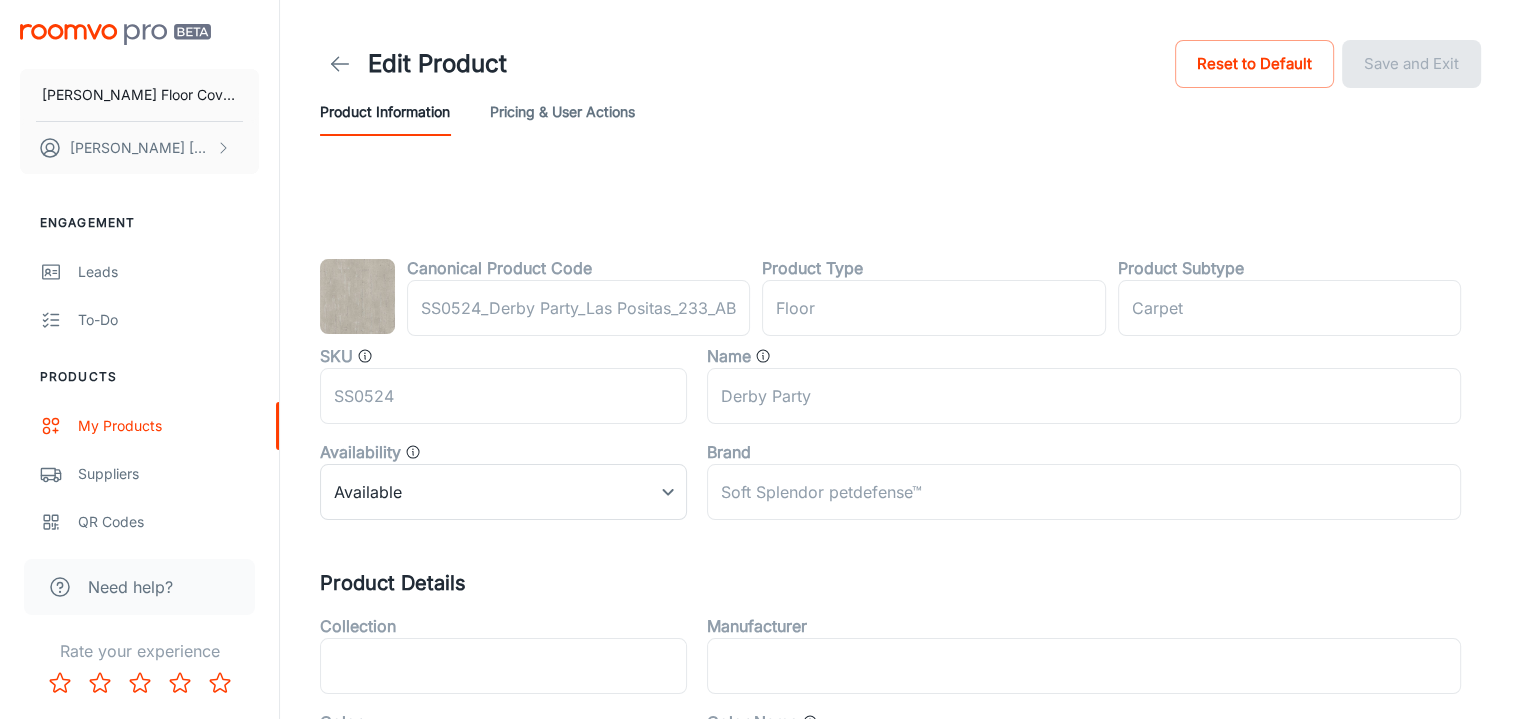 click 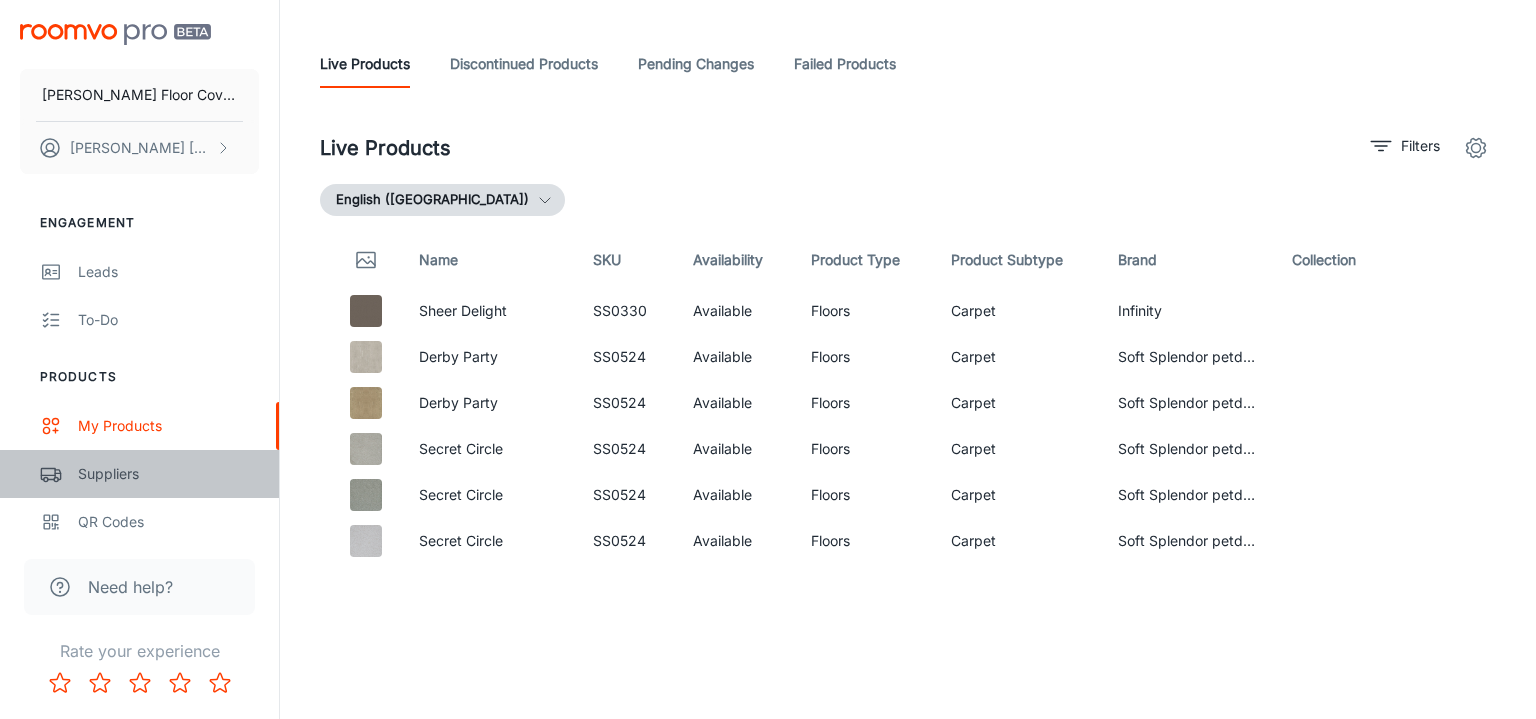 click on "Suppliers" at bounding box center (139, 474) 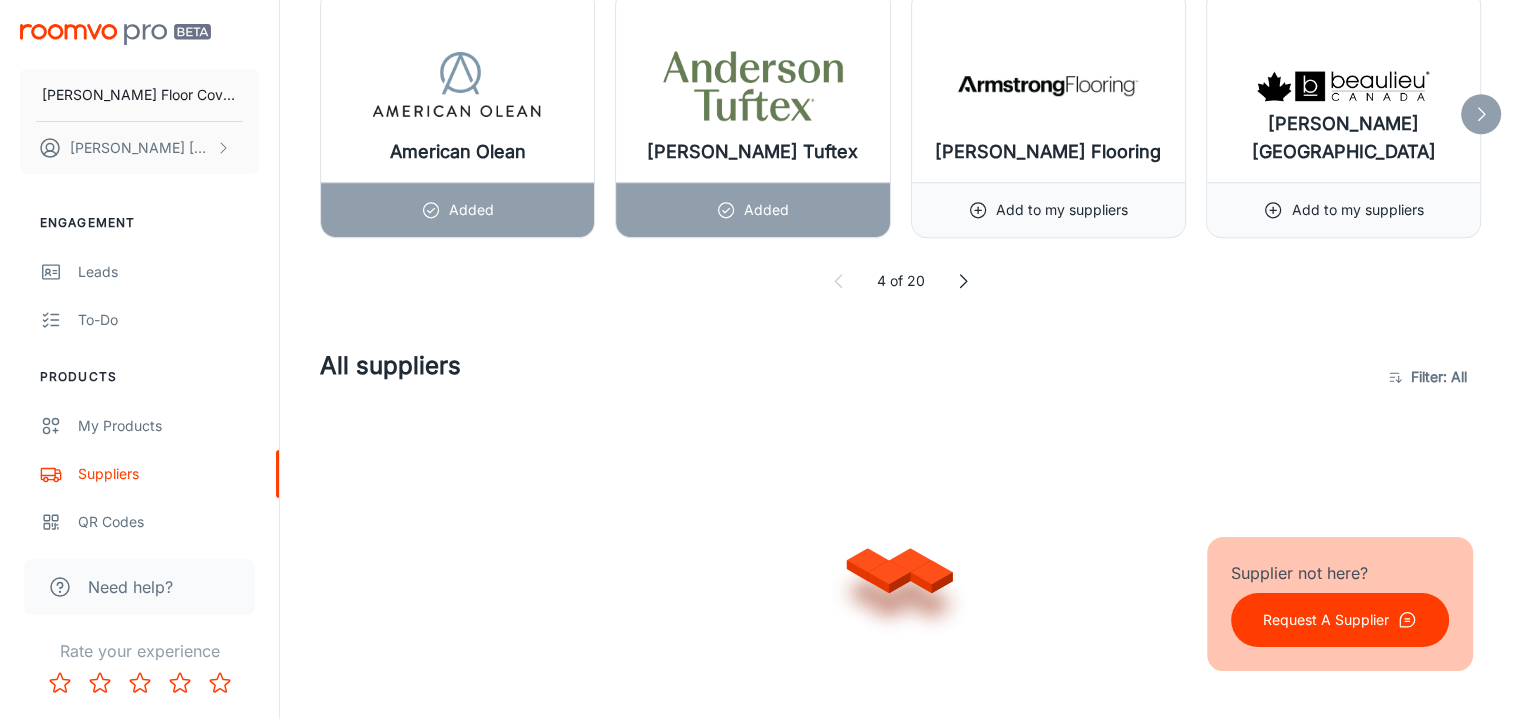 scroll, scrollTop: 1558, scrollLeft: 0, axis: vertical 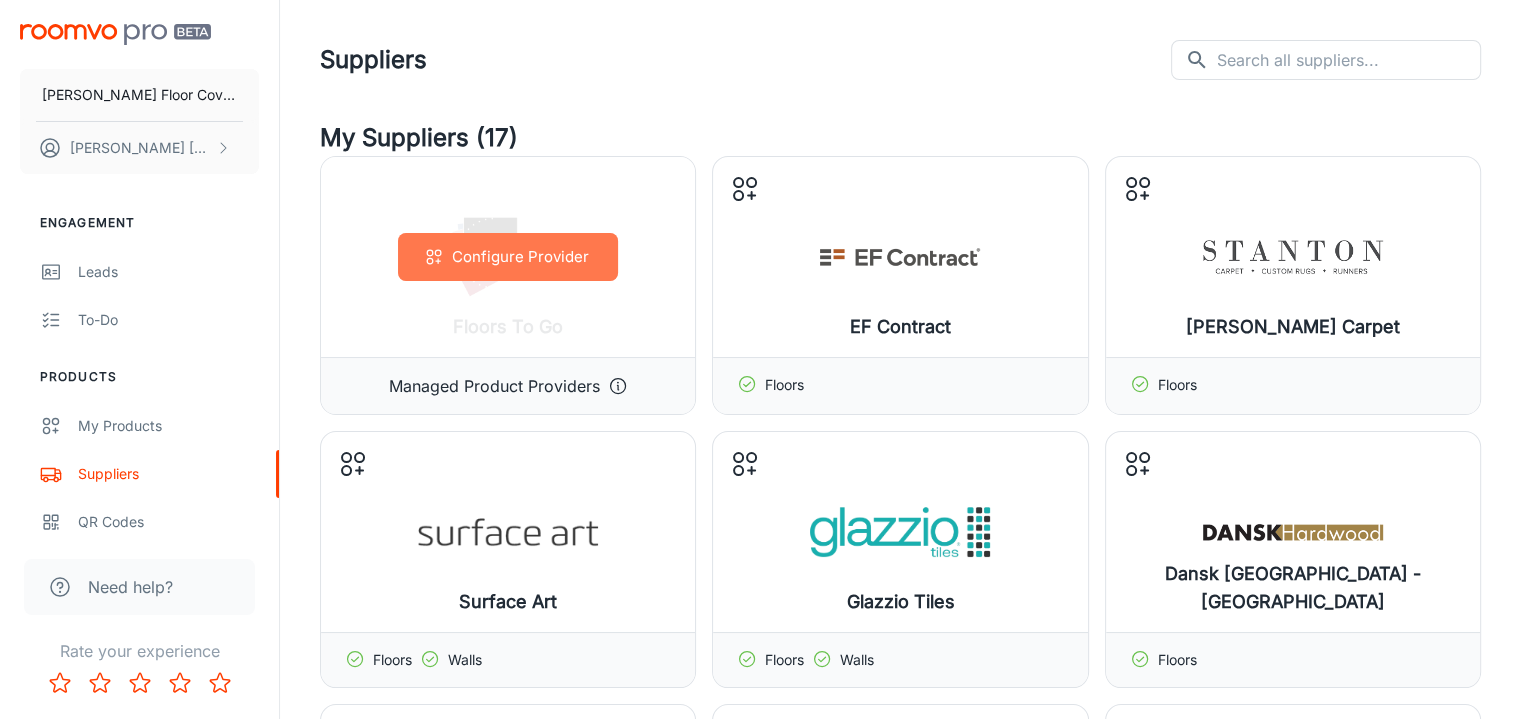 click on "Configure Provider" at bounding box center [508, 257] 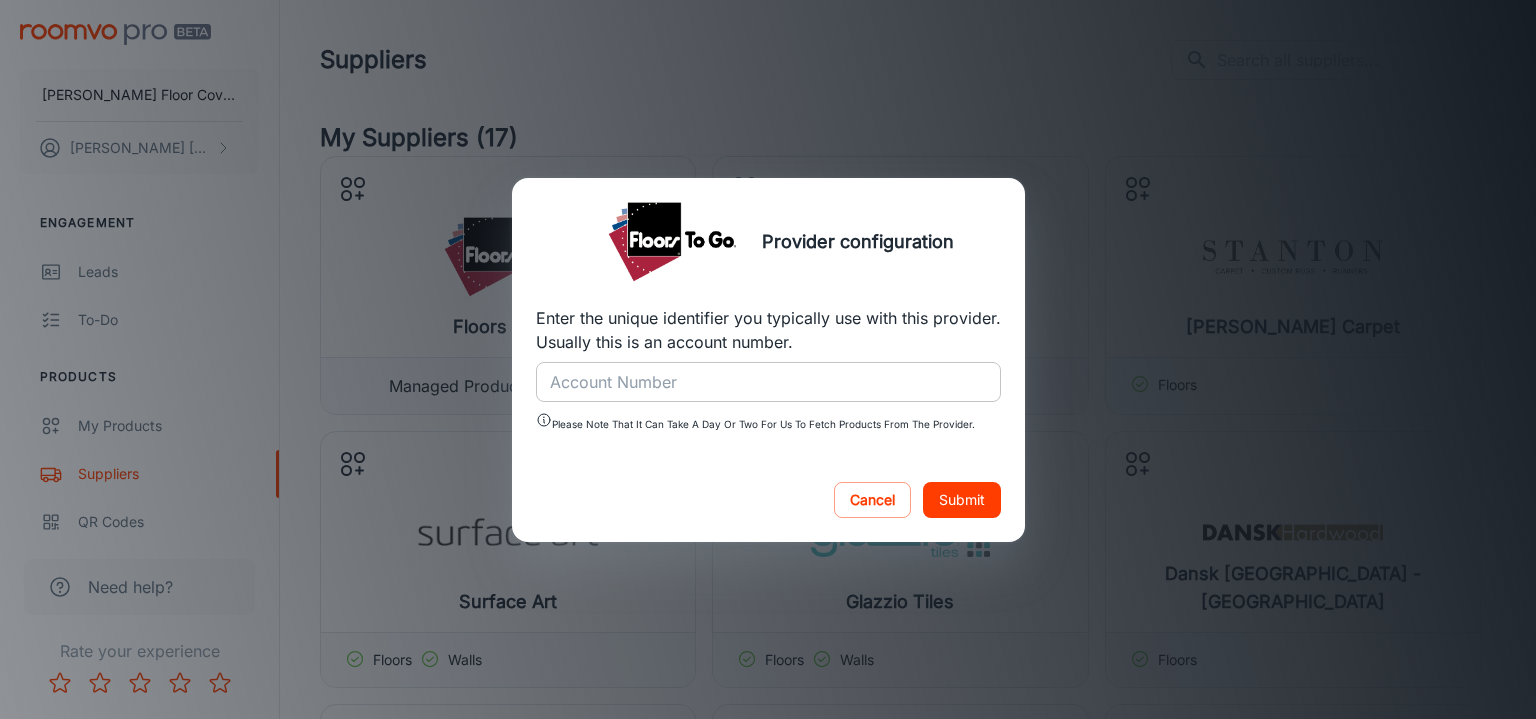 click on "Account Number" at bounding box center [768, 382] 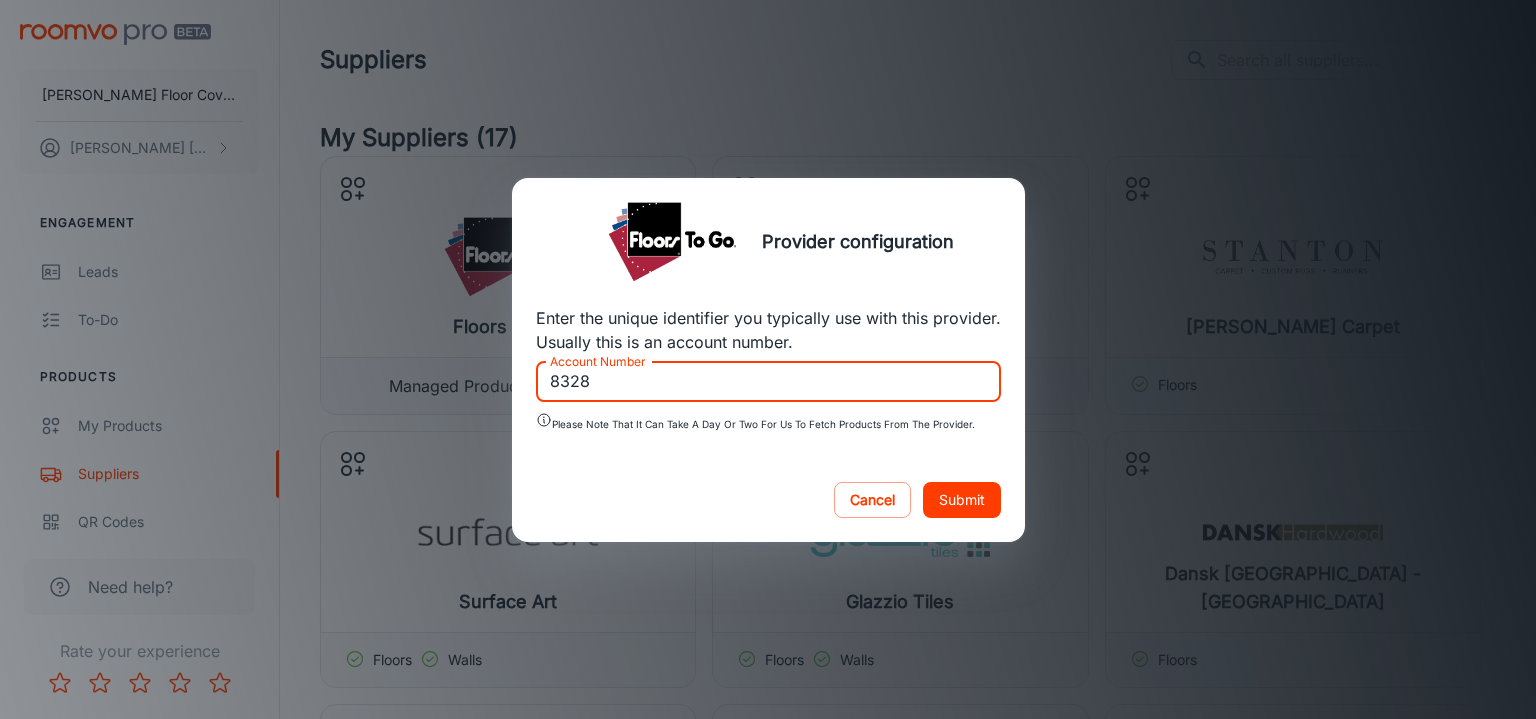 type on "8328" 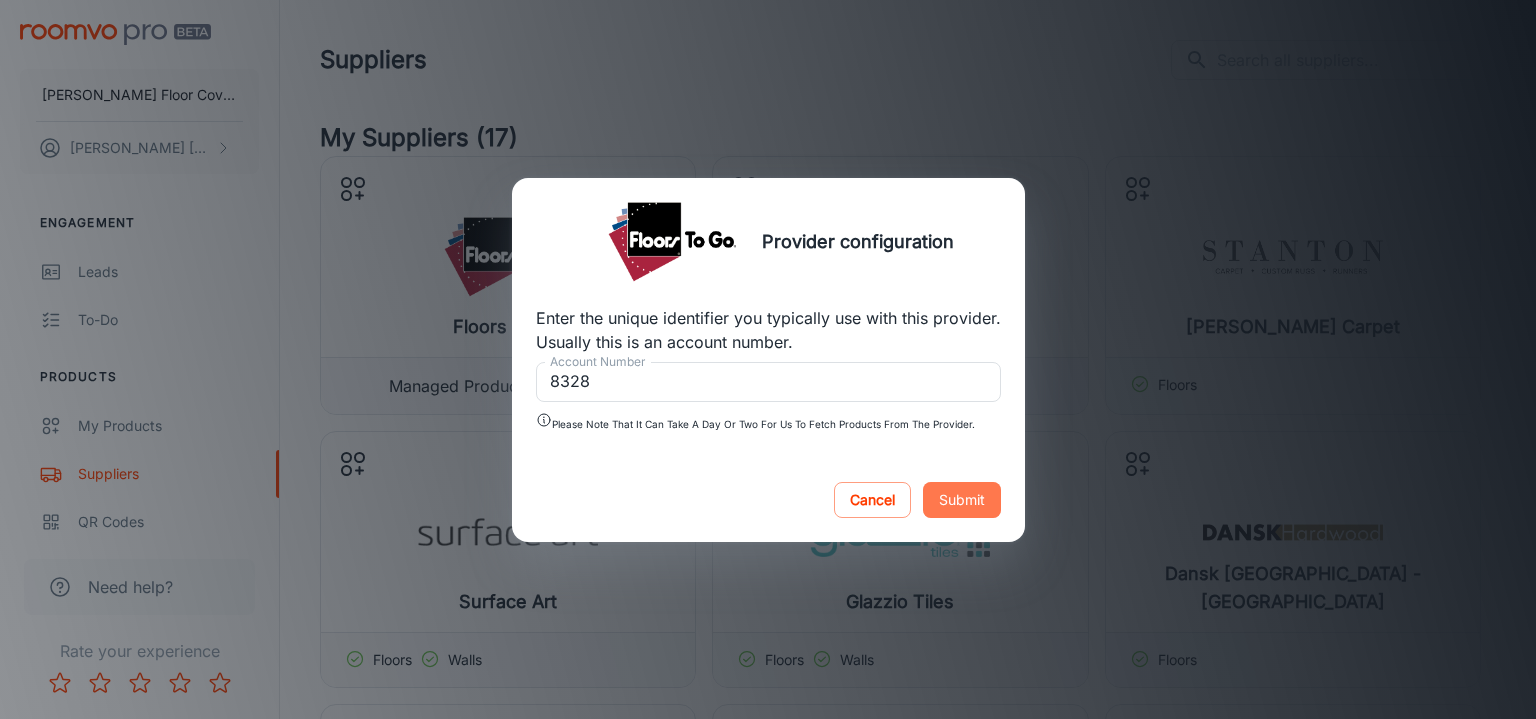 click on "Submit" at bounding box center [962, 500] 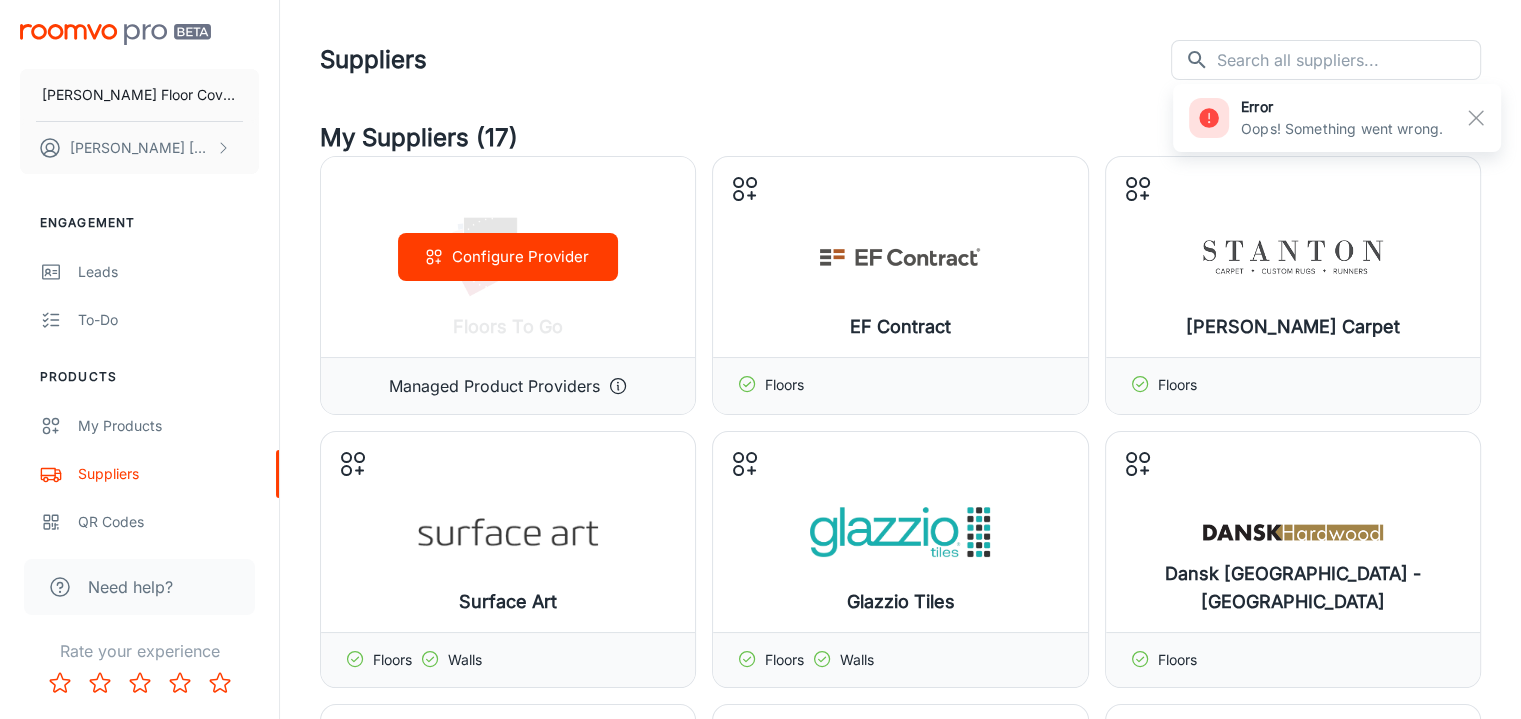 click on "Configure Provider" at bounding box center (508, 257) 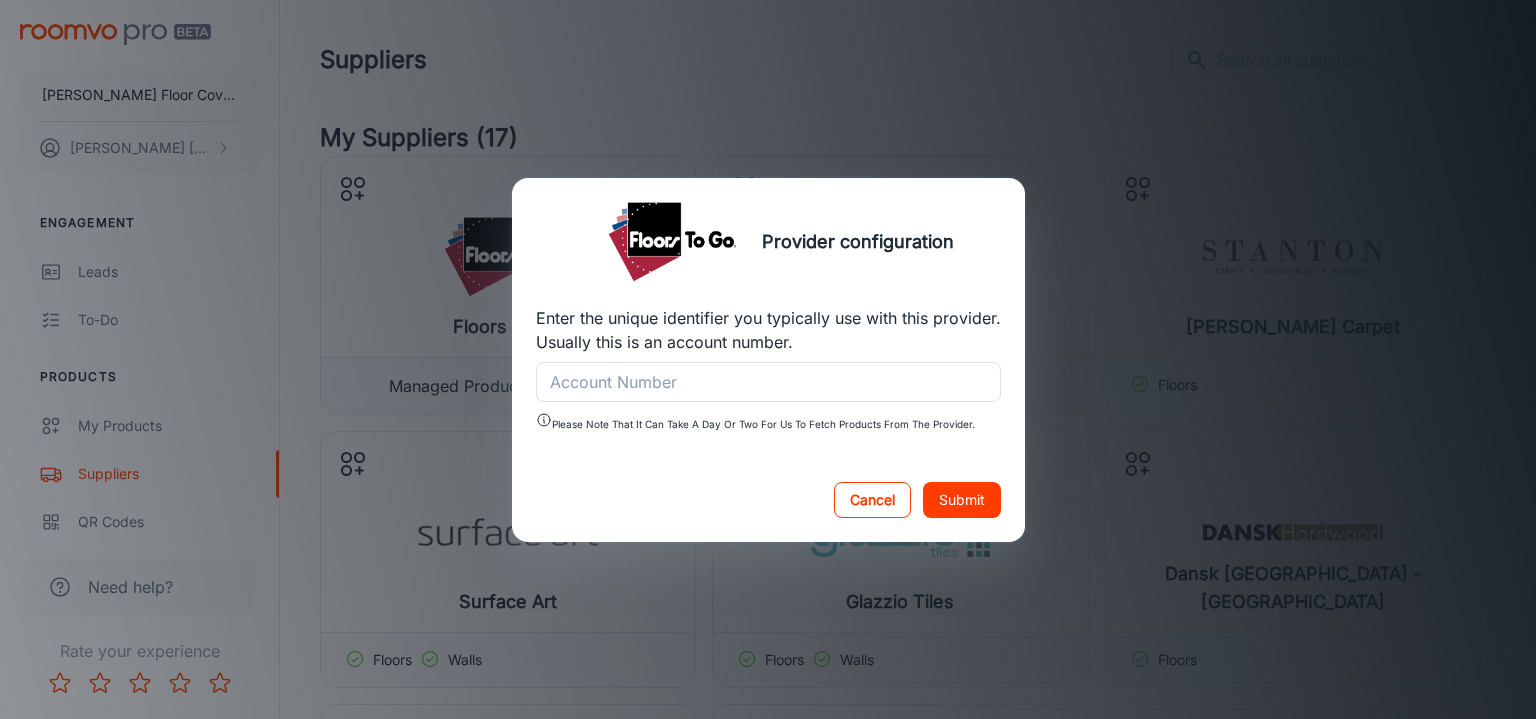 click on "Cancel" at bounding box center (872, 500) 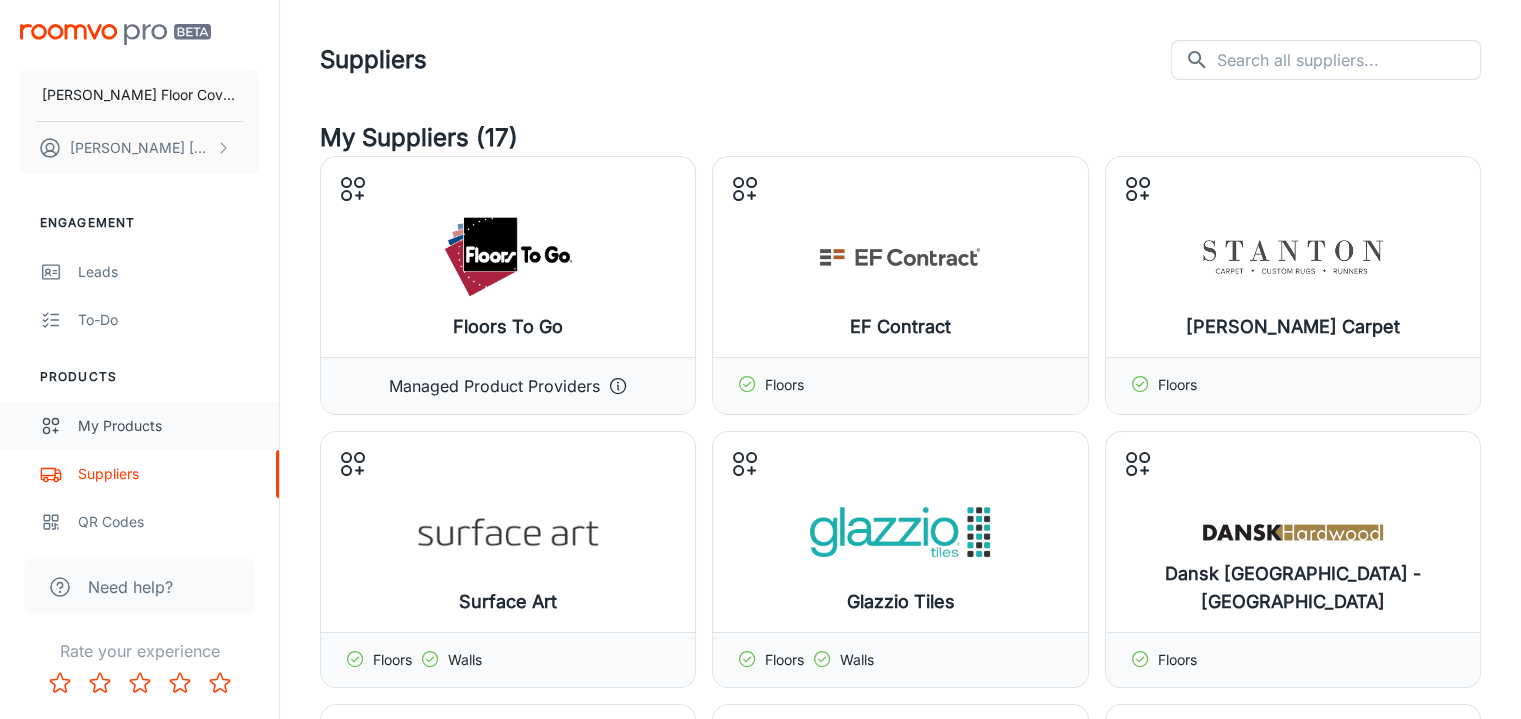 click on "My Products" at bounding box center [168, 426] 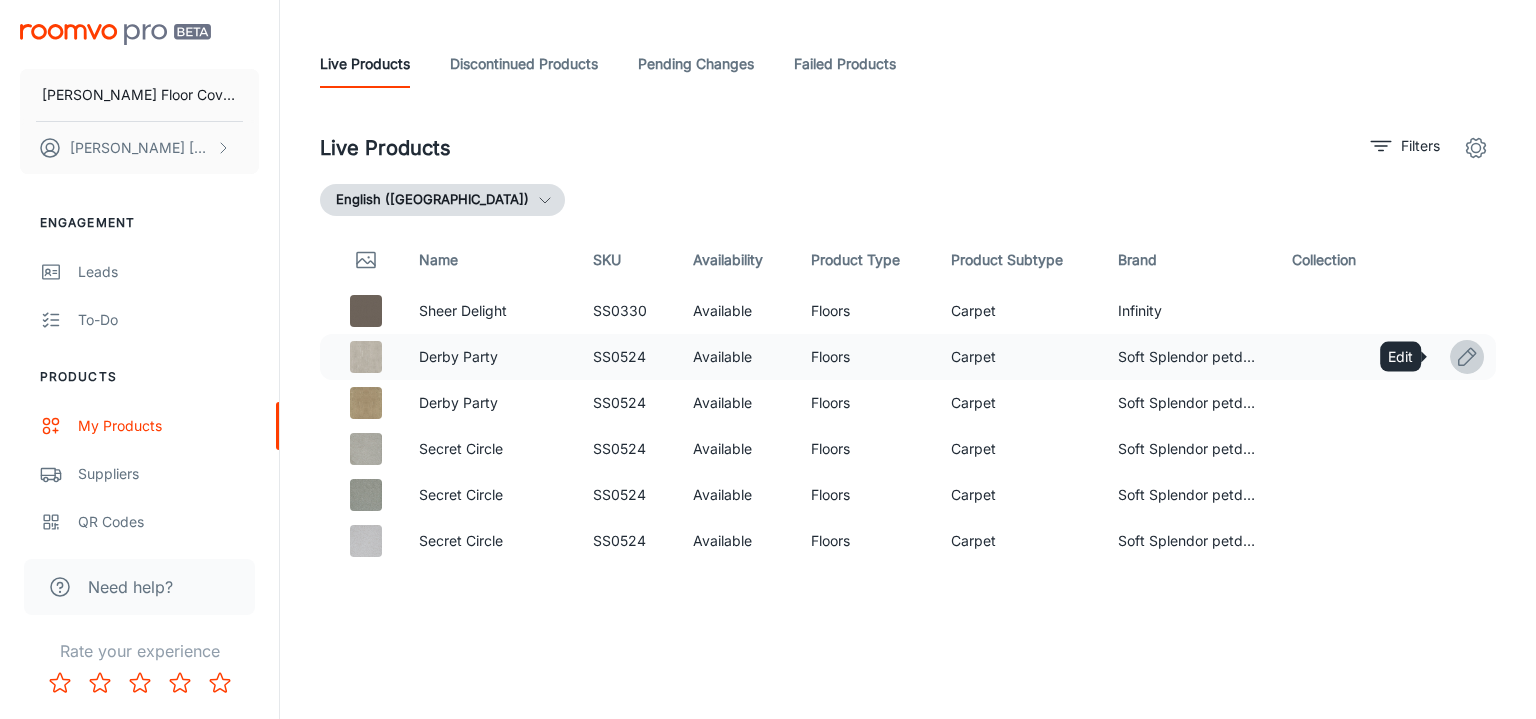 click 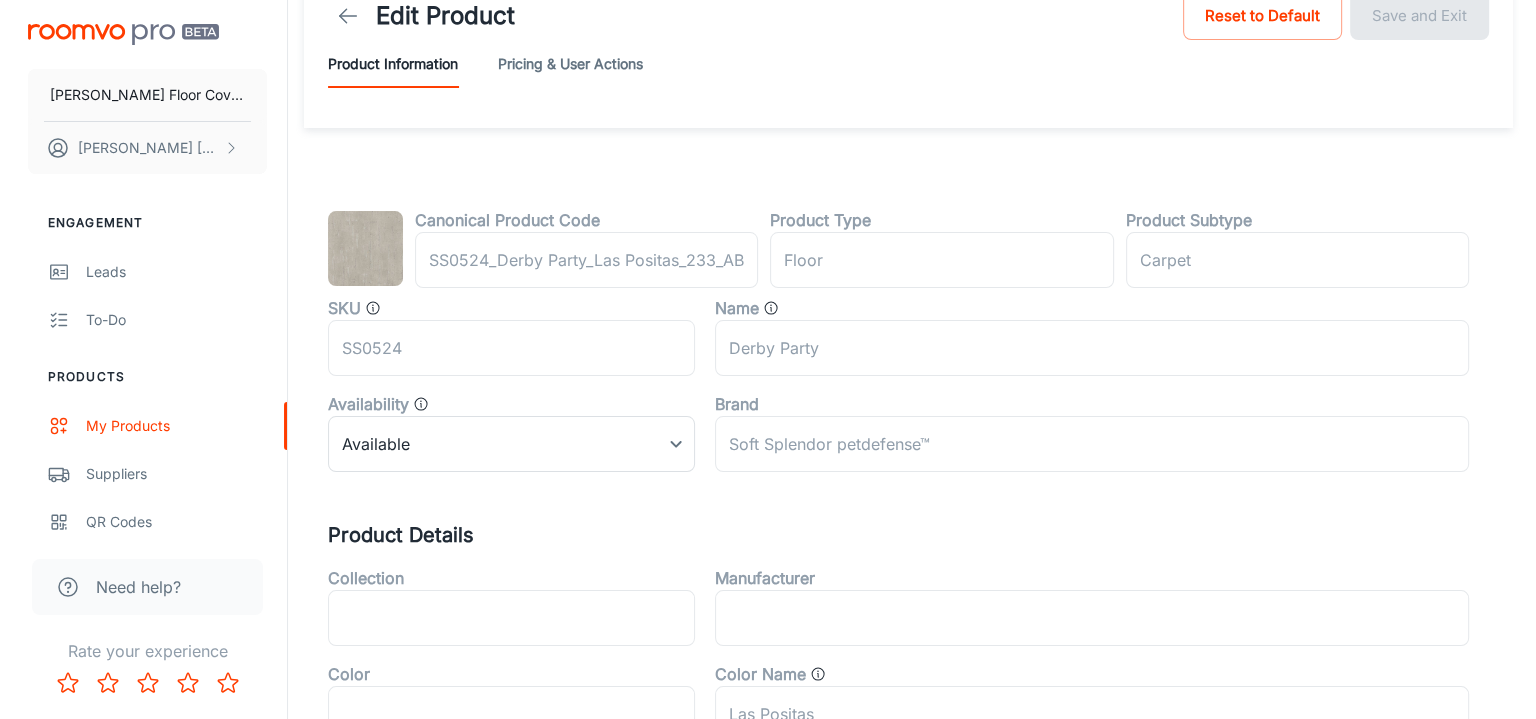 scroll, scrollTop: 0, scrollLeft: 0, axis: both 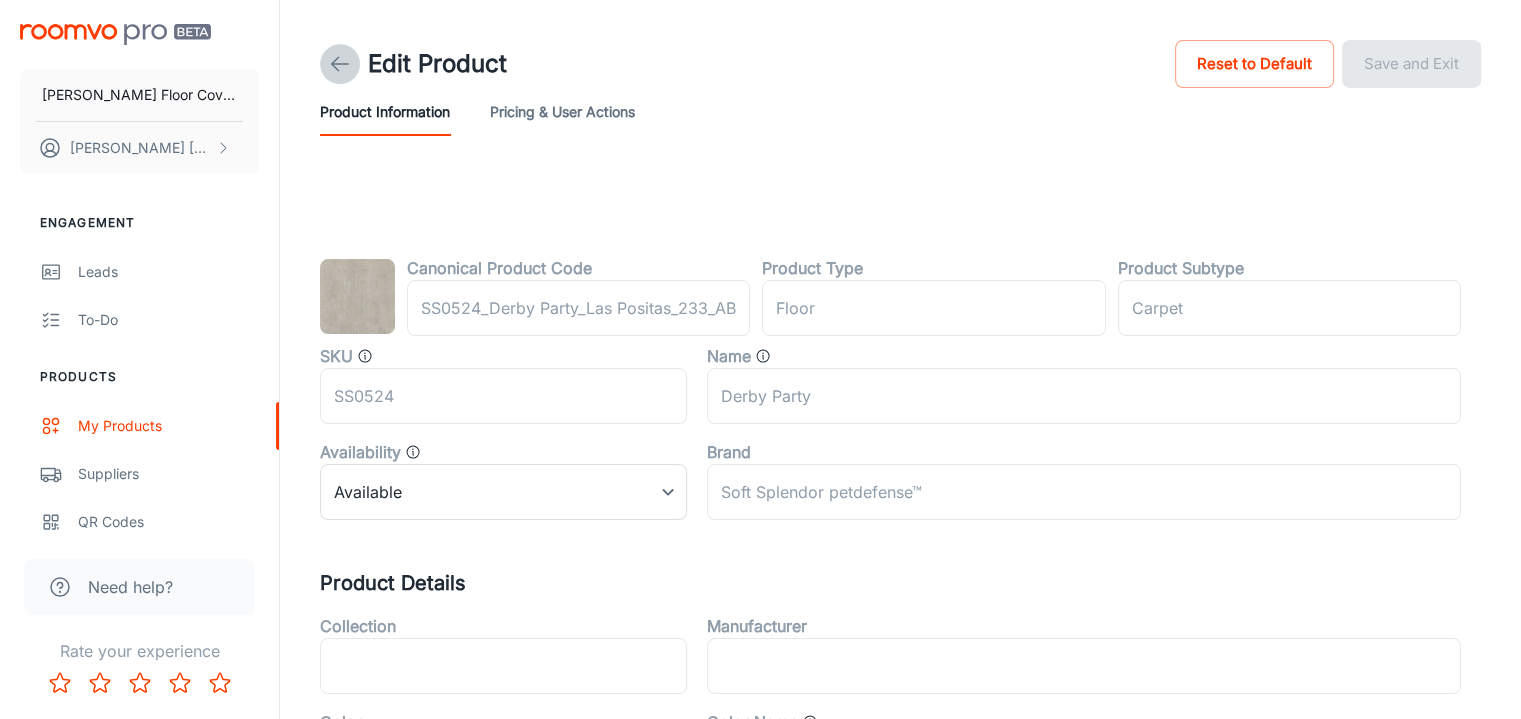 click 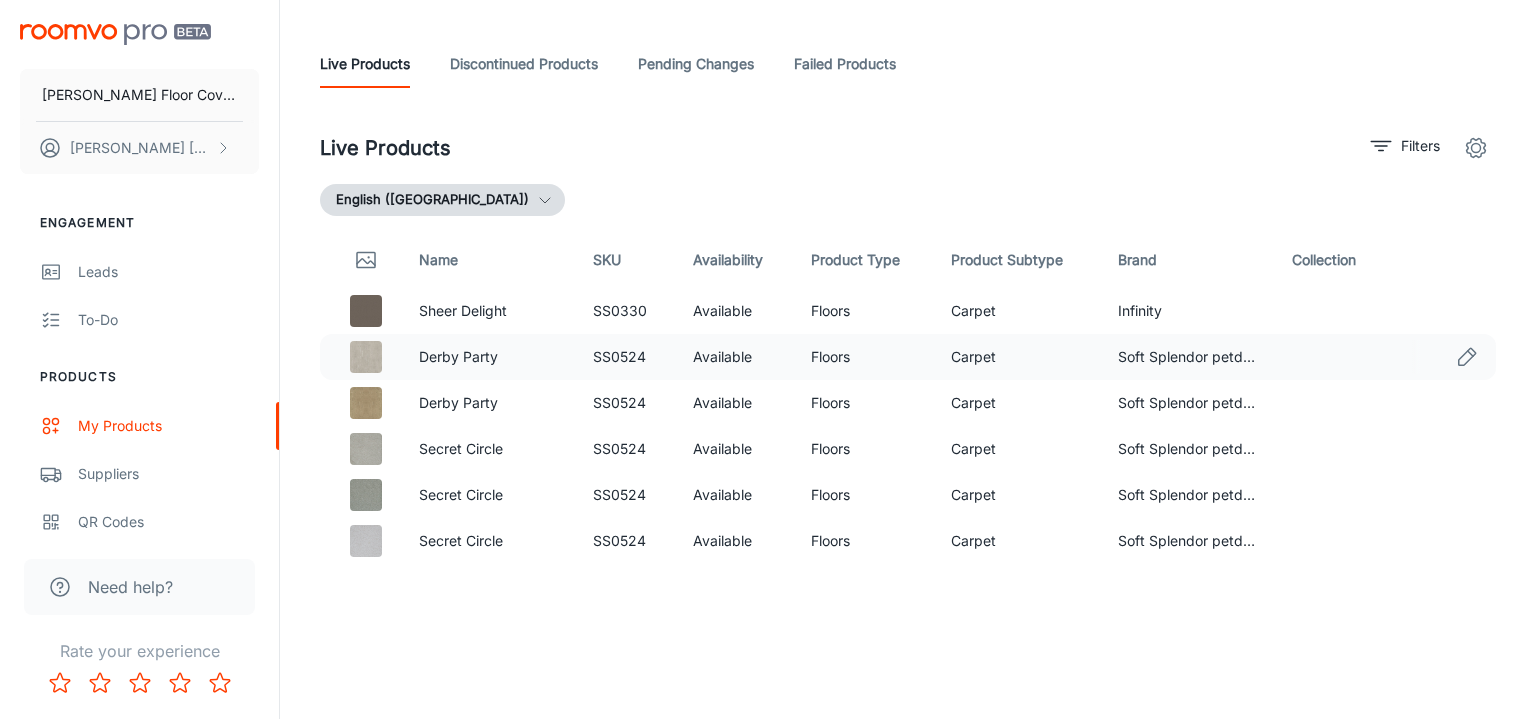 click at bounding box center [366, 357] 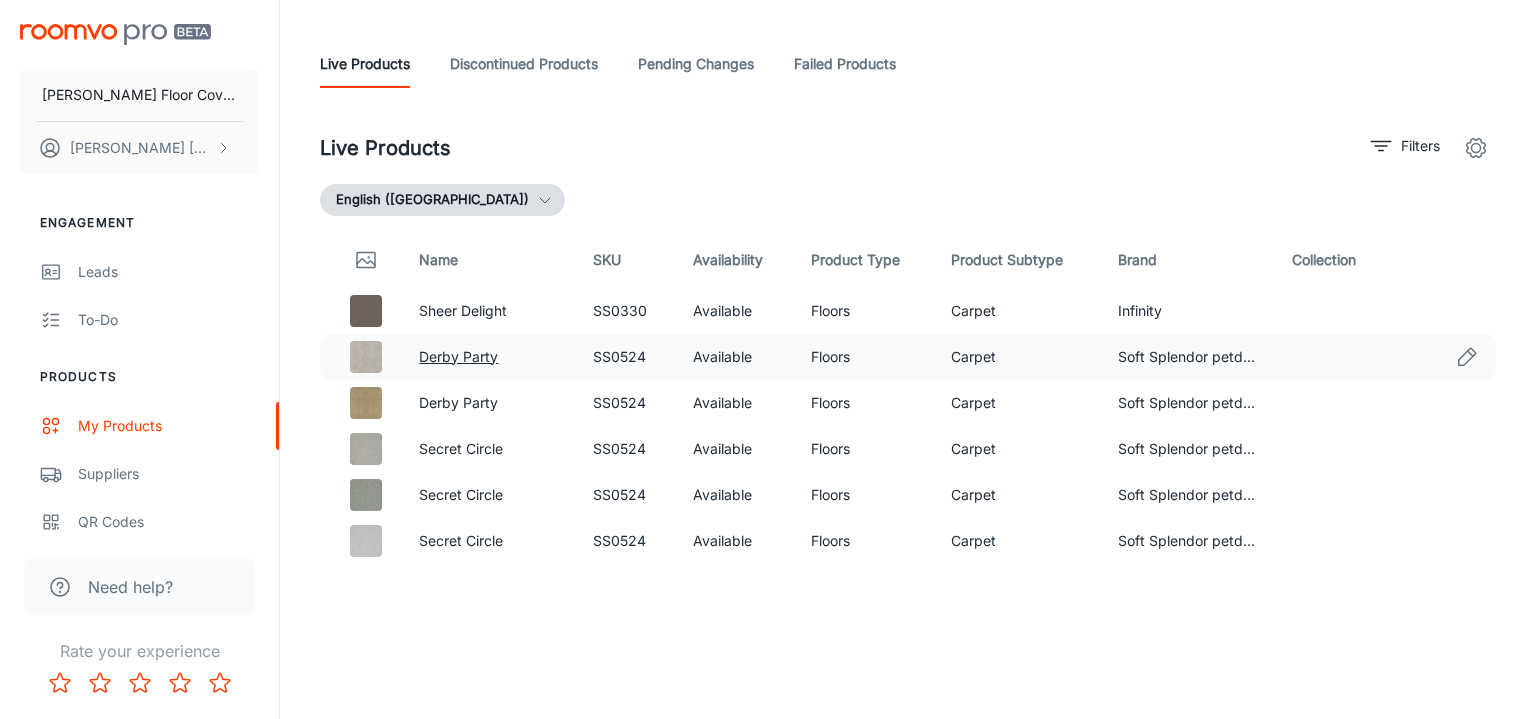 click on "Derby Party" at bounding box center (458, 356) 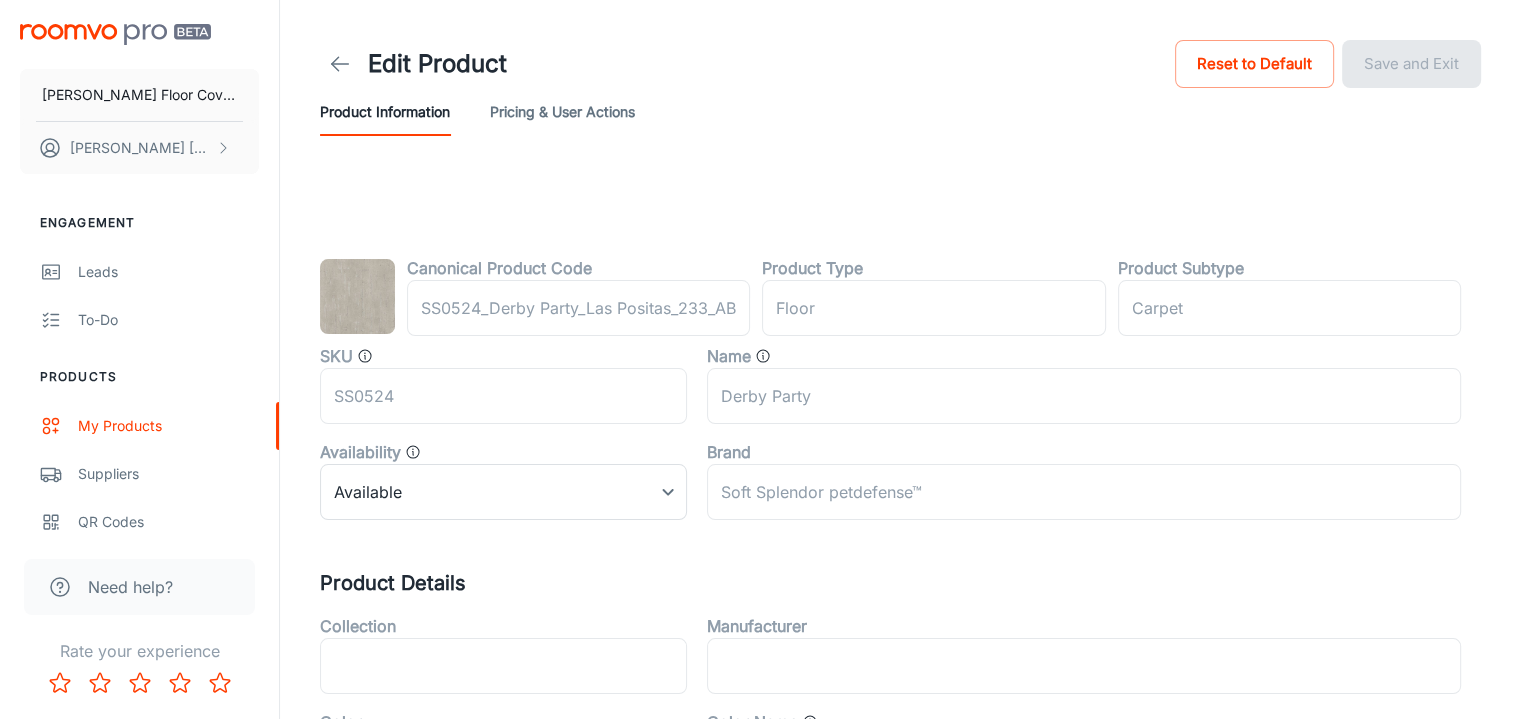 click on "Pricing & User Actions" at bounding box center [562, 112] 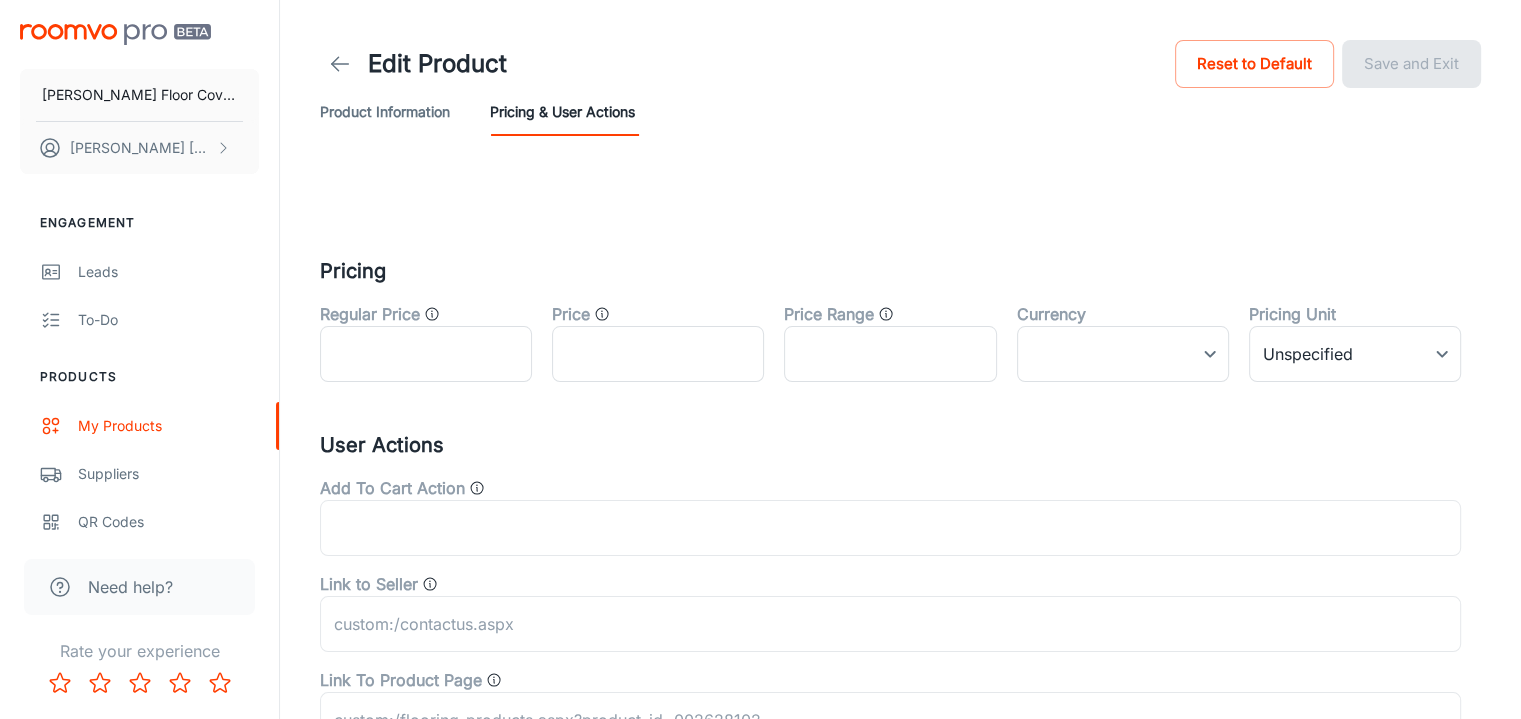 click 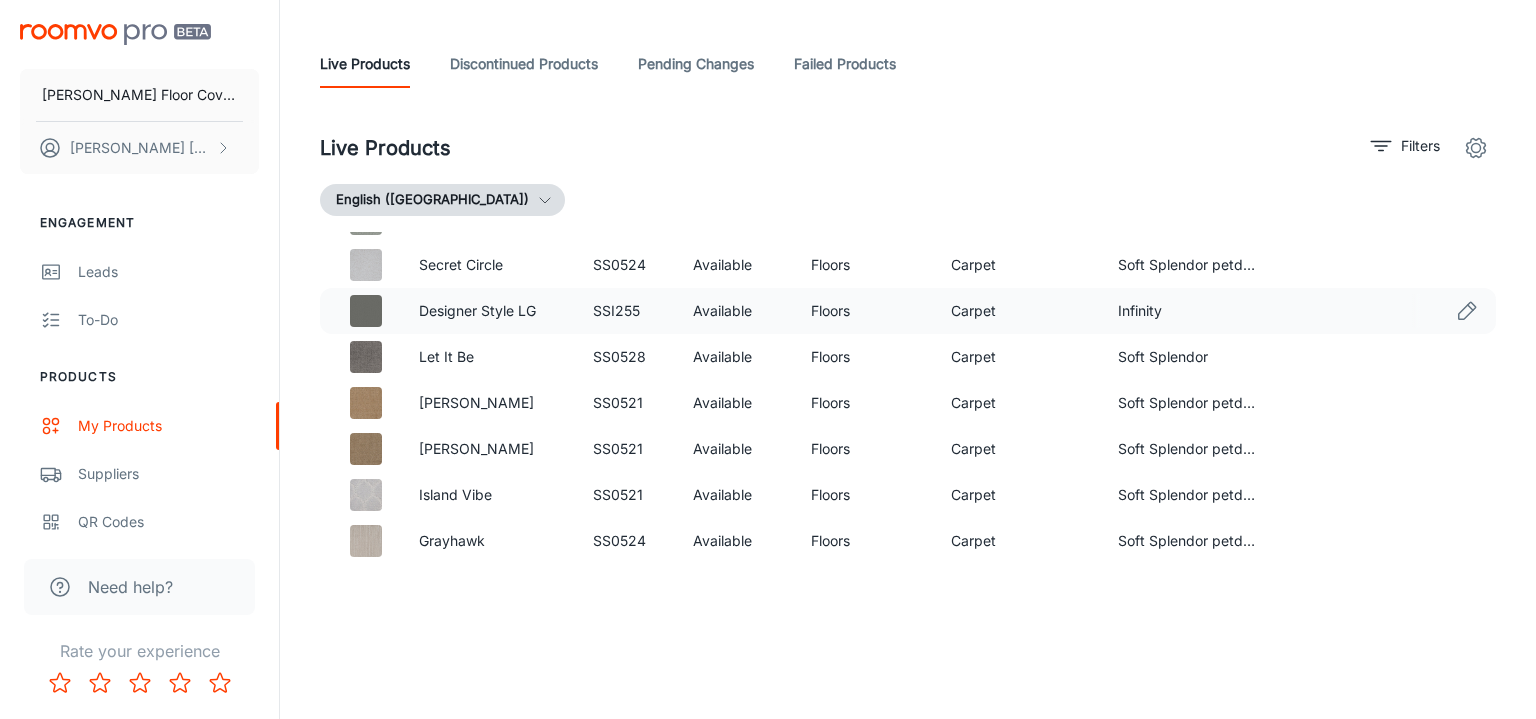 scroll, scrollTop: 300, scrollLeft: 0, axis: vertical 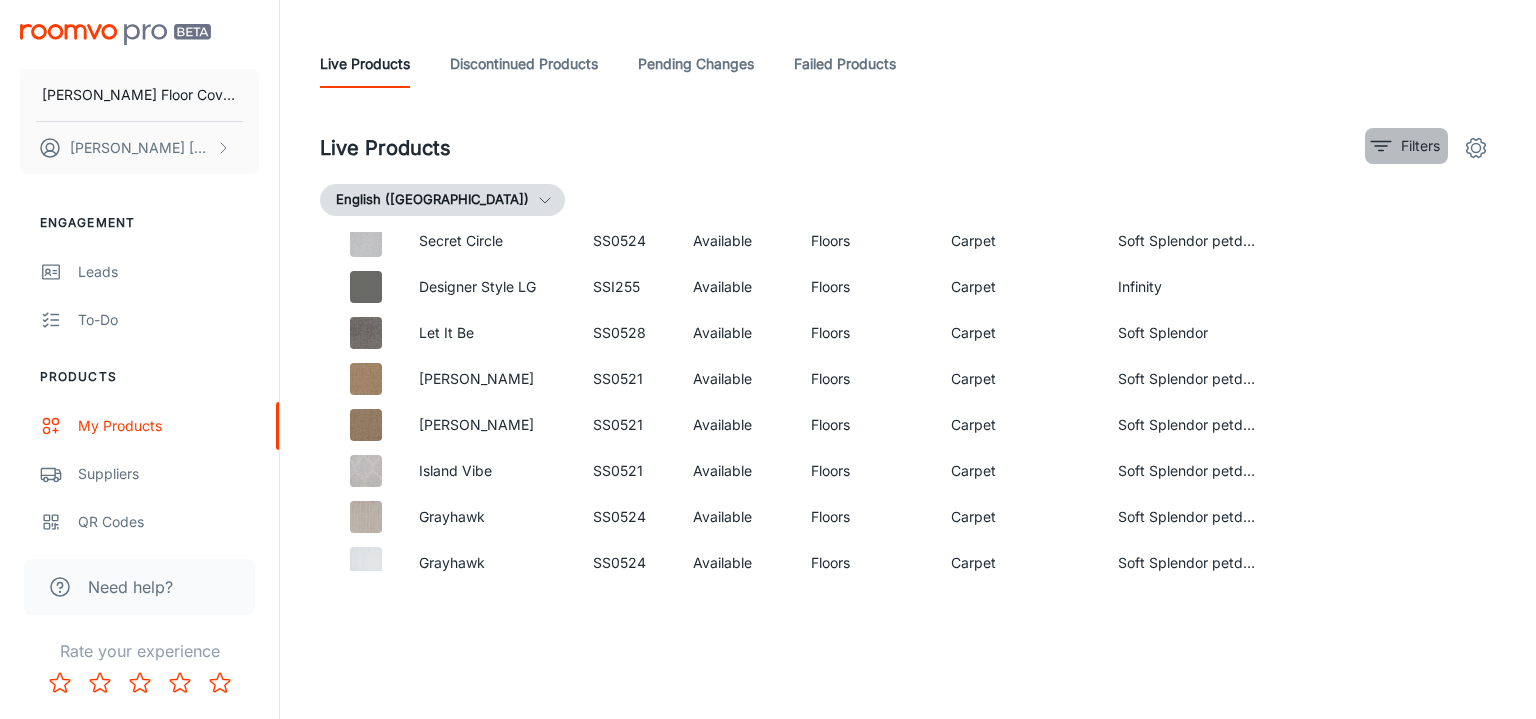click on "Filters" at bounding box center (1420, 146) 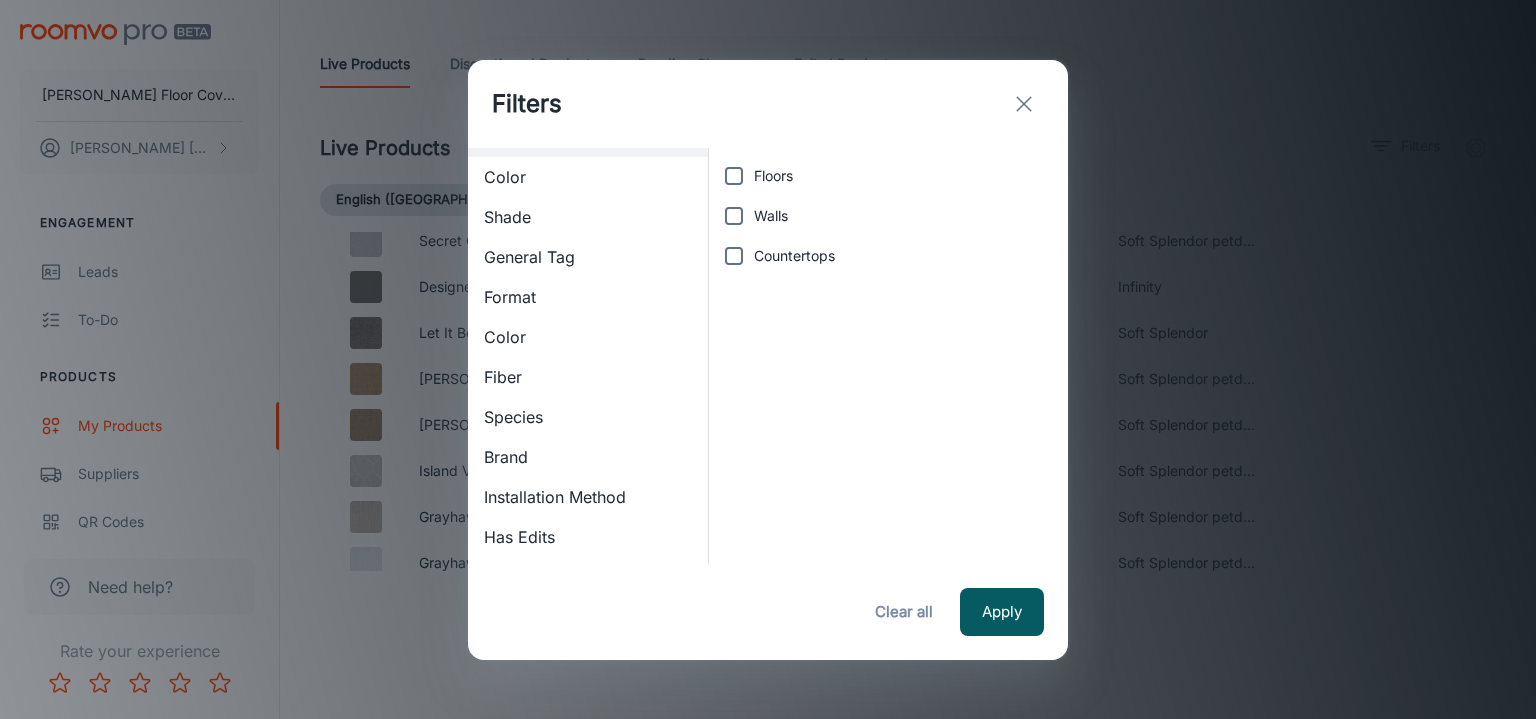 scroll, scrollTop: 40, scrollLeft: 0, axis: vertical 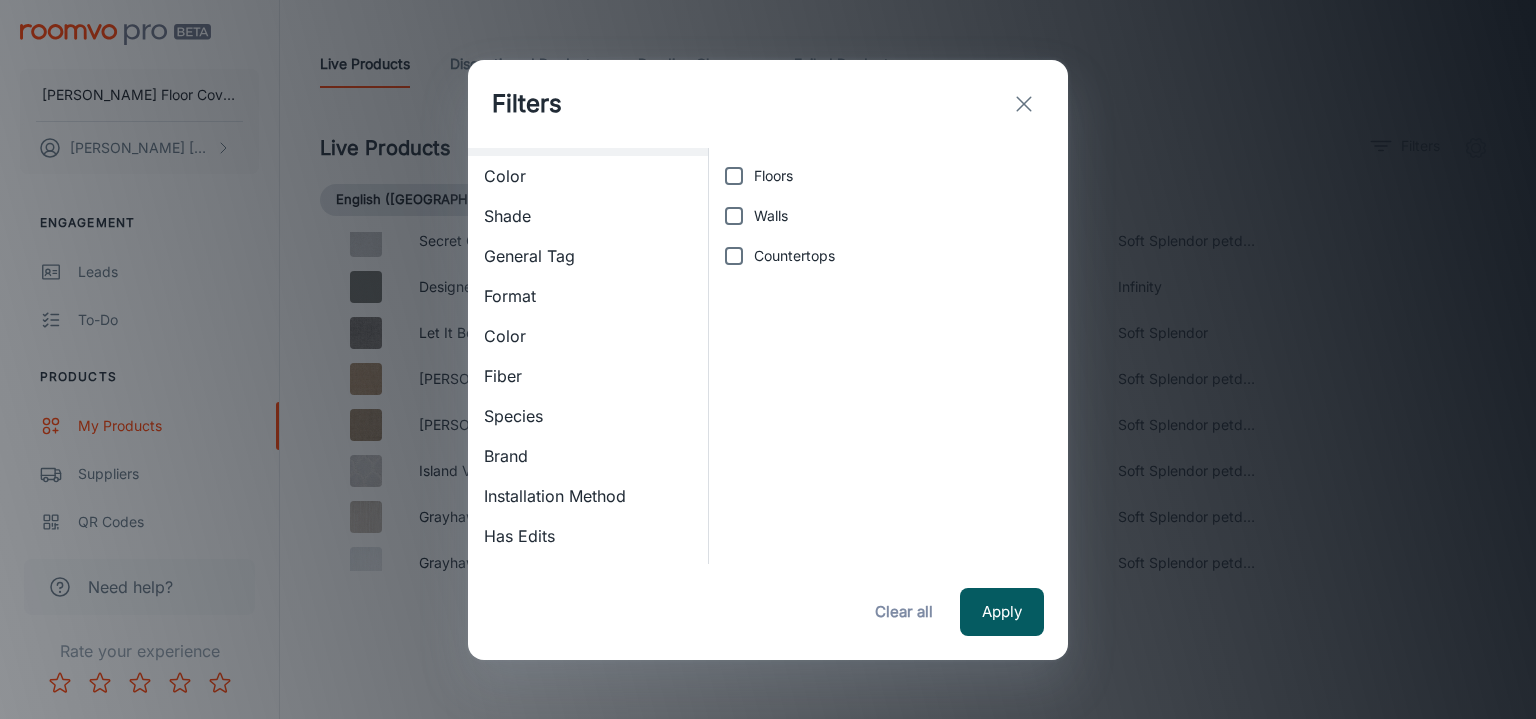 click on "Brand" at bounding box center (588, 456) 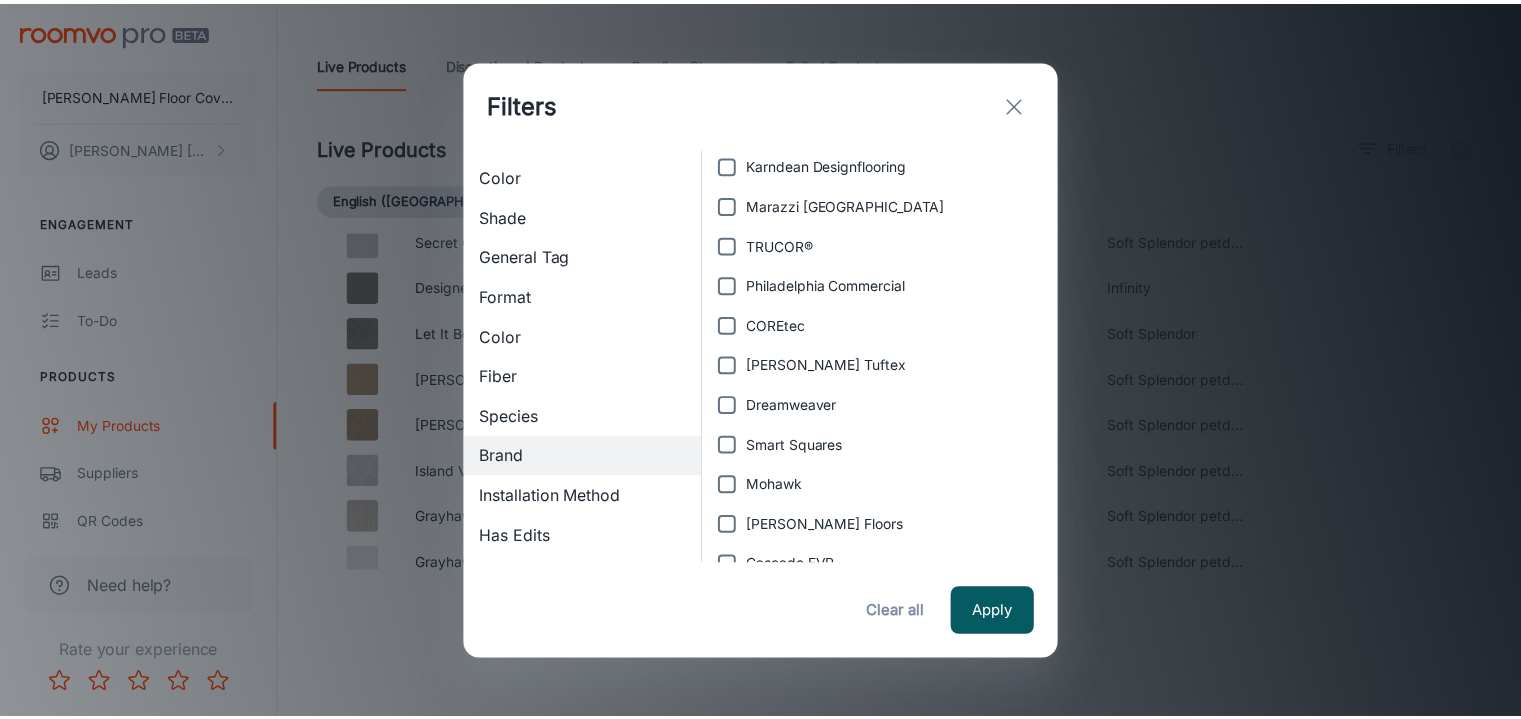 scroll, scrollTop: 846, scrollLeft: 0, axis: vertical 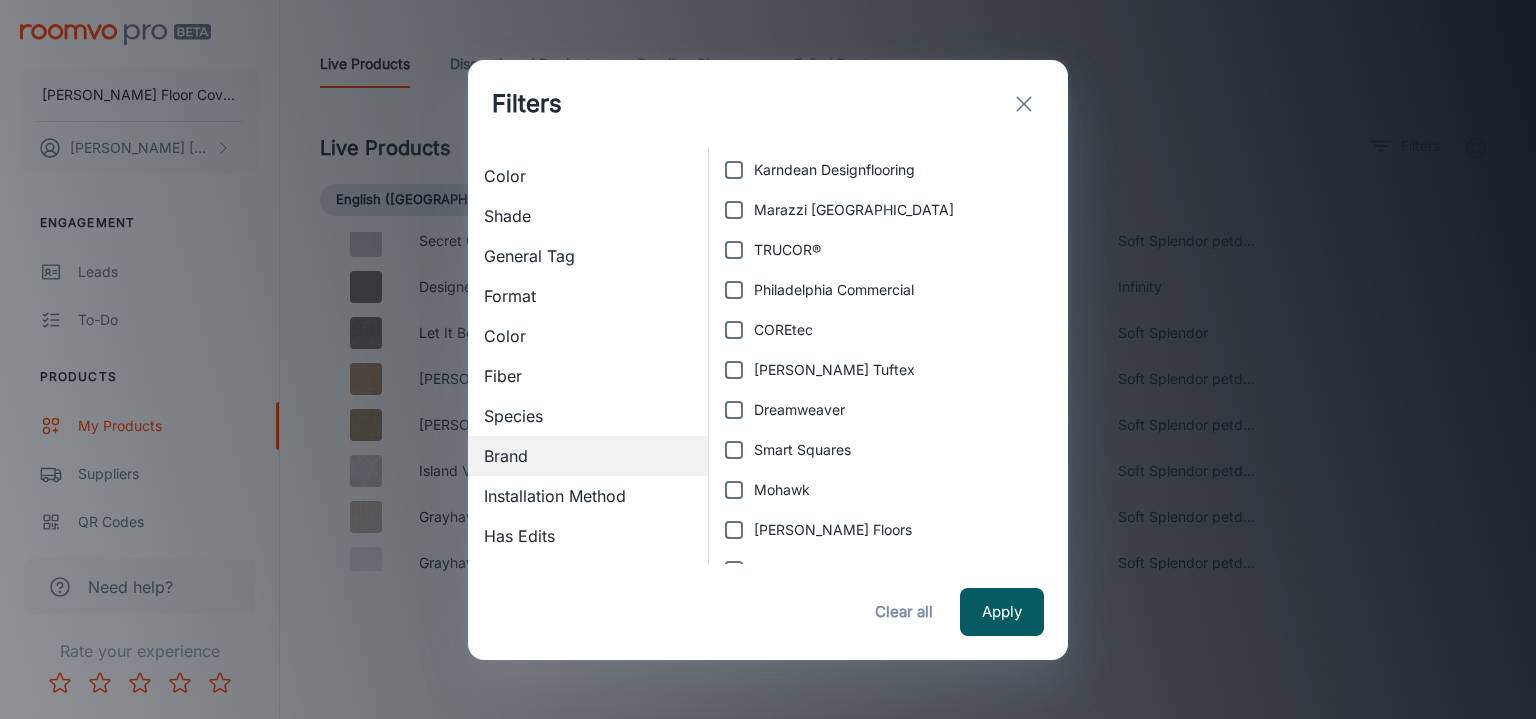 click 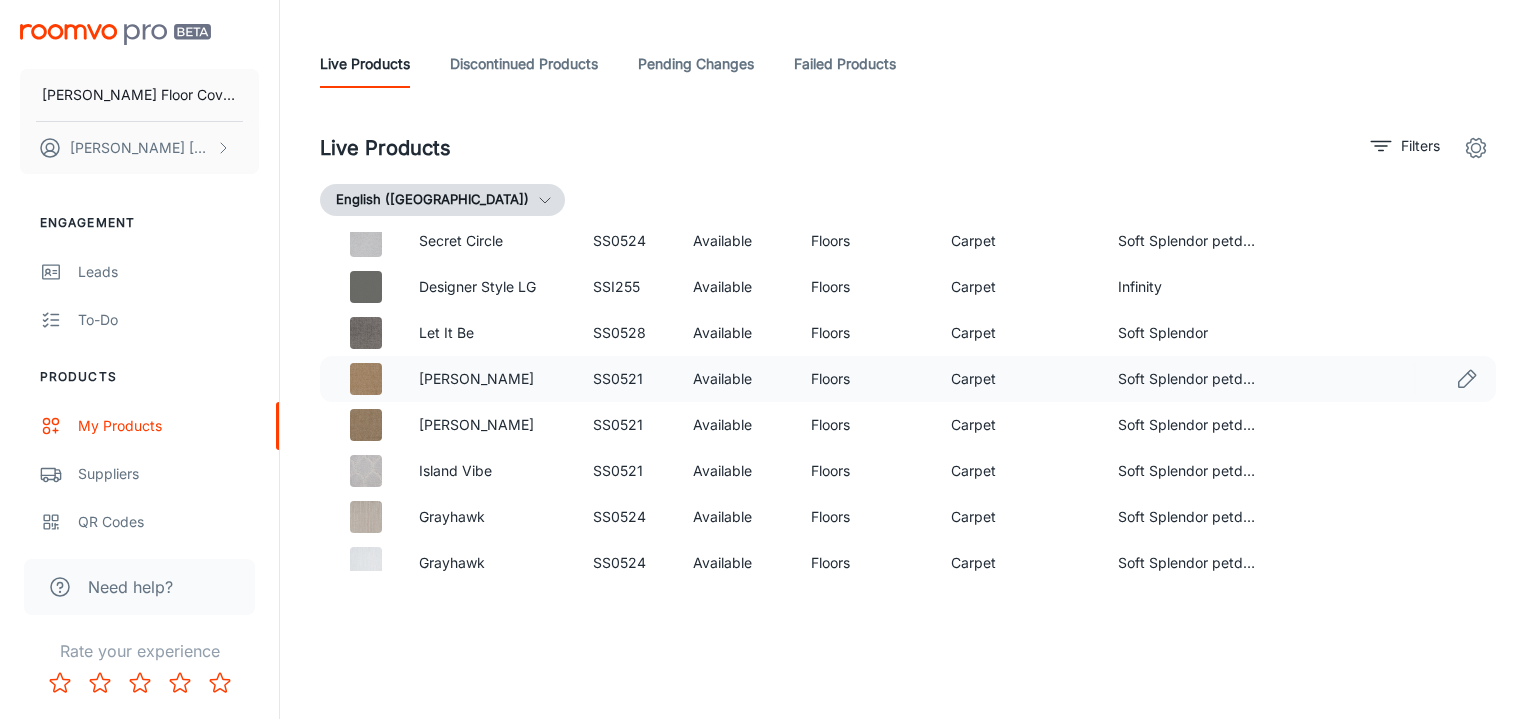 click on "Floors" at bounding box center (865, 379) 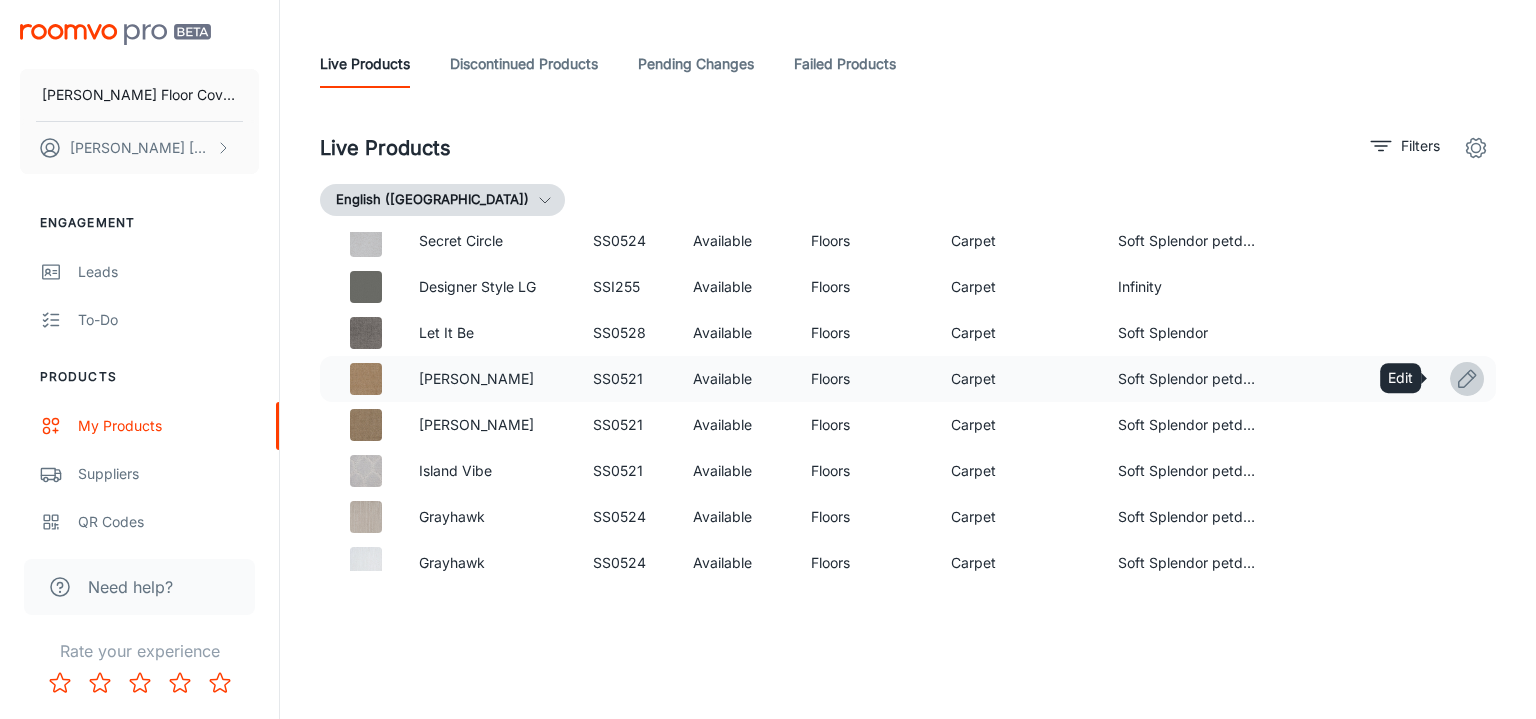 click 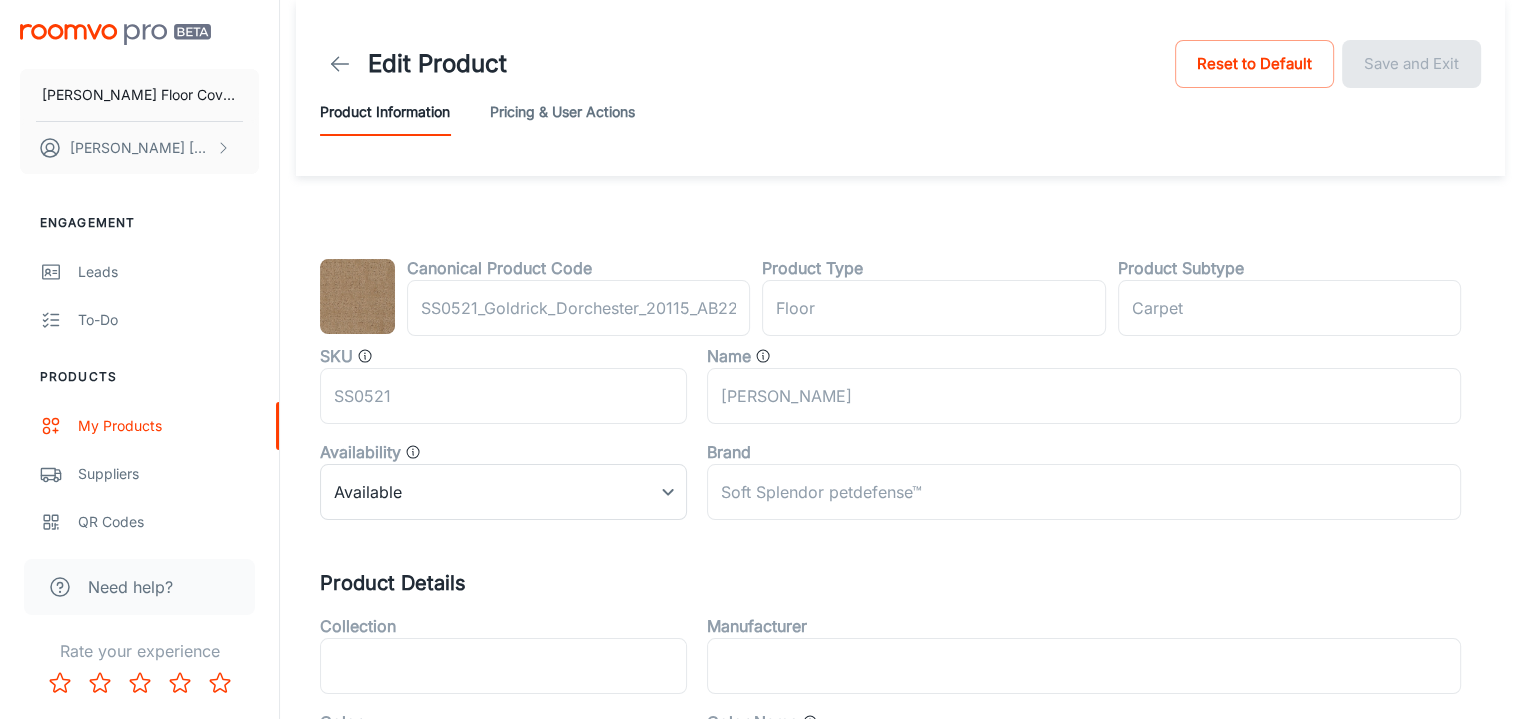scroll, scrollTop: 0, scrollLeft: 0, axis: both 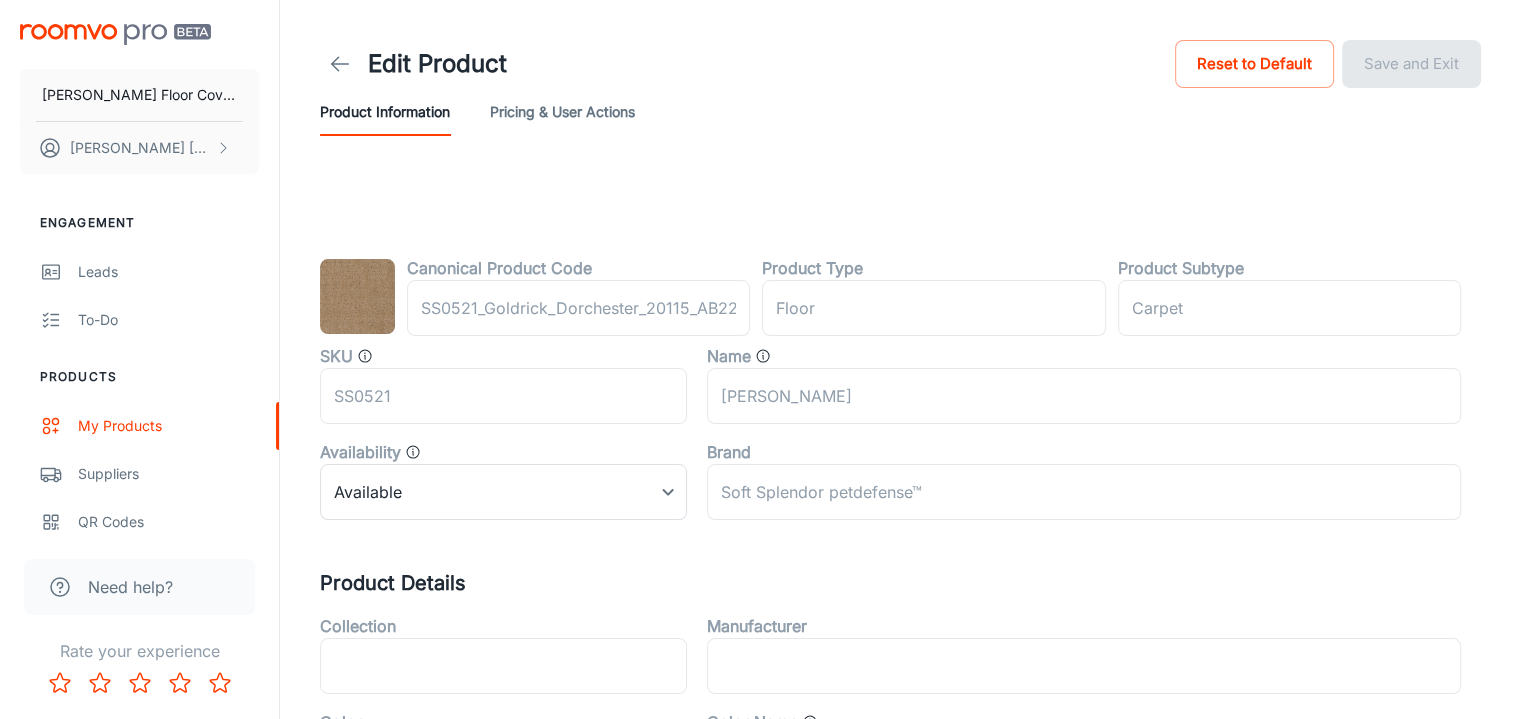 click on "Pricing & User Actions" at bounding box center [562, 112] 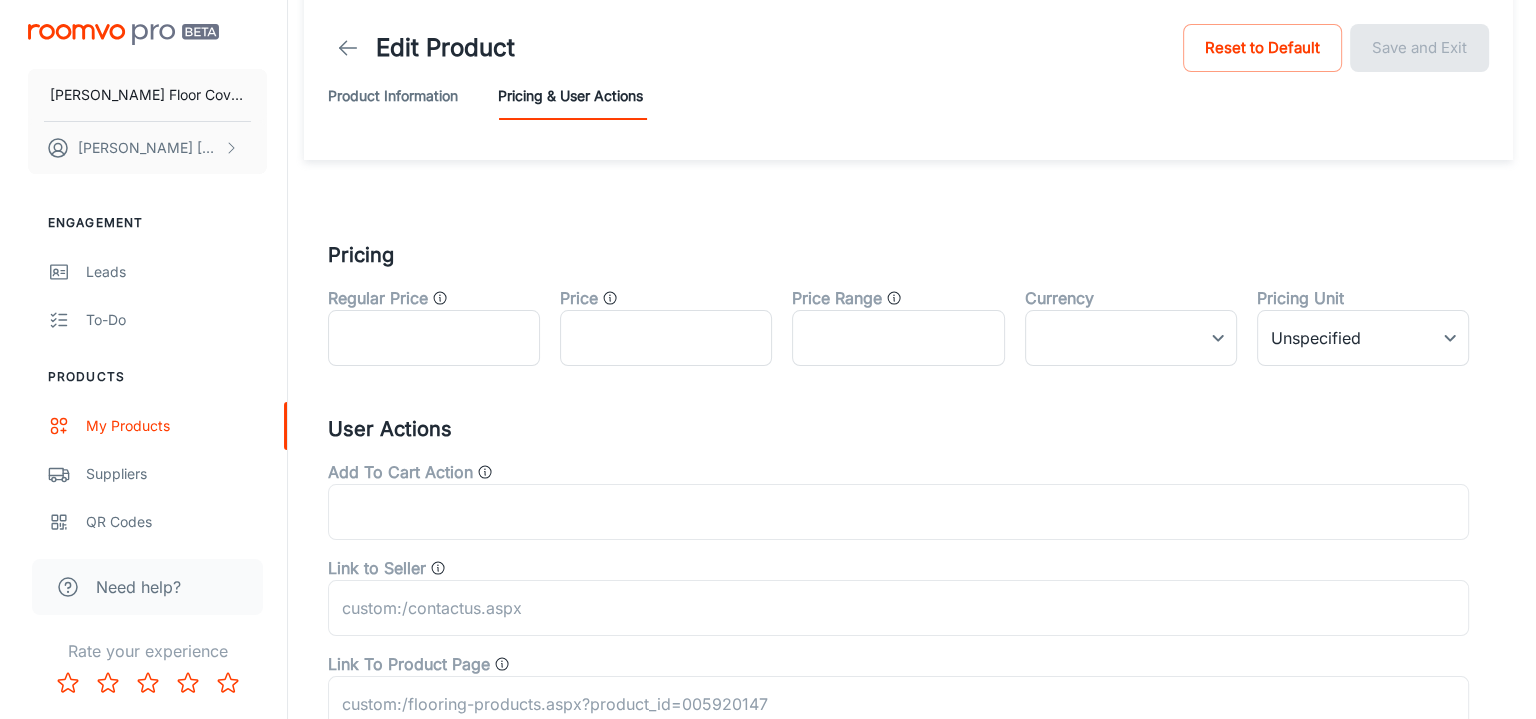 scroll, scrollTop: 0, scrollLeft: 0, axis: both 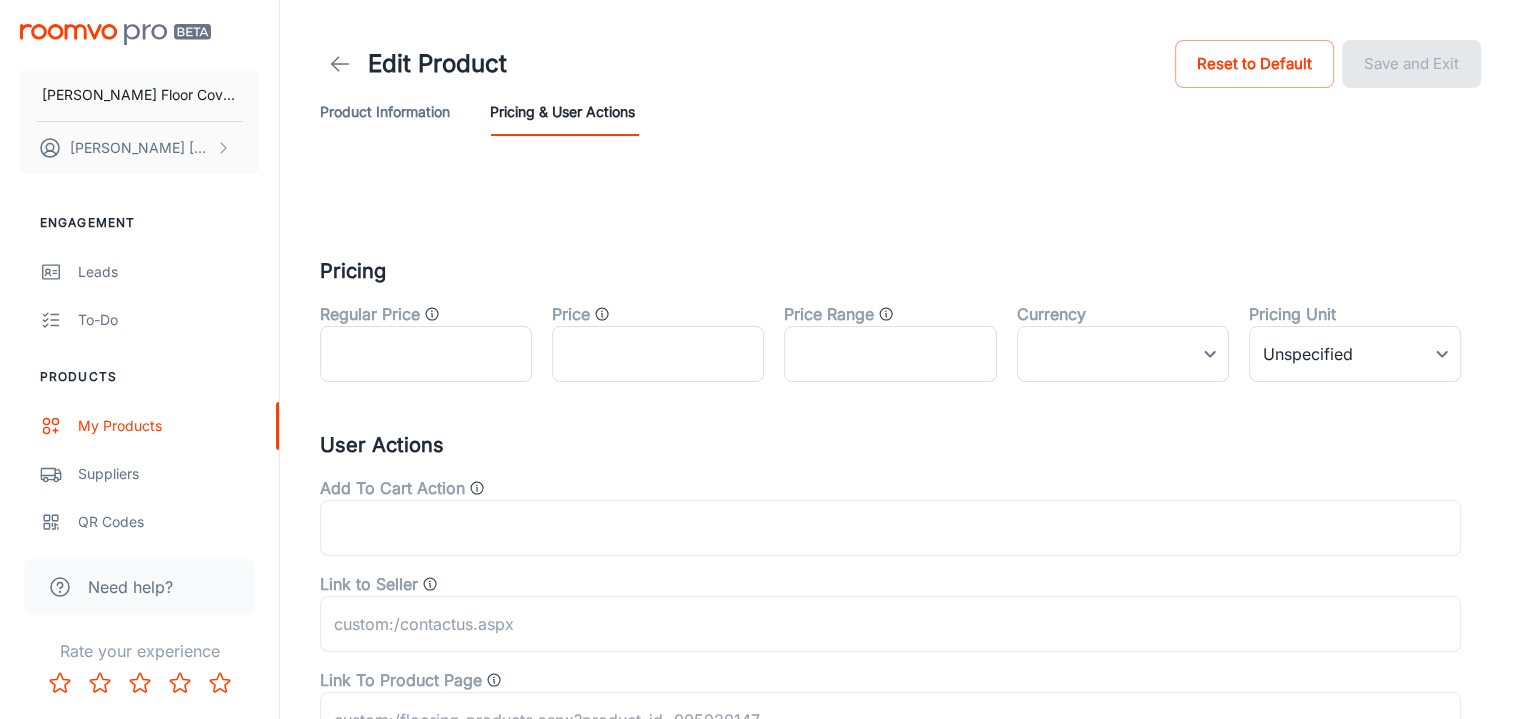 click 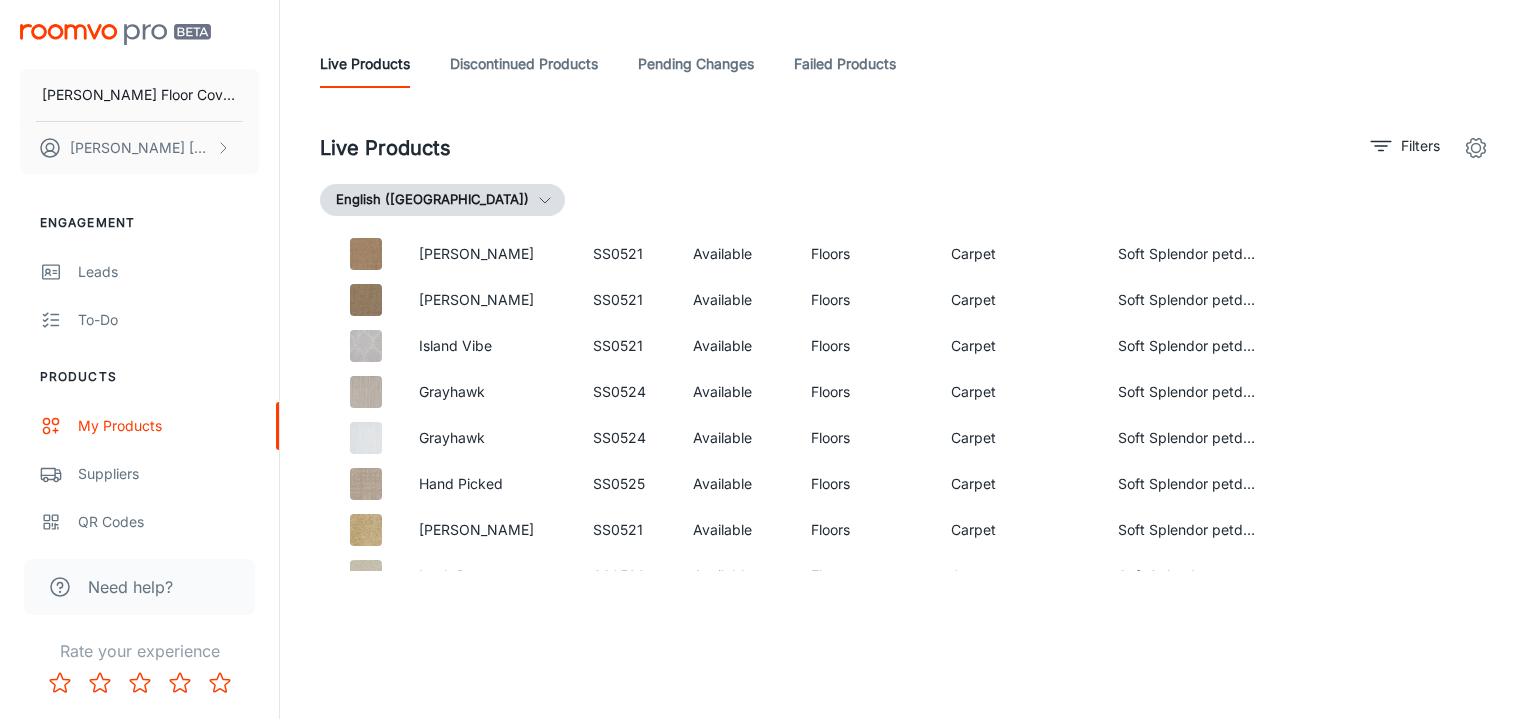 scroll, scrollTop: 300, scrollLeft: 0, axis: vertical 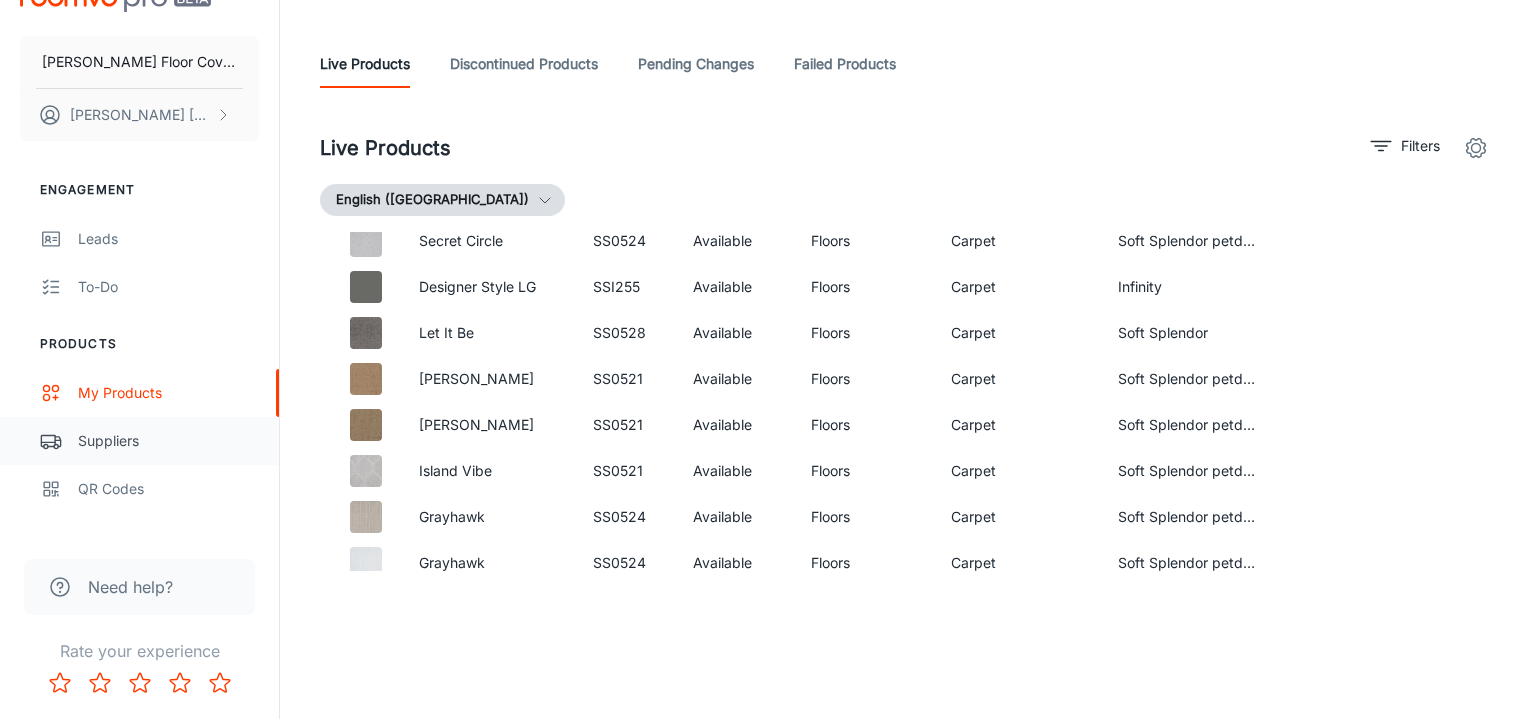 click on "Suppliers" at bounding box center (168, 441) 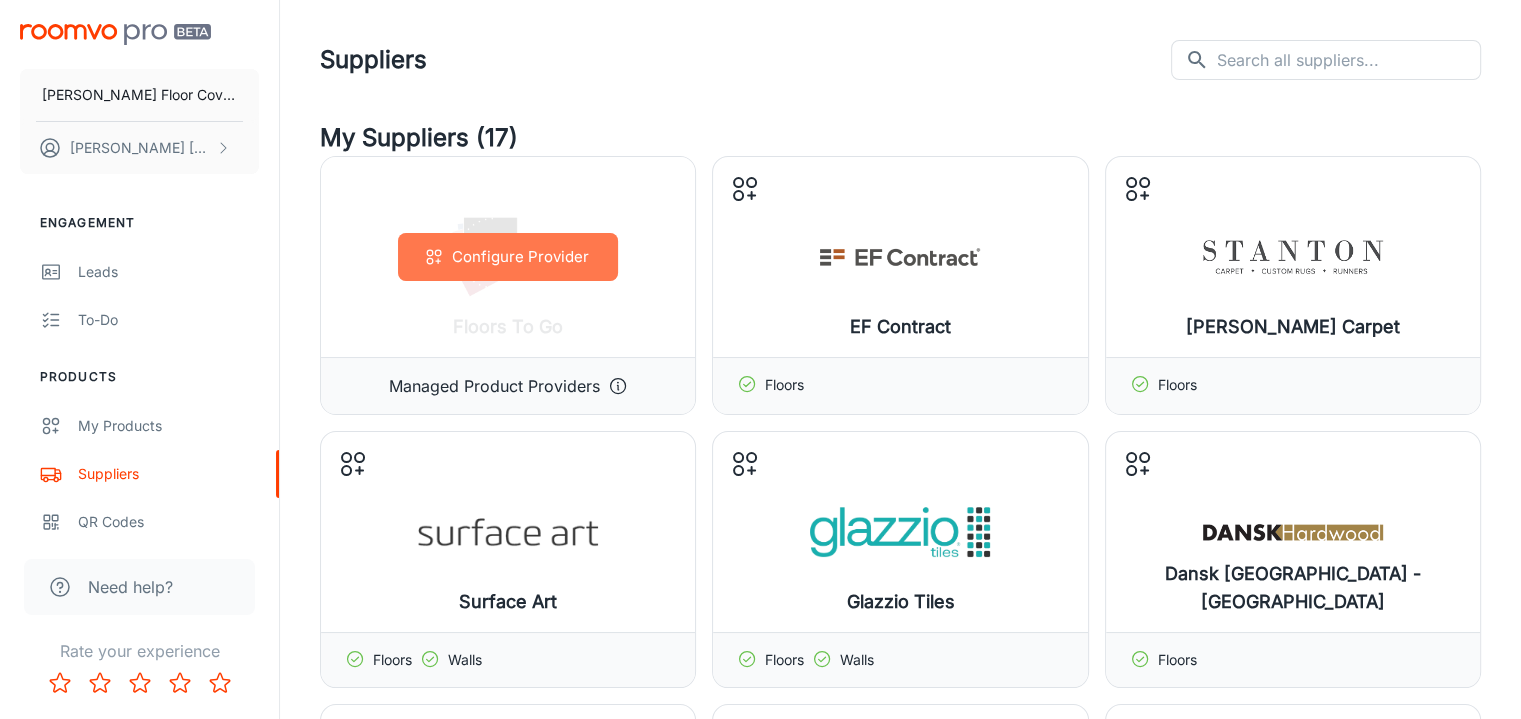 click on "Configure Provider" at bounding box center [508, 257] 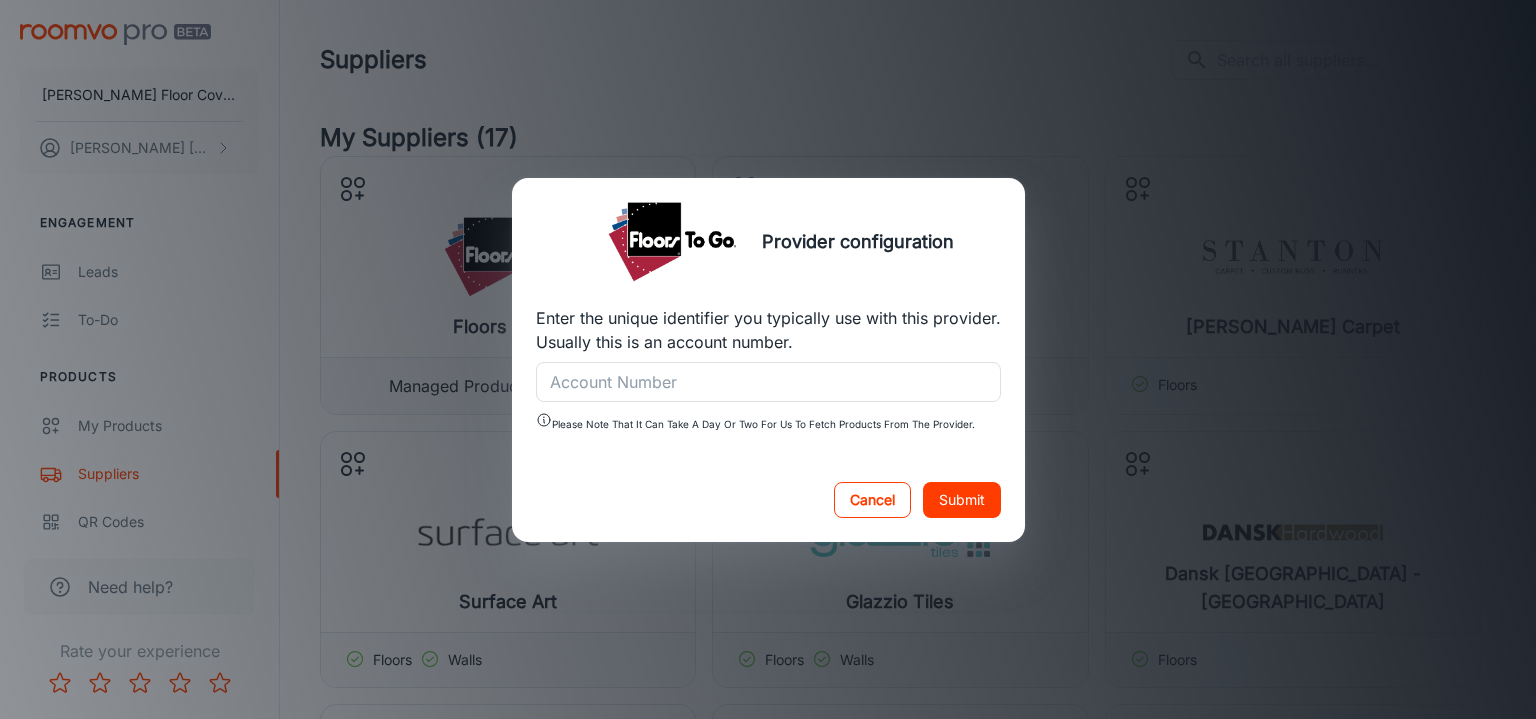 click on "Cancel" at bounding box center [872, 500] 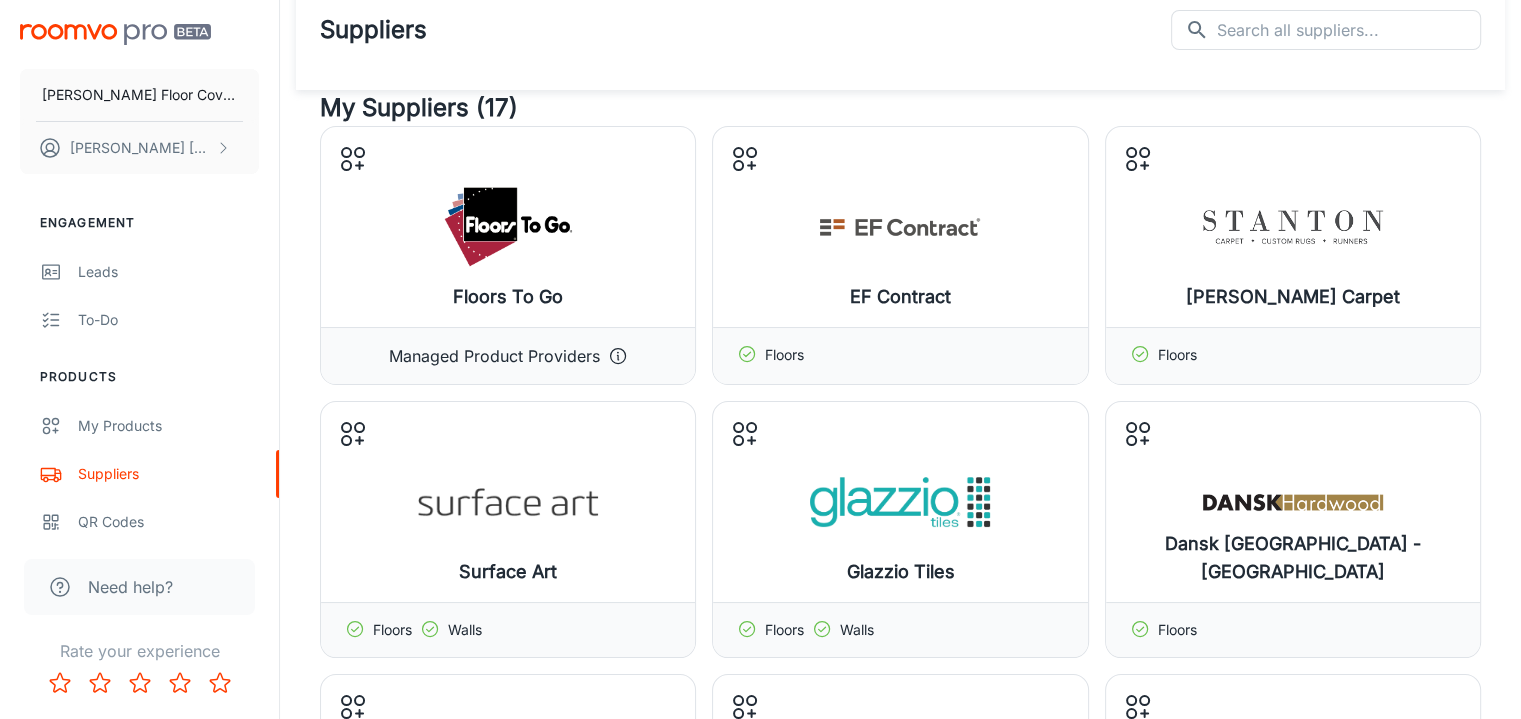 scroll, scrollTop: 33, scrollLeft: 0, axis: vertical 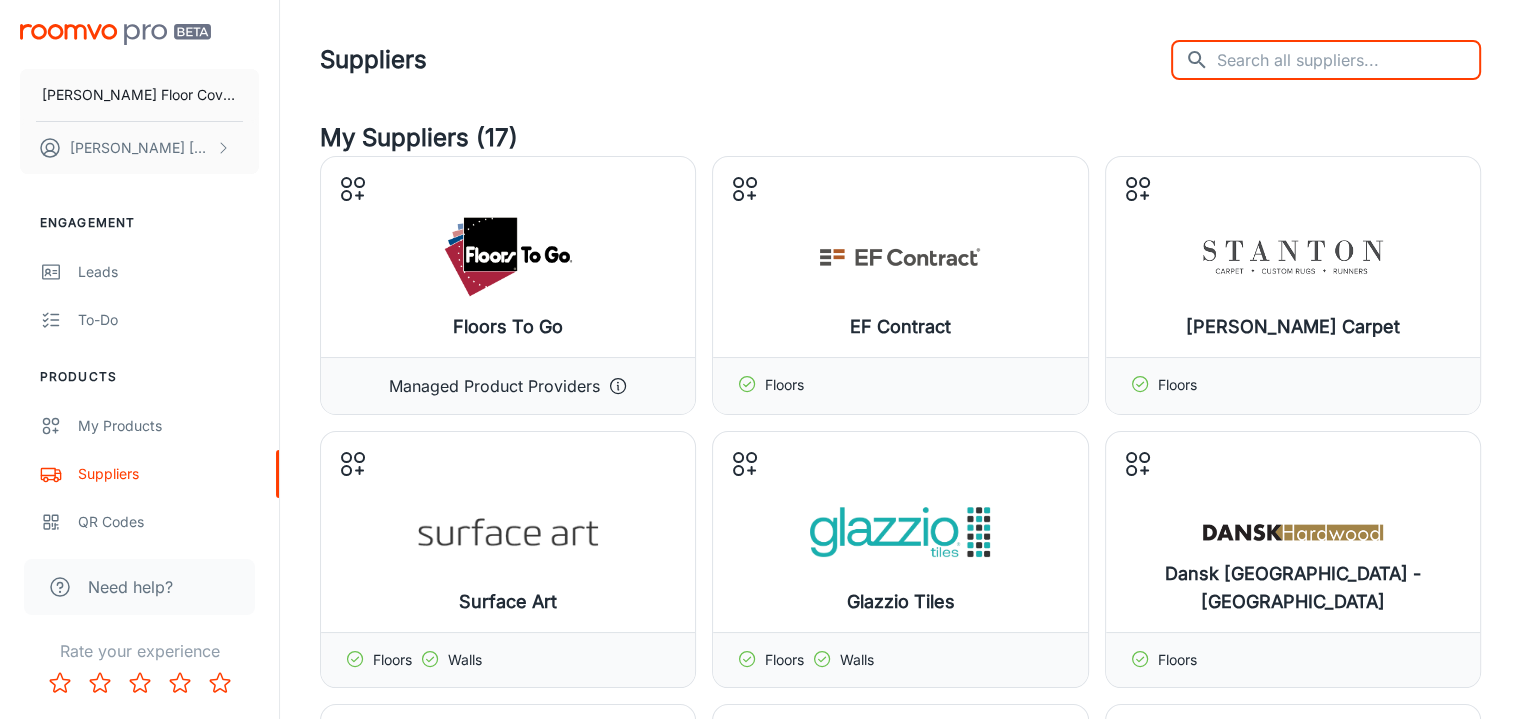 click at bounding box center [1349, 60] 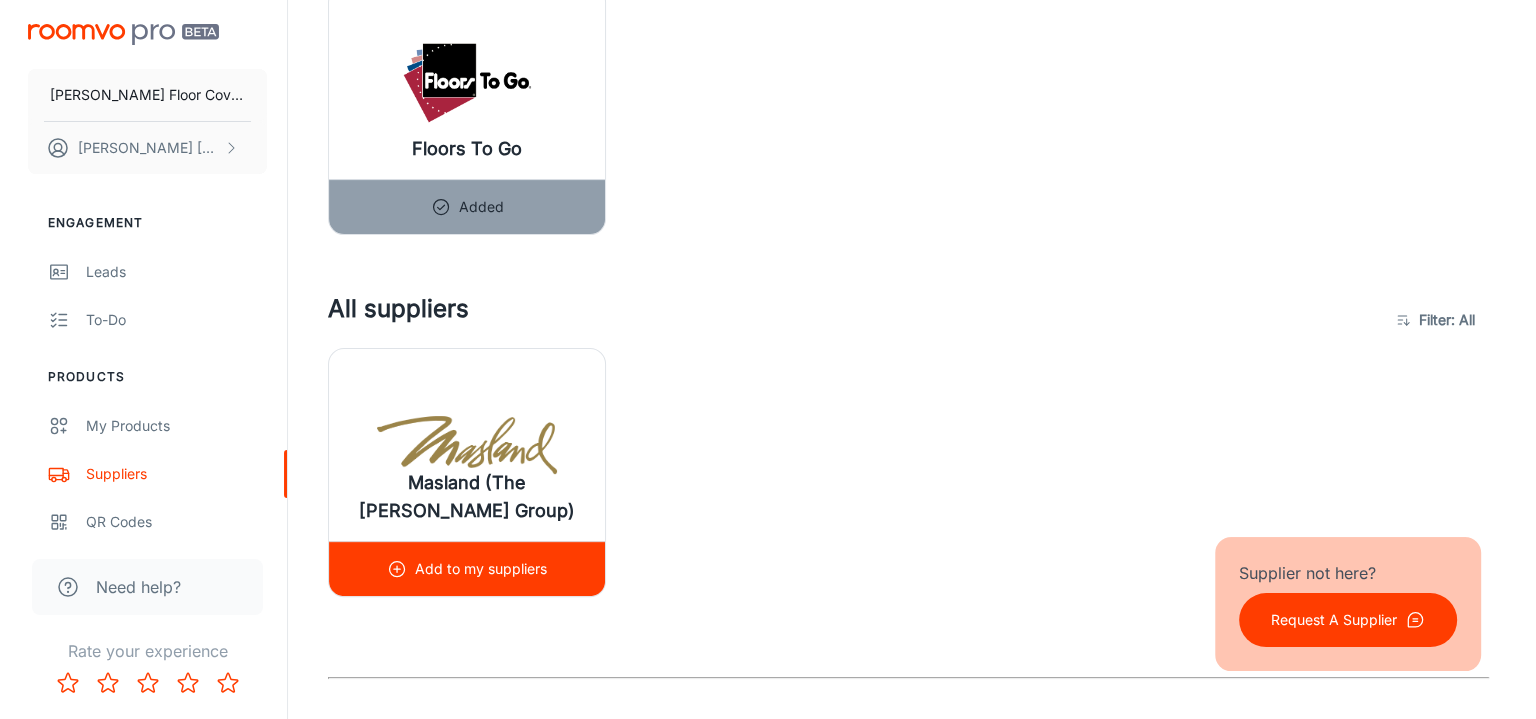 scroll, scrollTop: 533, scrollLeft: 0, axis: vertical 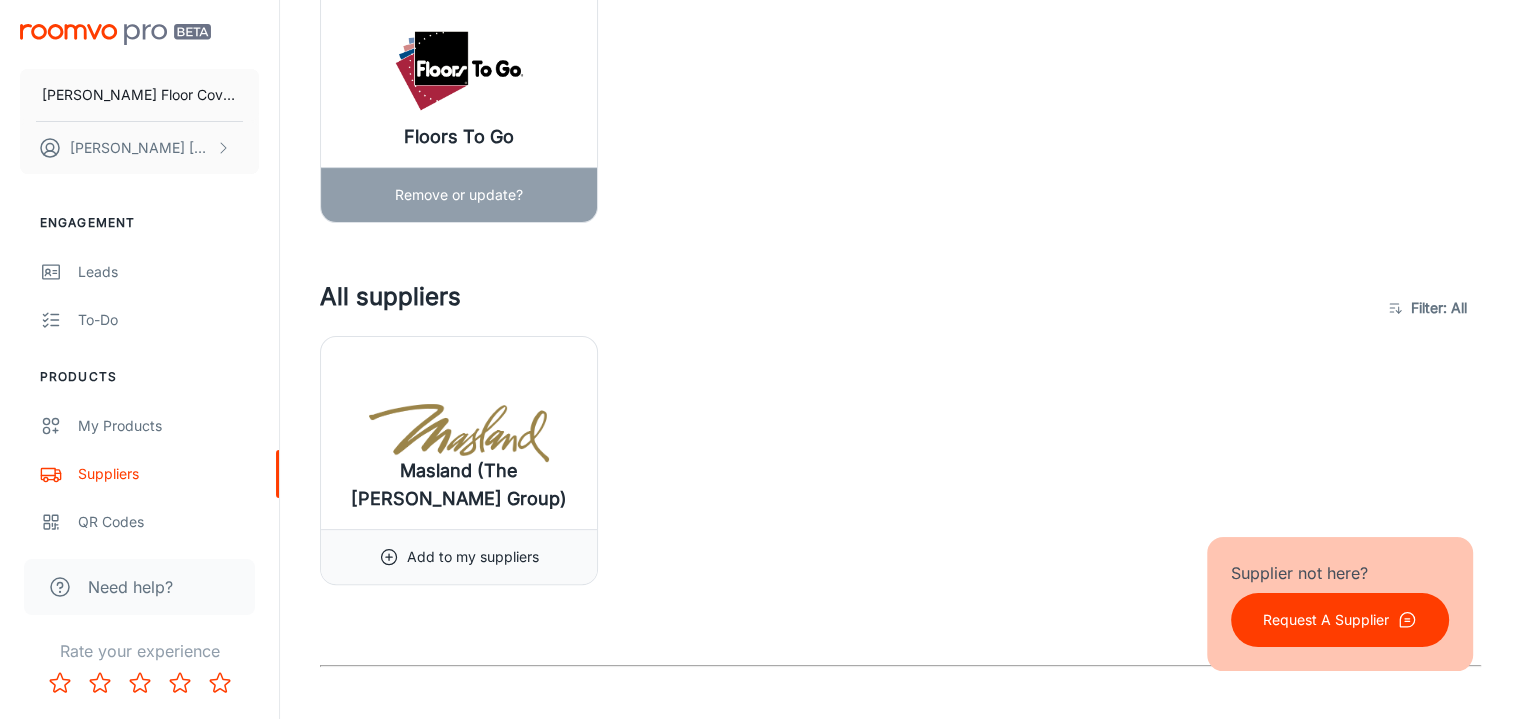 type on "masland" 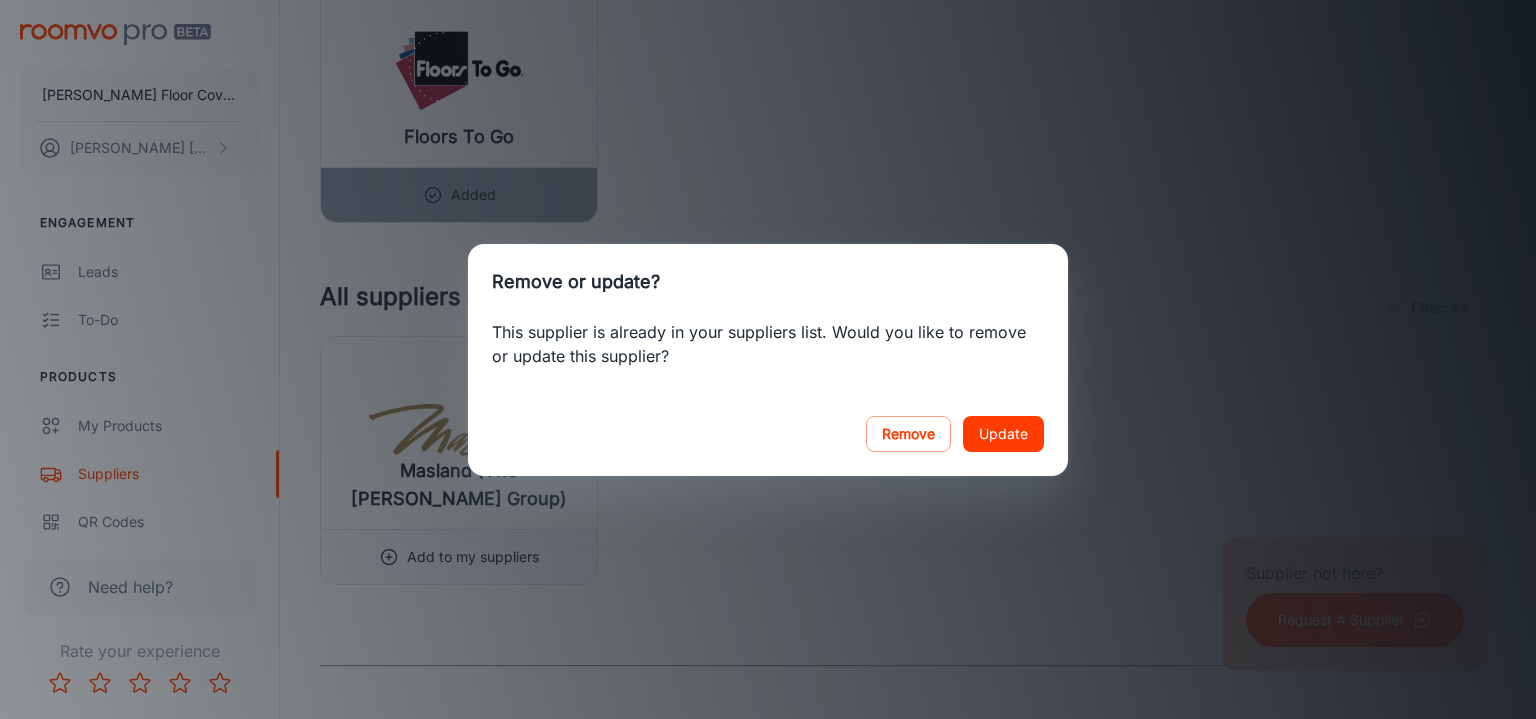 click on "Remove or update? This supplier is already in your suppliers list. Would you like to remove or update this supplier? Remove Update" at bounding box center (768, 359) 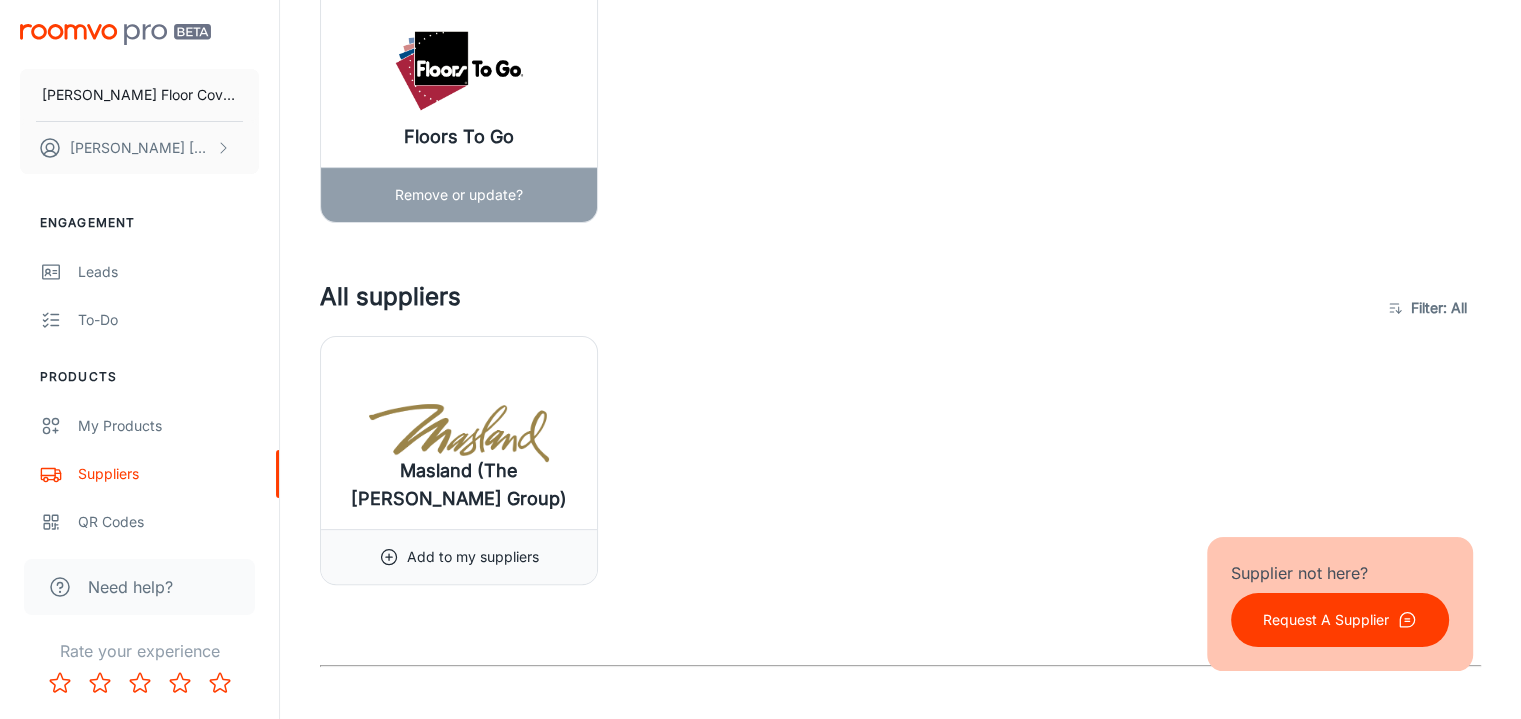 click on "Remove or update?" at bounding box center (459, 195) 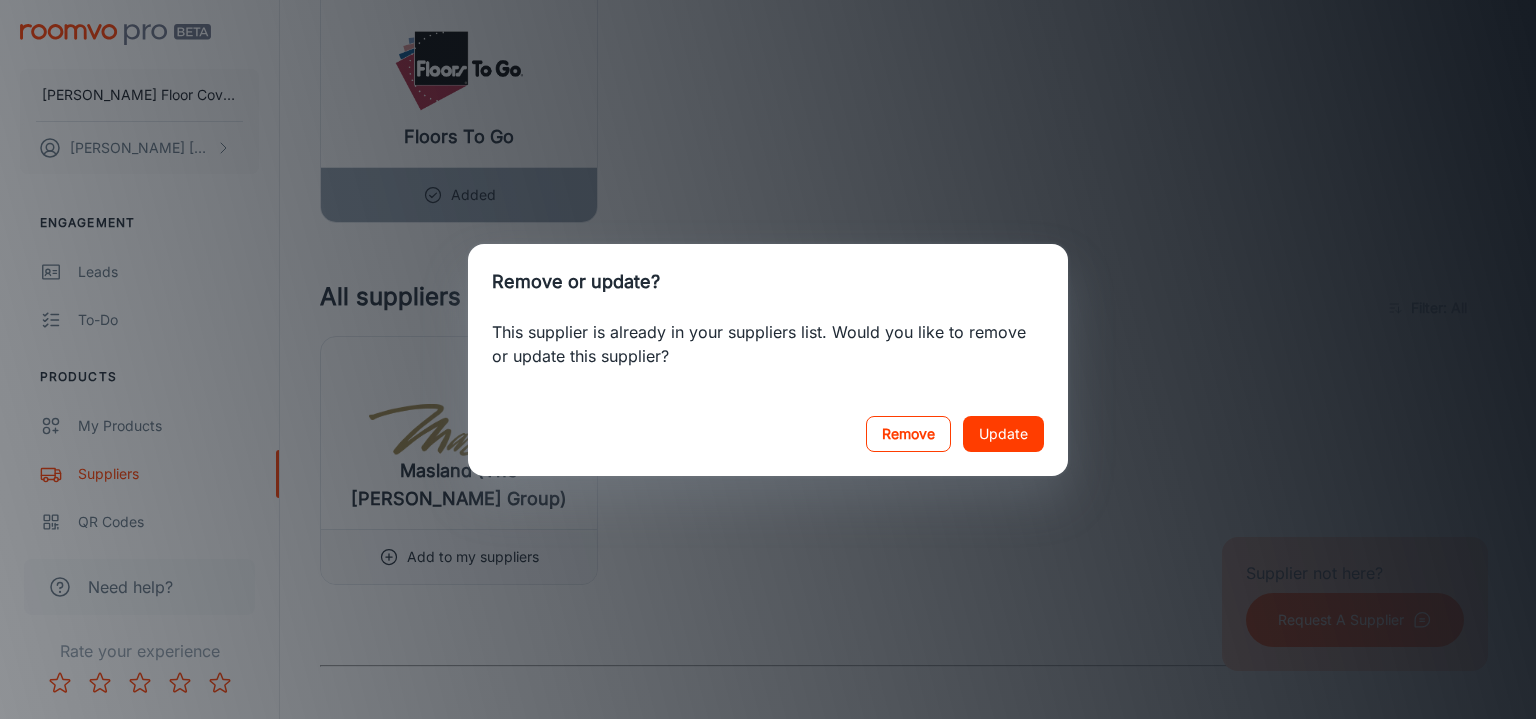 click on "Remove" at bounding box center [908, 434] 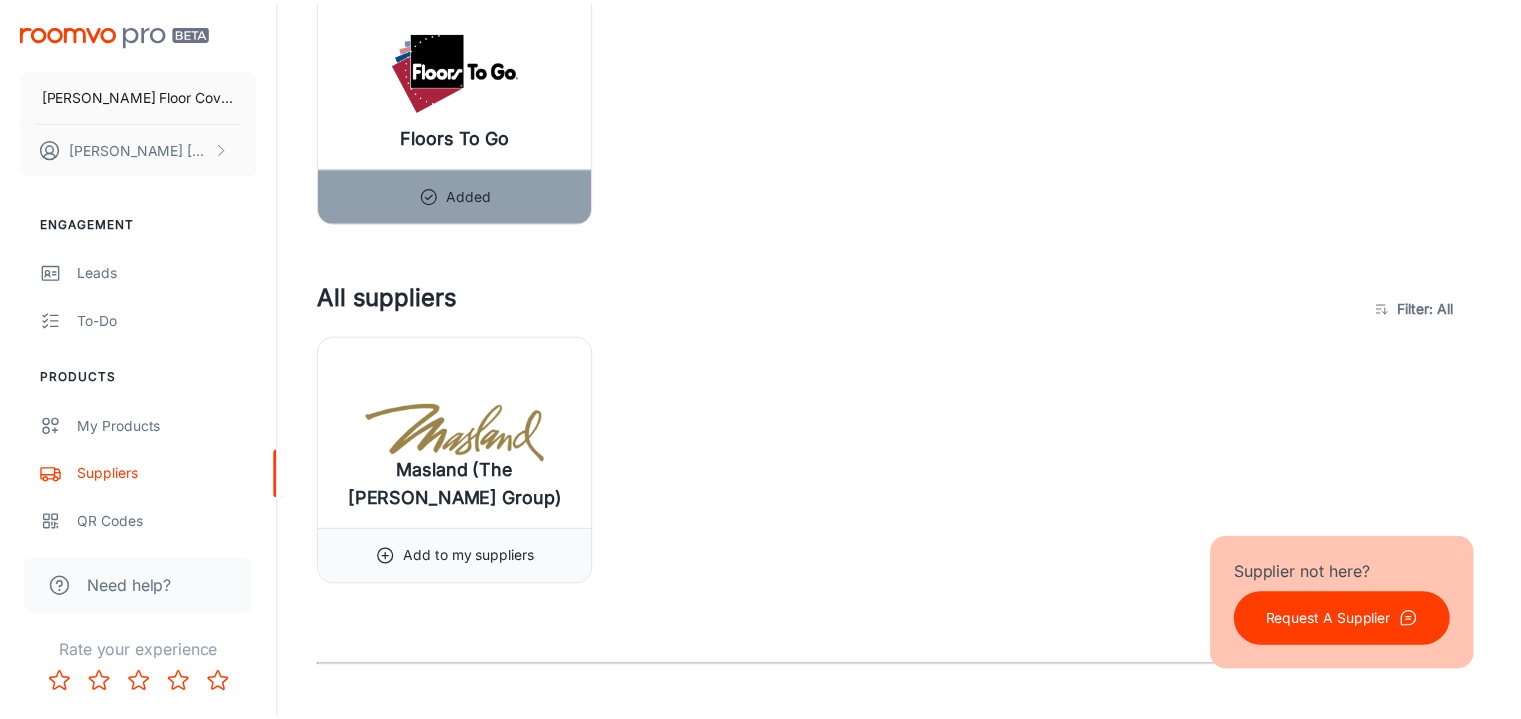 scroll, scrollTop: 0, scrollLeft: 0, axis: both 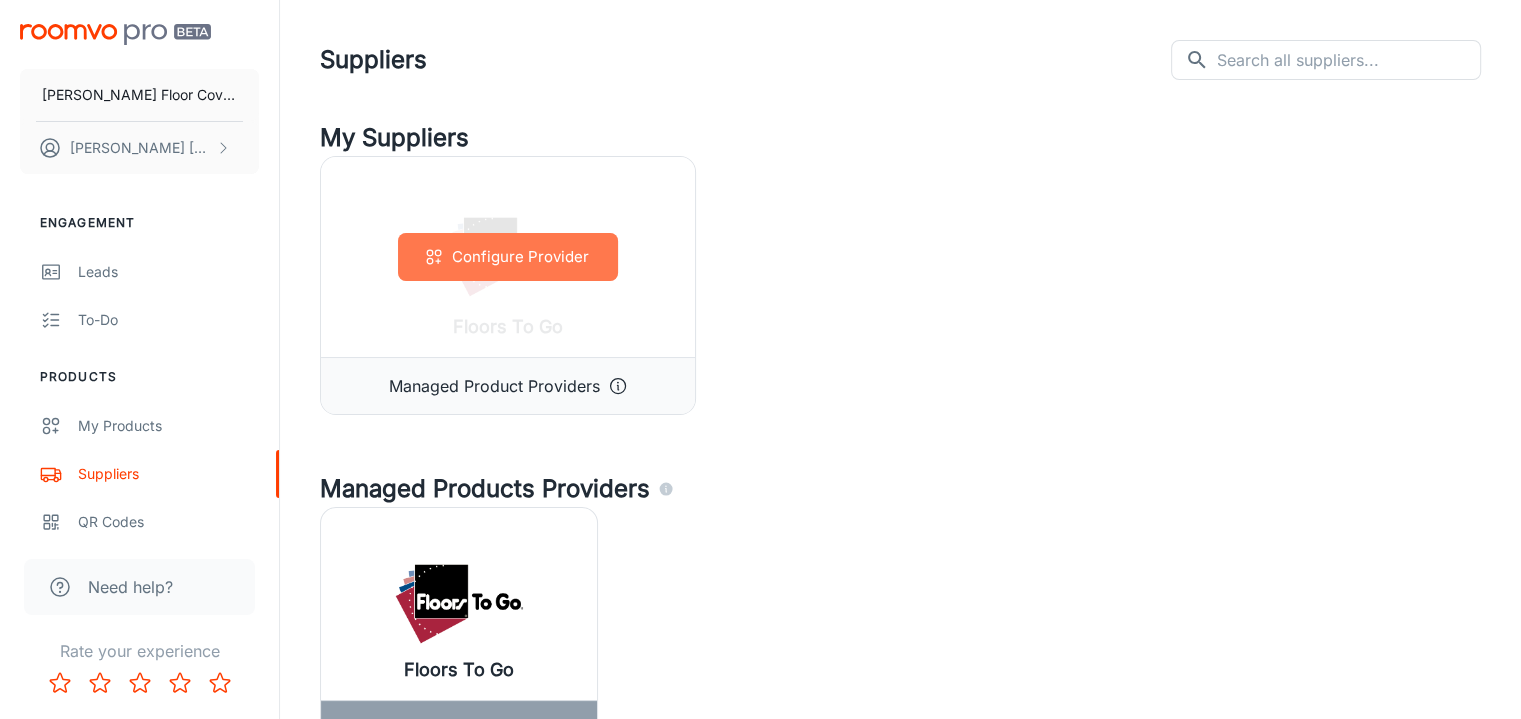 click on "Configure Provider" at bounding box center (508, 257) 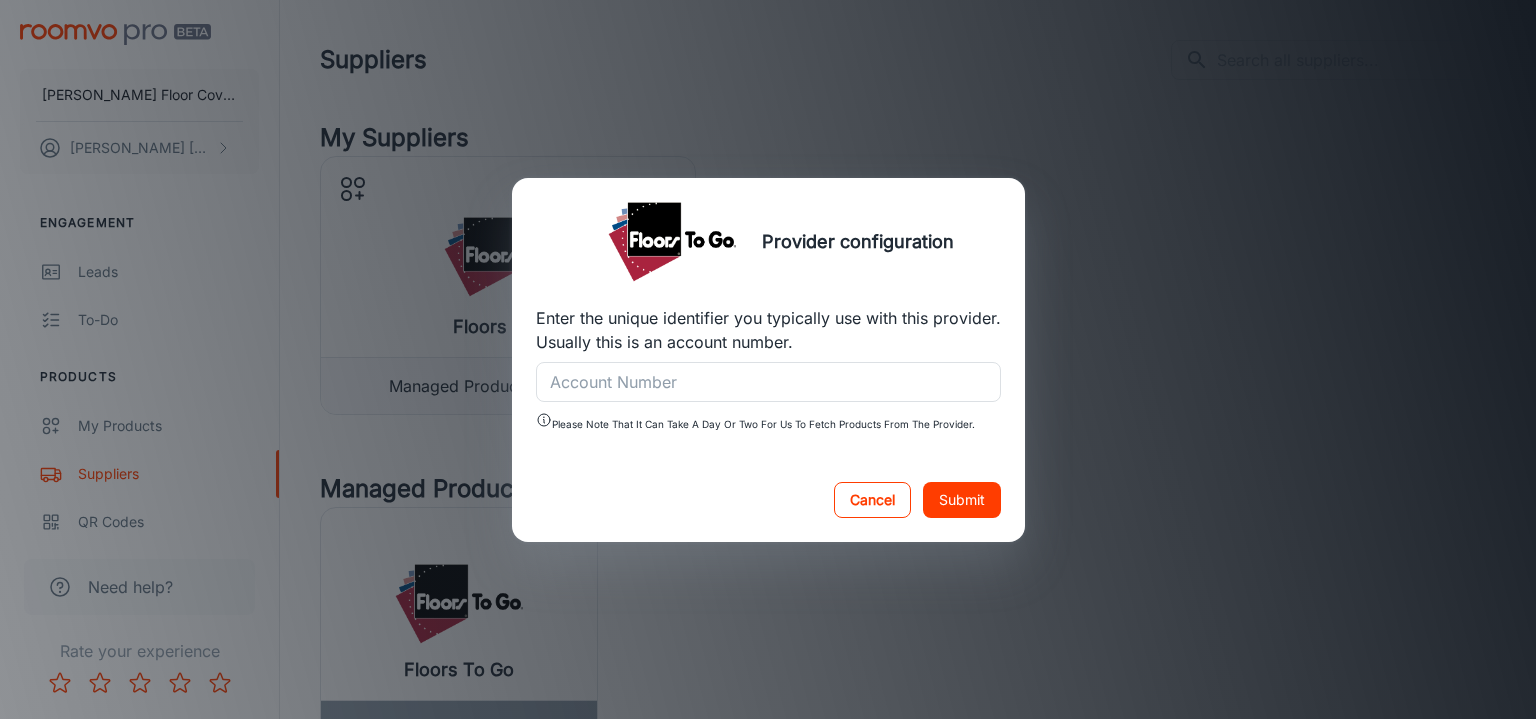 click on "Cancel" at bounding box center (872, 500) 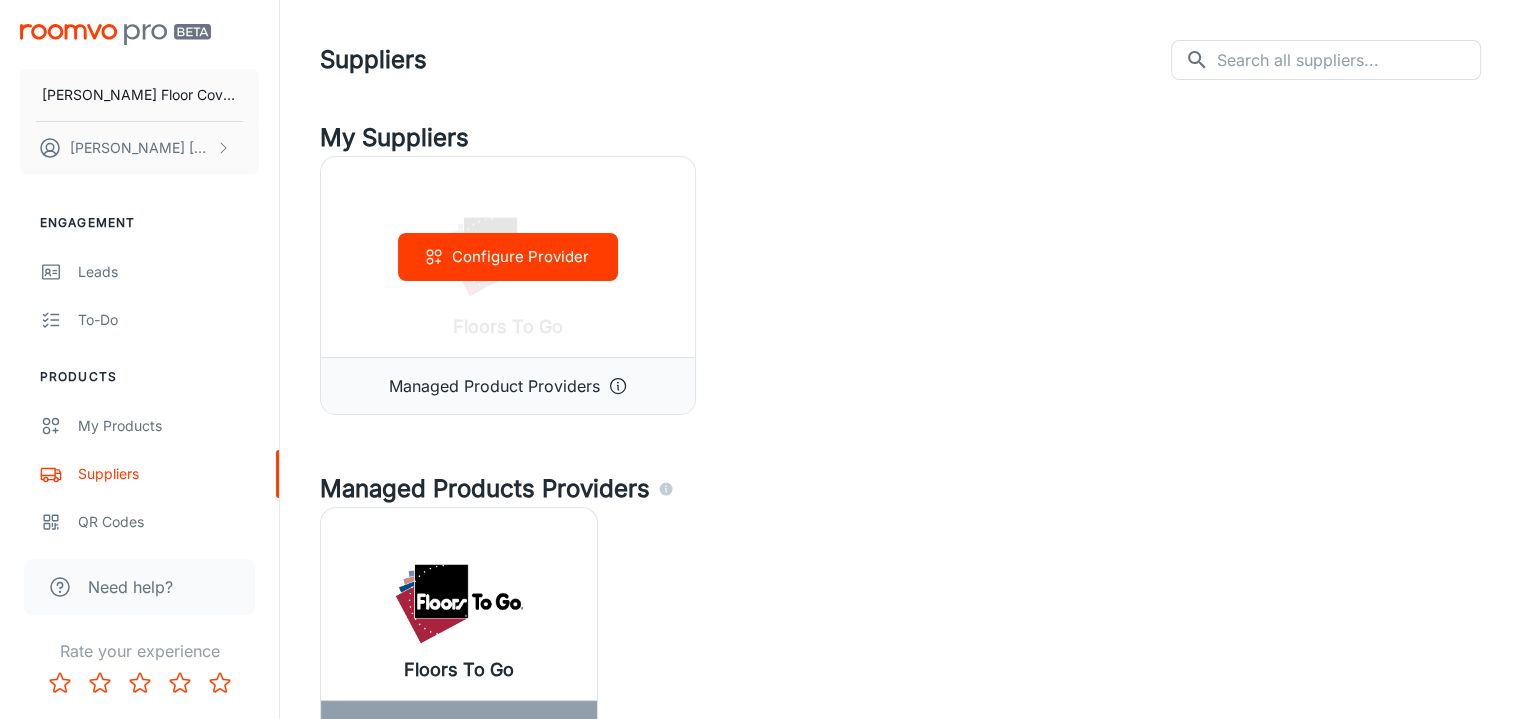 click on "Configure Provider" at bounding box center [508, 257] 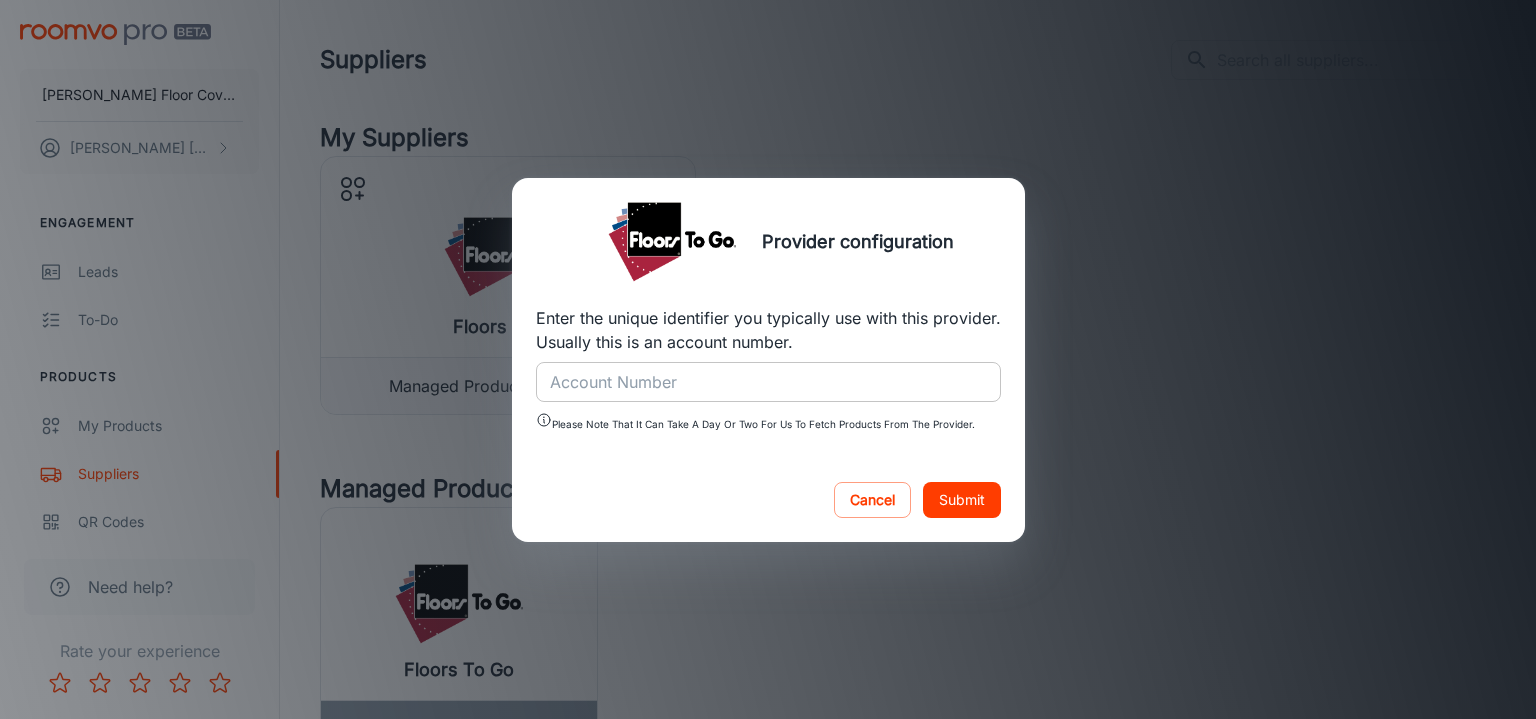 click on "Account Number" at bounding box center [768, 382] 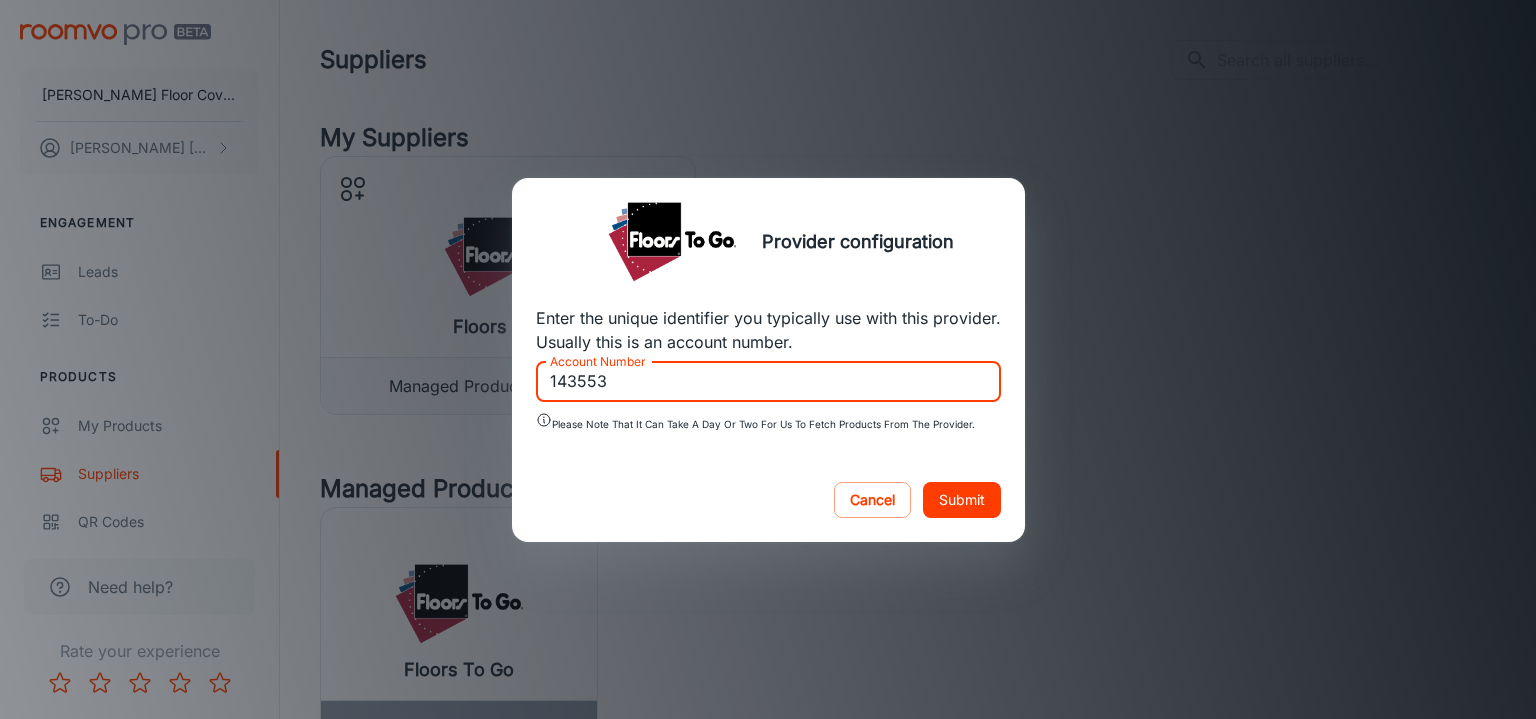 type on "143553" 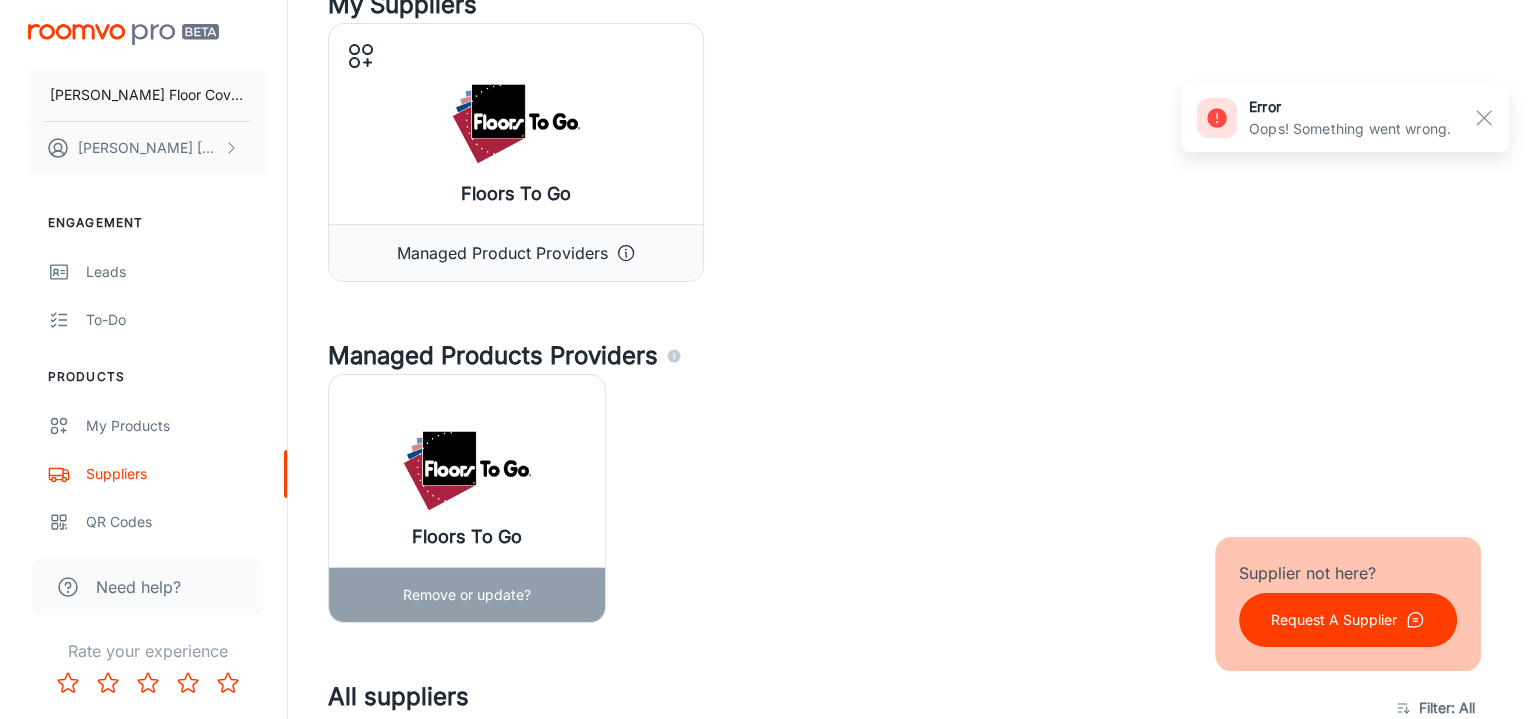 scroll, scrollTop: 166, scrollLeft: 0, axis: vertical 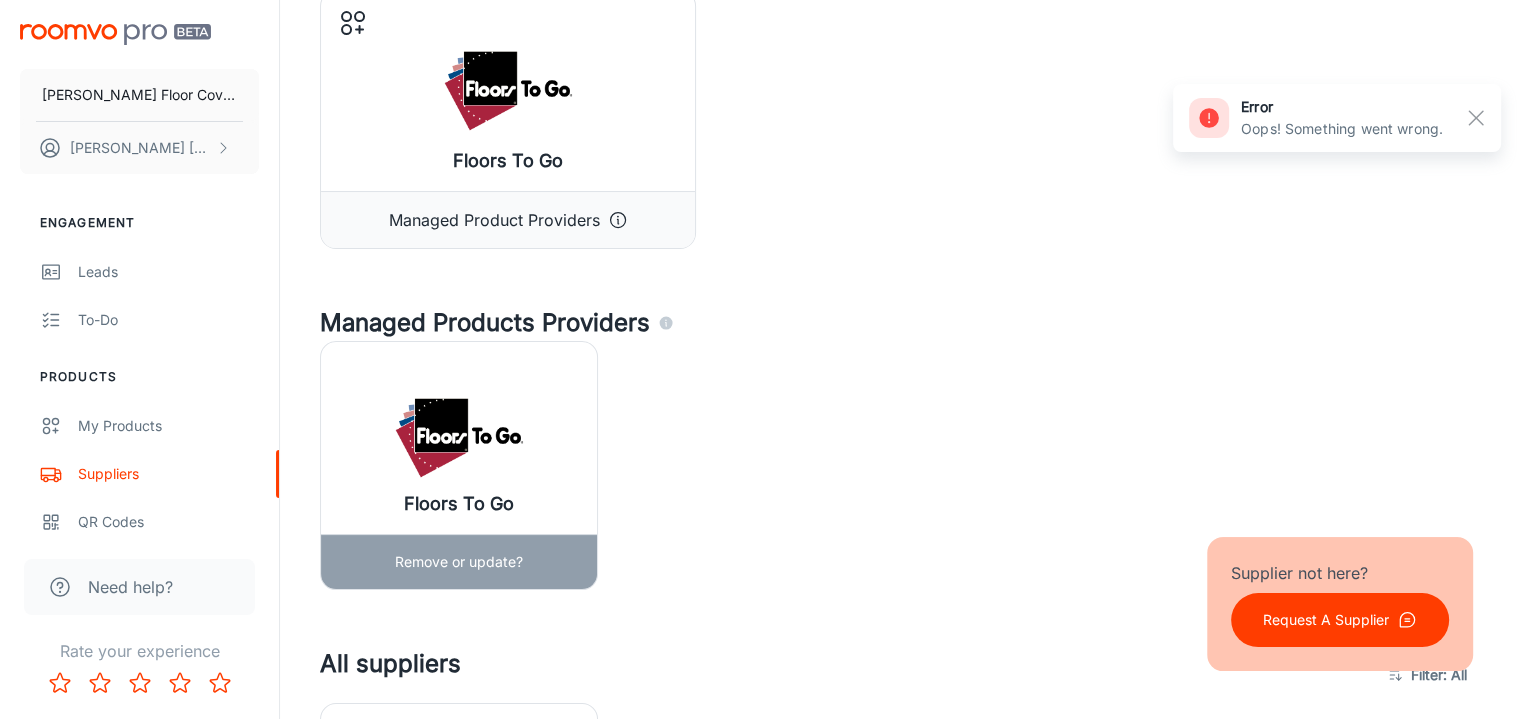 click on "Remove or update?" at bounding box center [459, 562] 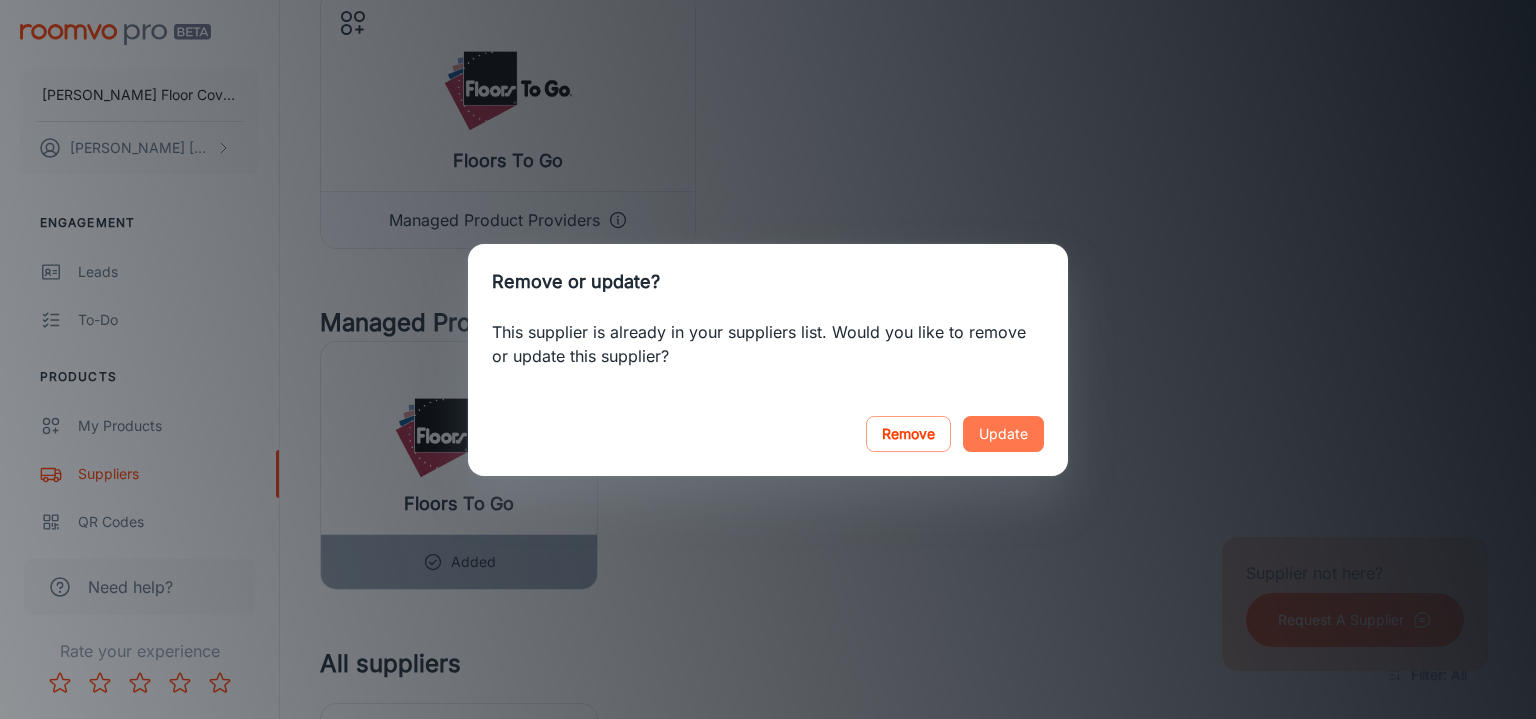 click on "Update" at bounding box center (1003, 434) 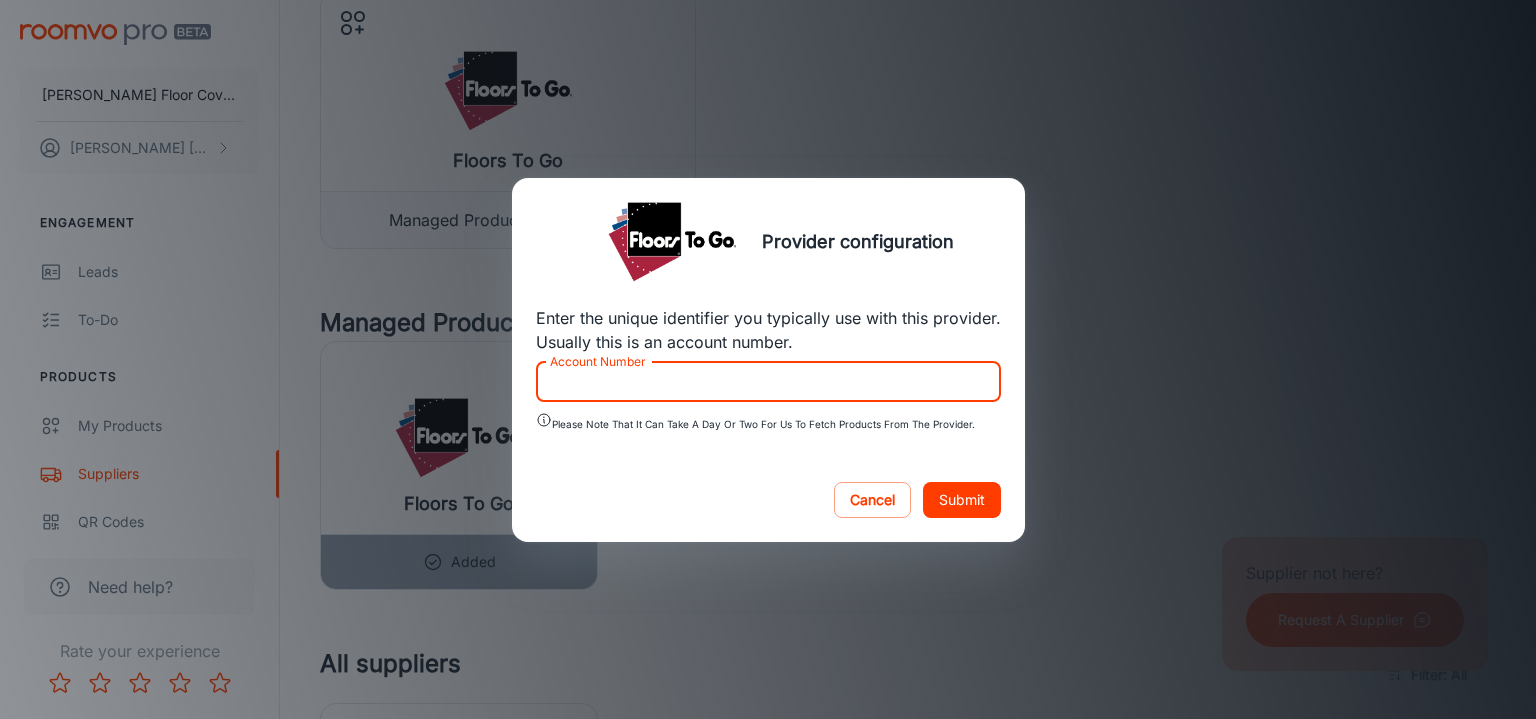 click on "Account Number" at bounding box center (768, 382) 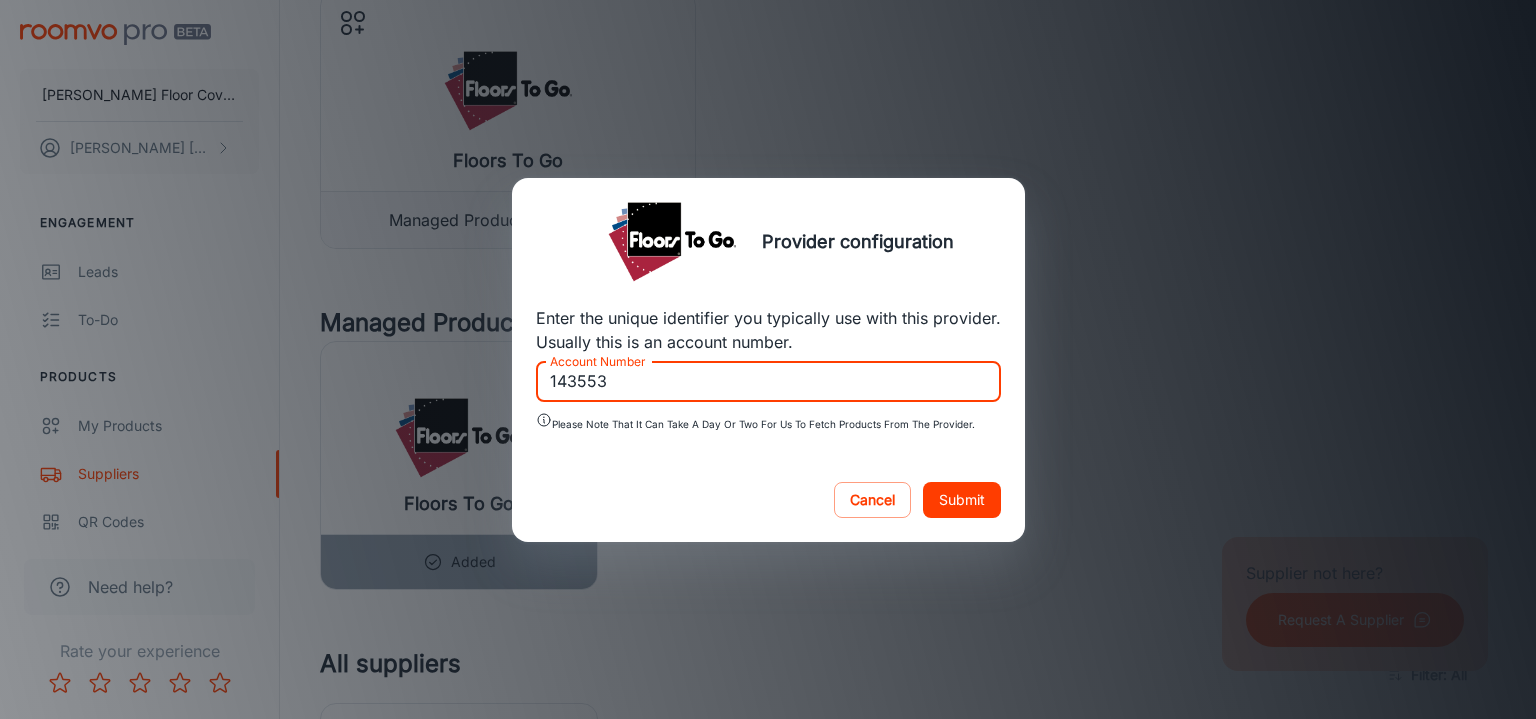 type on "143553" 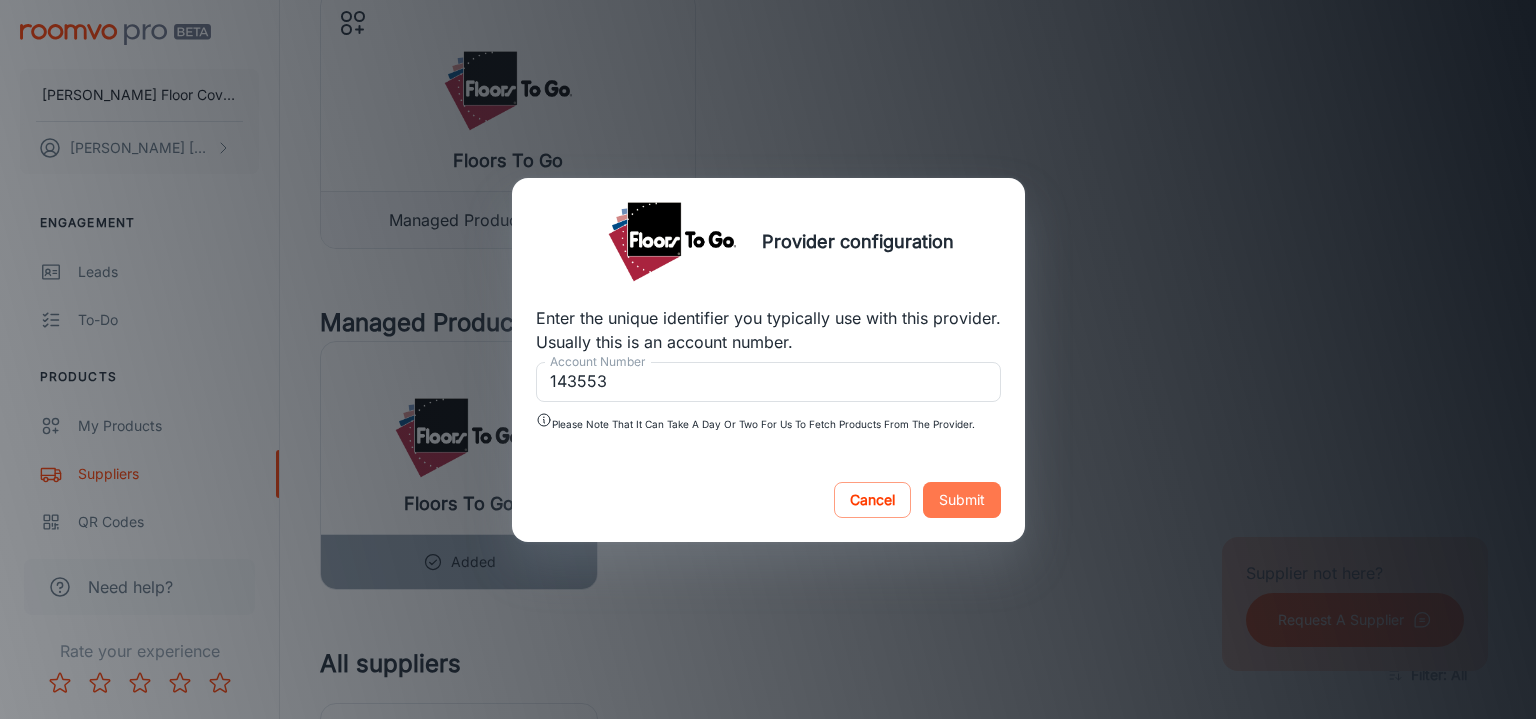 click on "Submit" at bounding box center (962, 500) 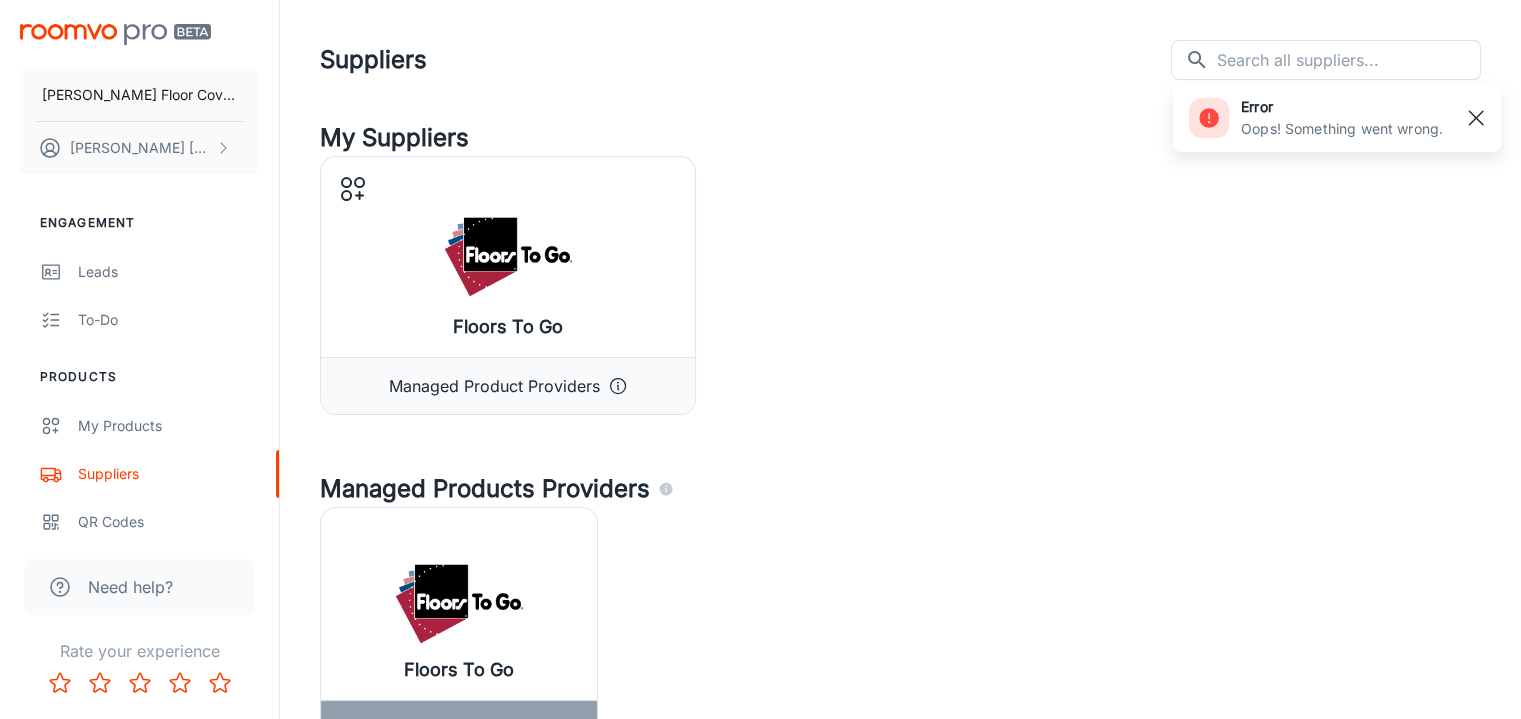 click 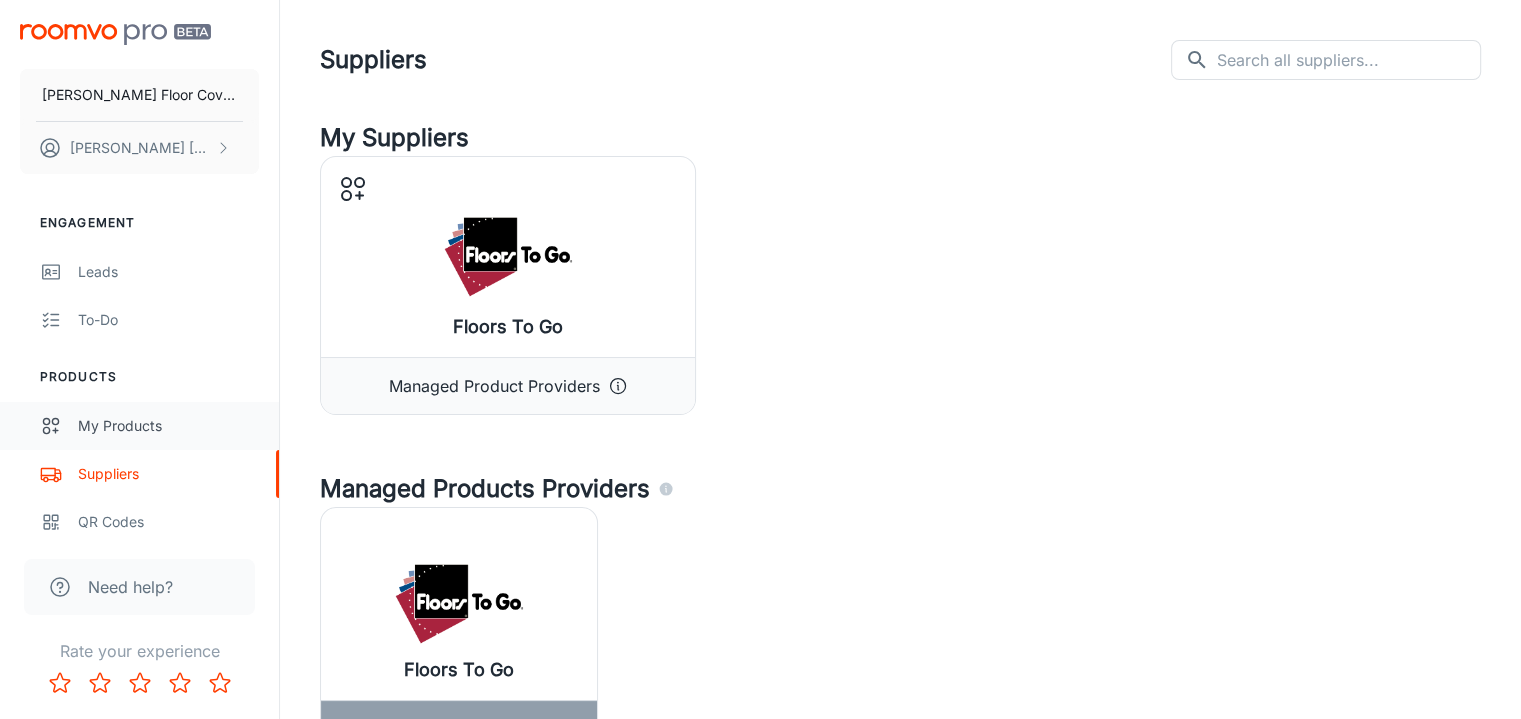 click on "My Products" at bounding box center (168, 426) 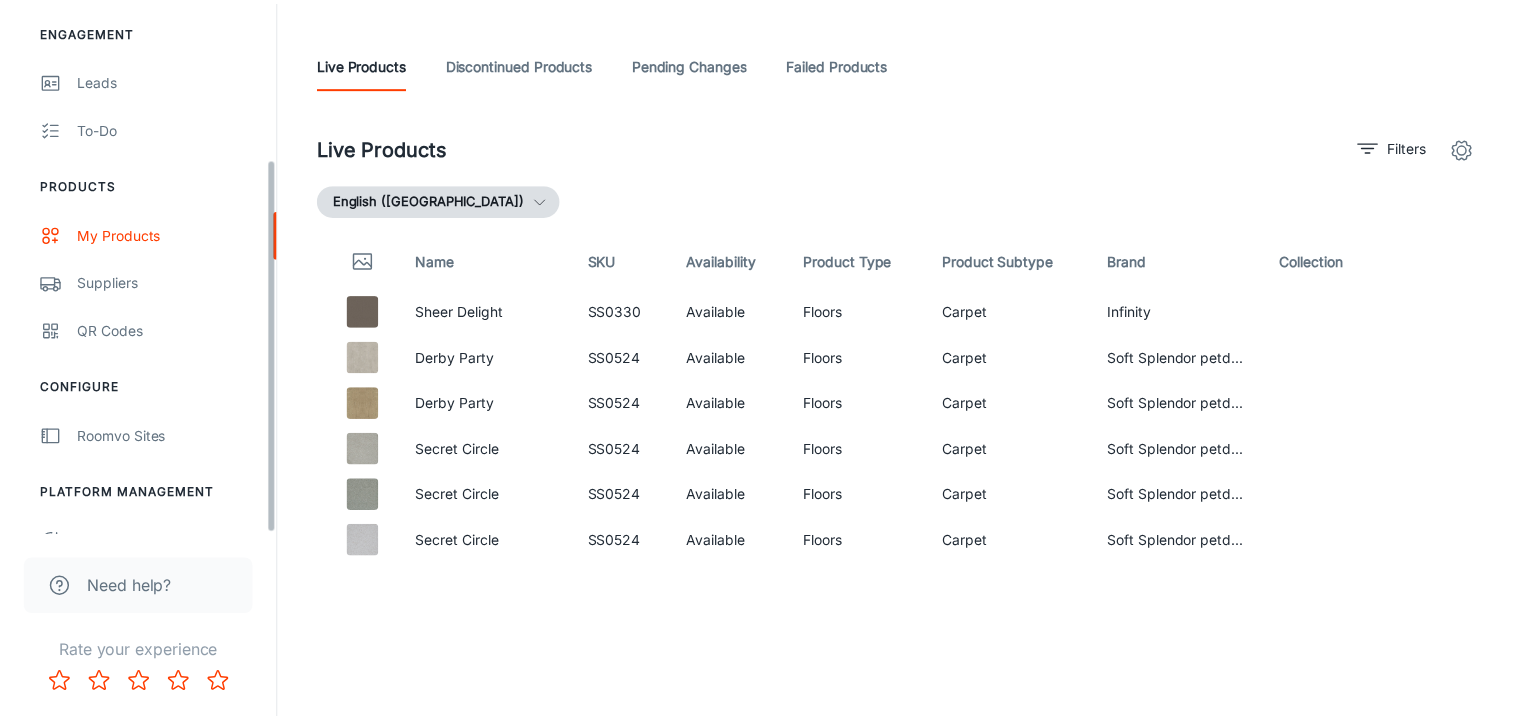 scroll, scrollTop: 222, scrollLeft: 0, axis: vertical 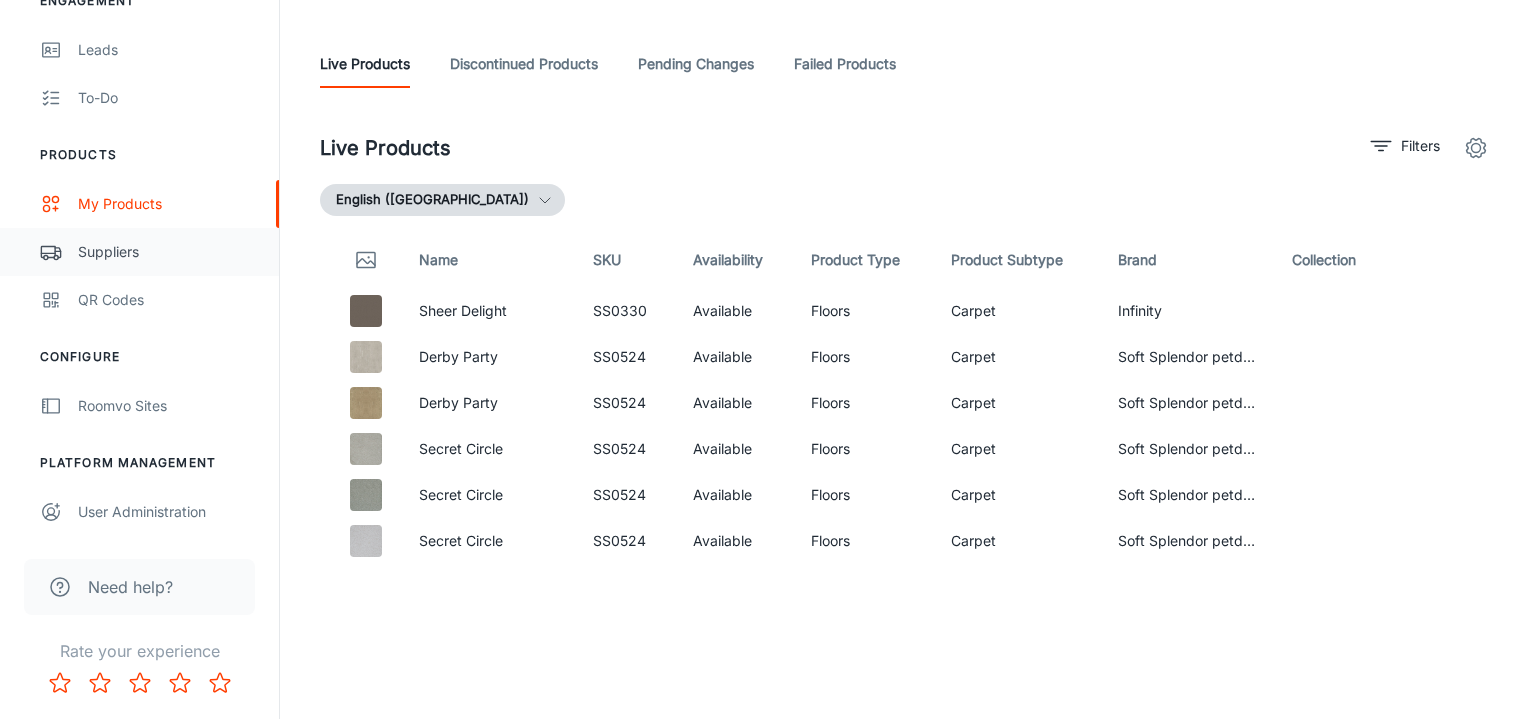 click on "Suppliers" at bounding box center [168, 252] 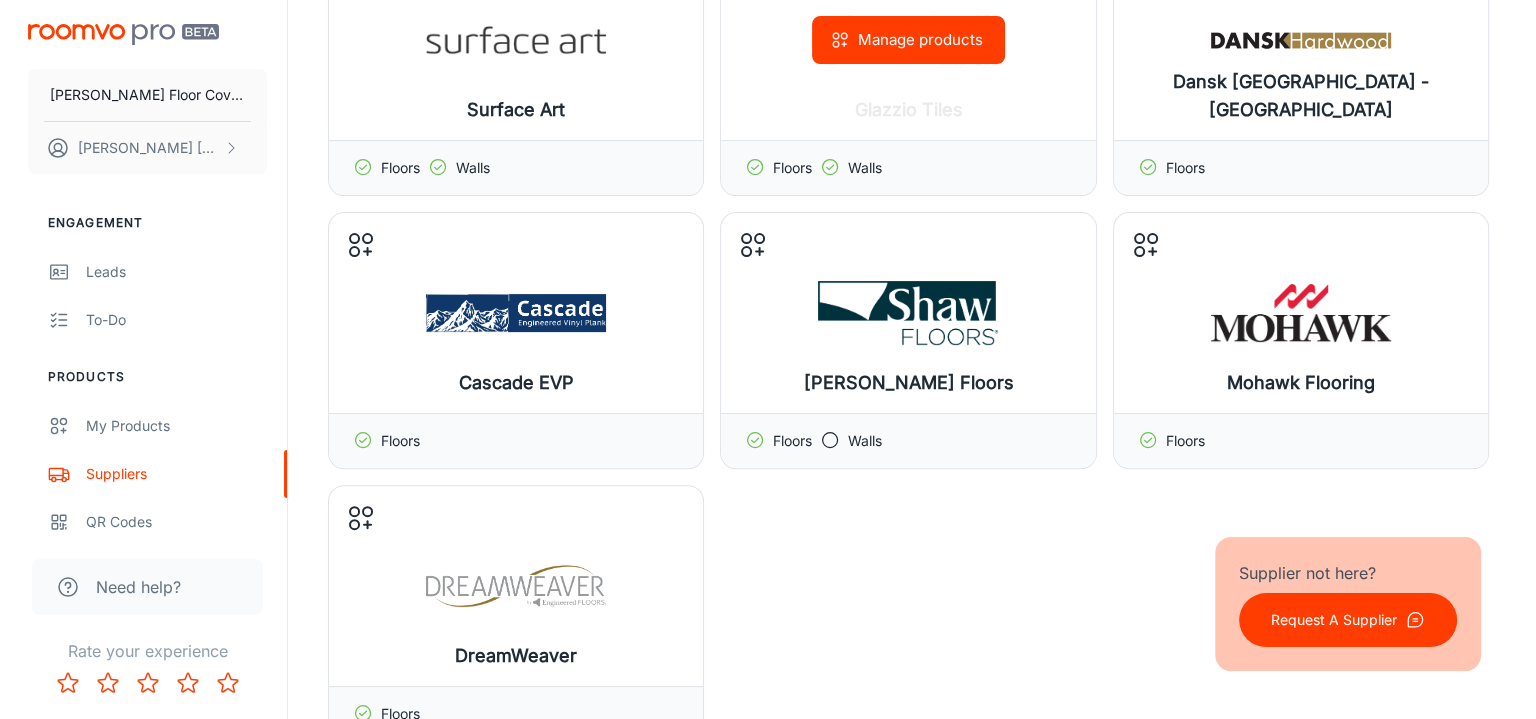 scroll, scrollTop: 500, scrollLeft: 0, axis: vertical 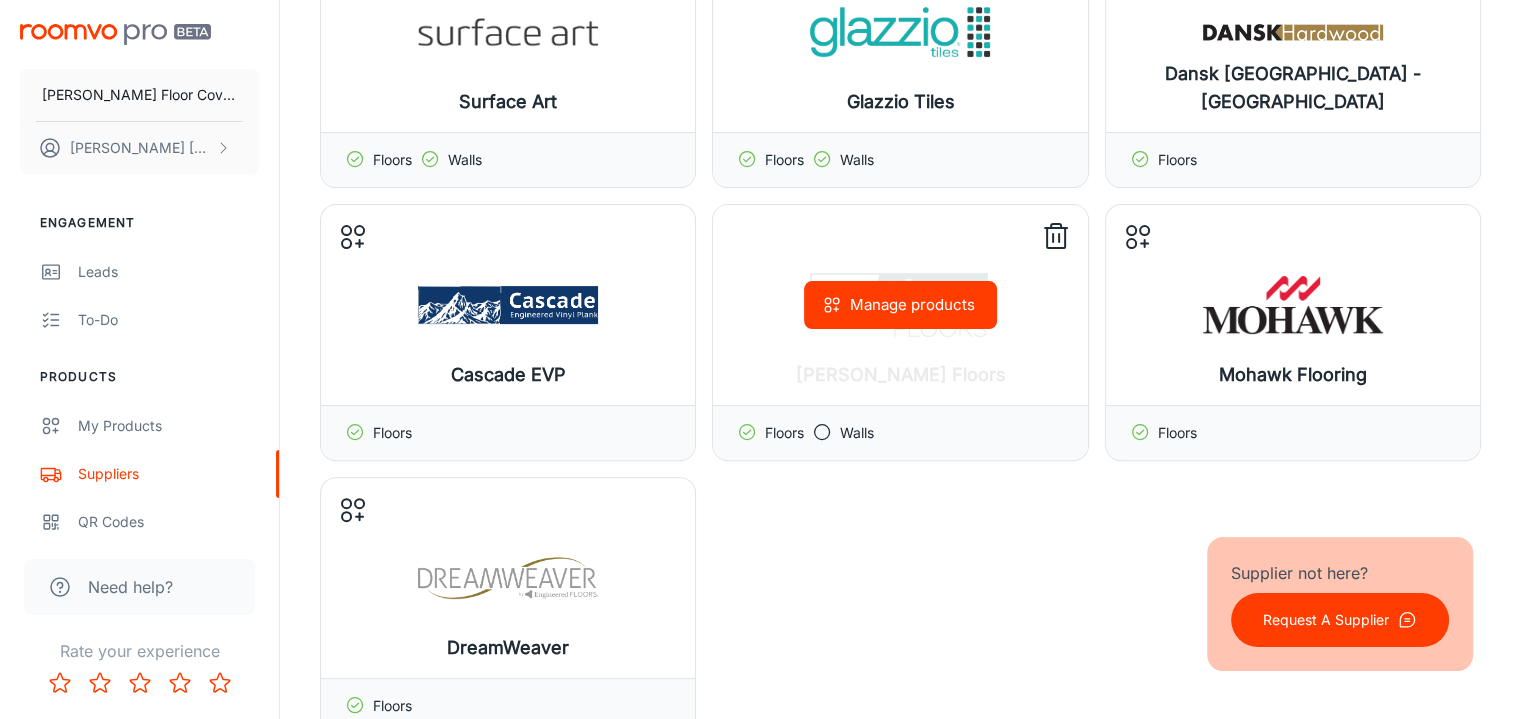 click on "Manage products" at bounding box center (900, 305) 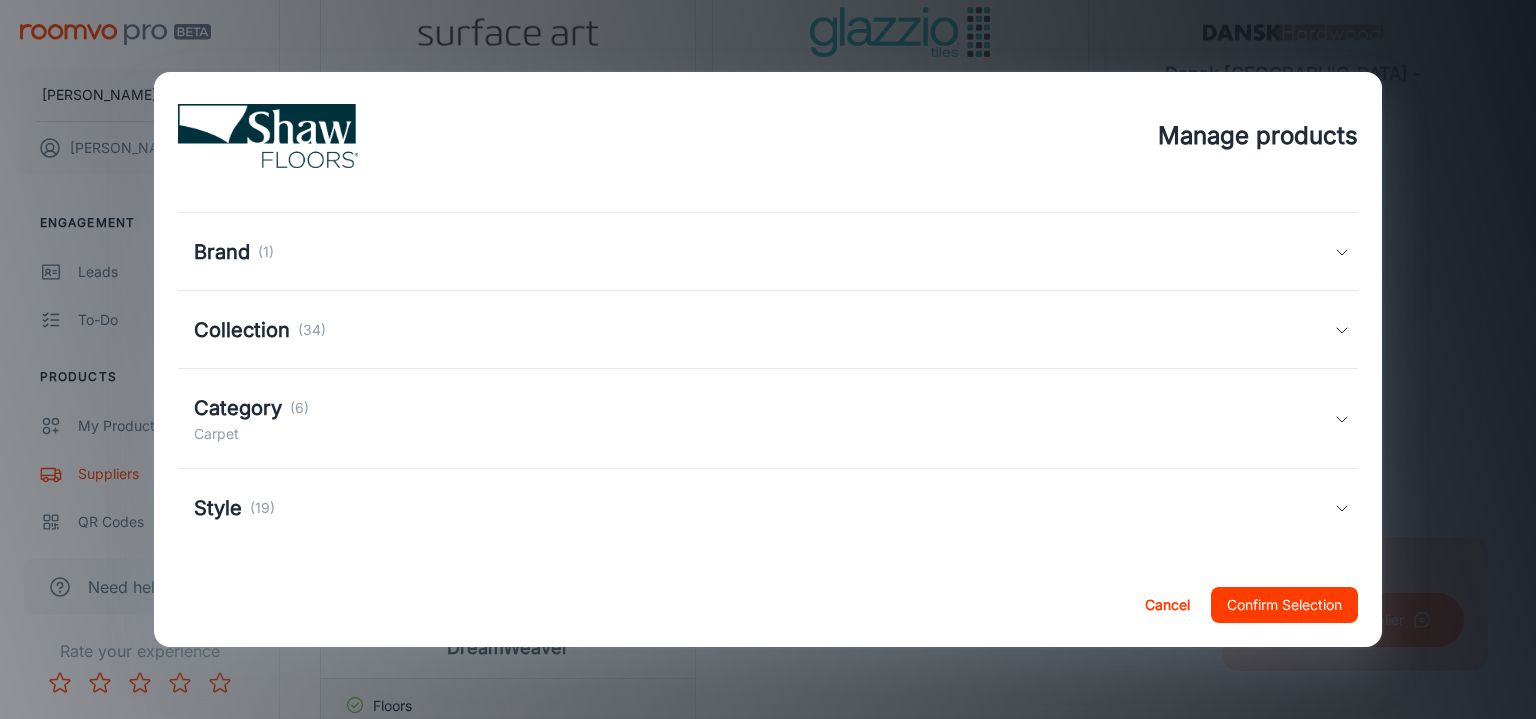 scroll, scrollTop: 250, scrollLeft: 0, axis: vertical 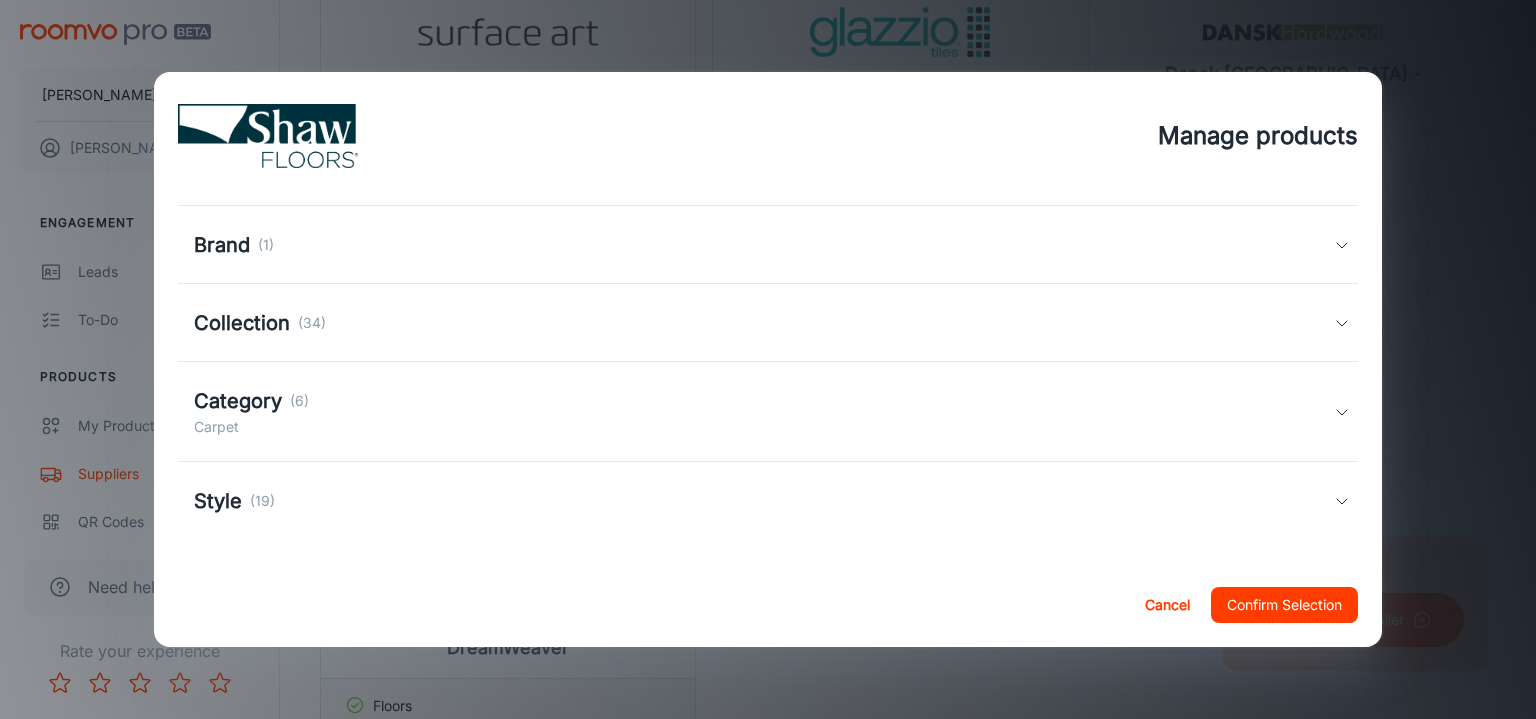 click on "Collection (34)" at bounding box center [764, 323] 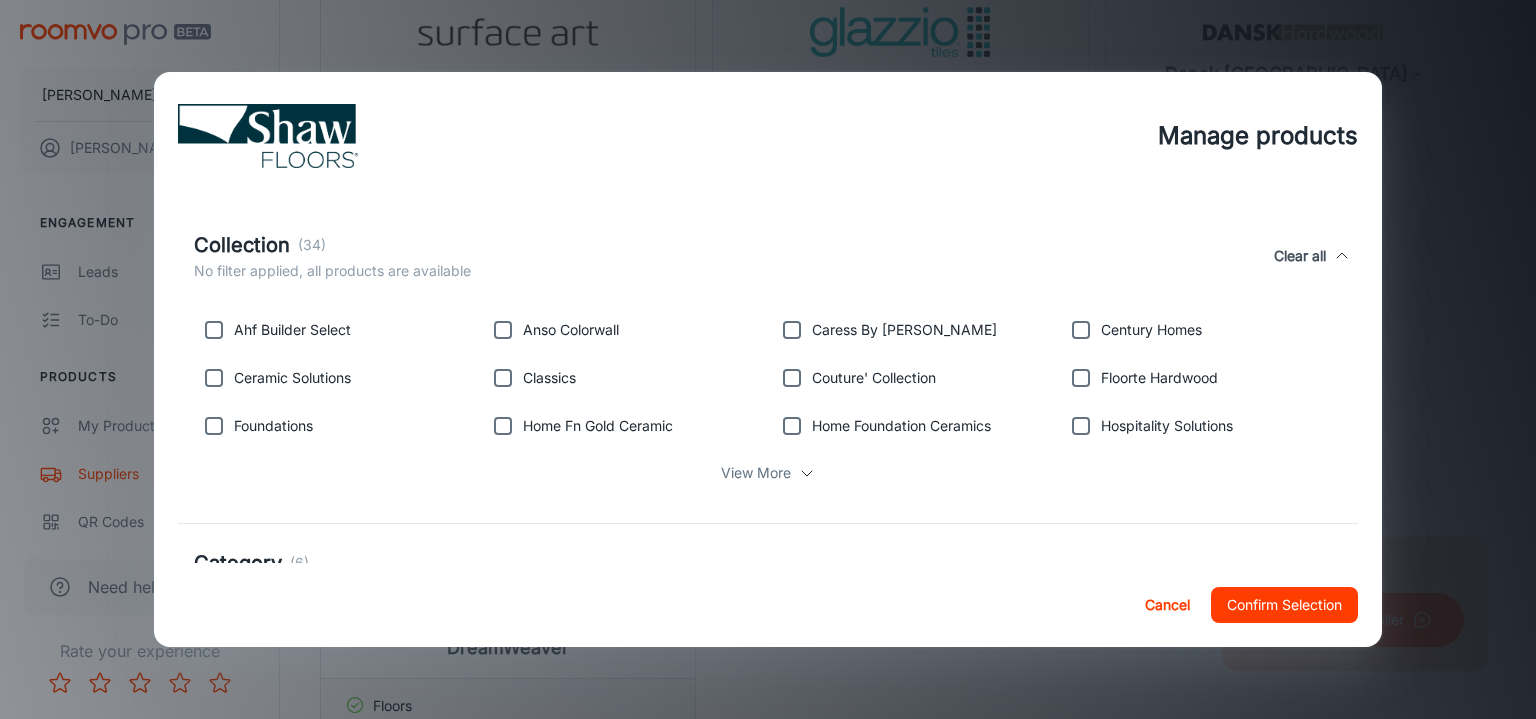 scroll, scrollTop: 350, scrollLeft: 0, axis: vertical 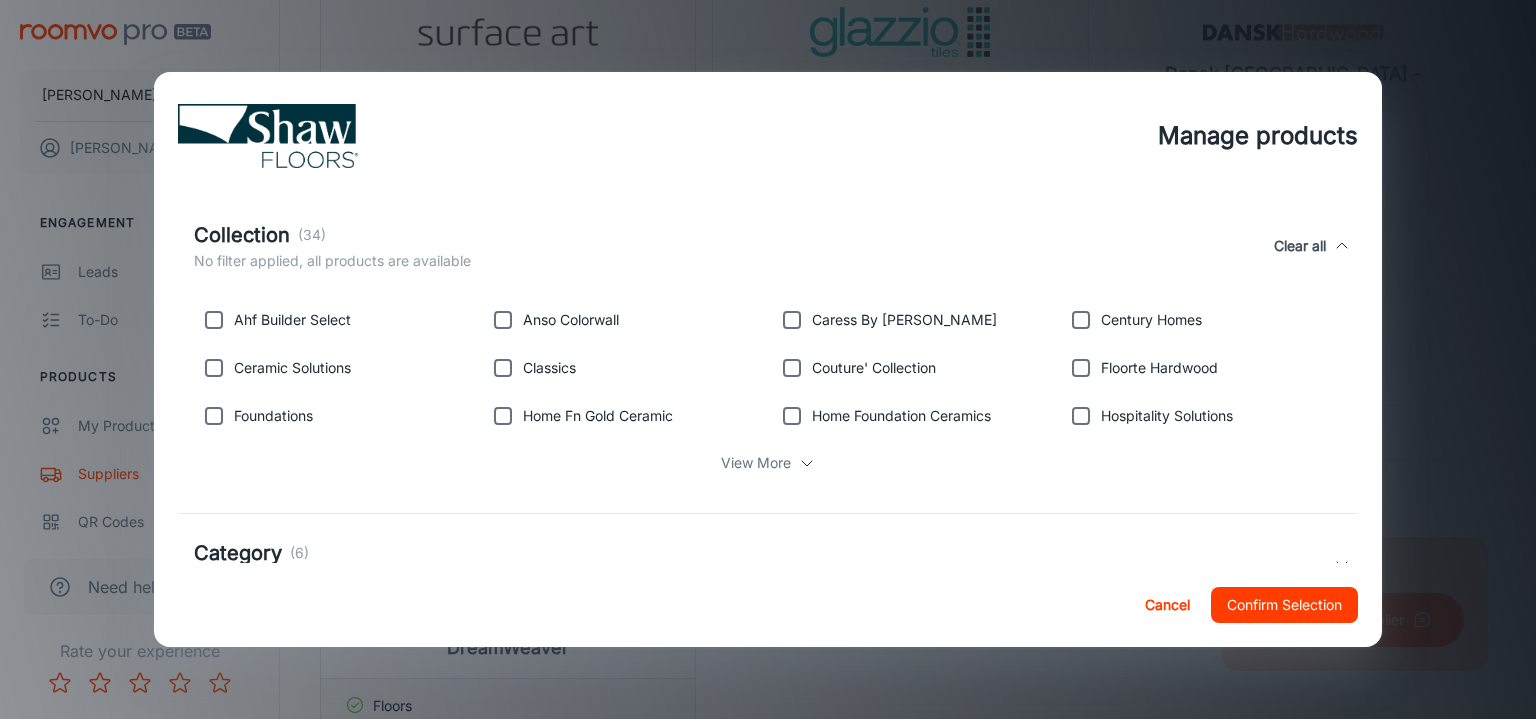 click on "View More" at bounding box center [756, 463] 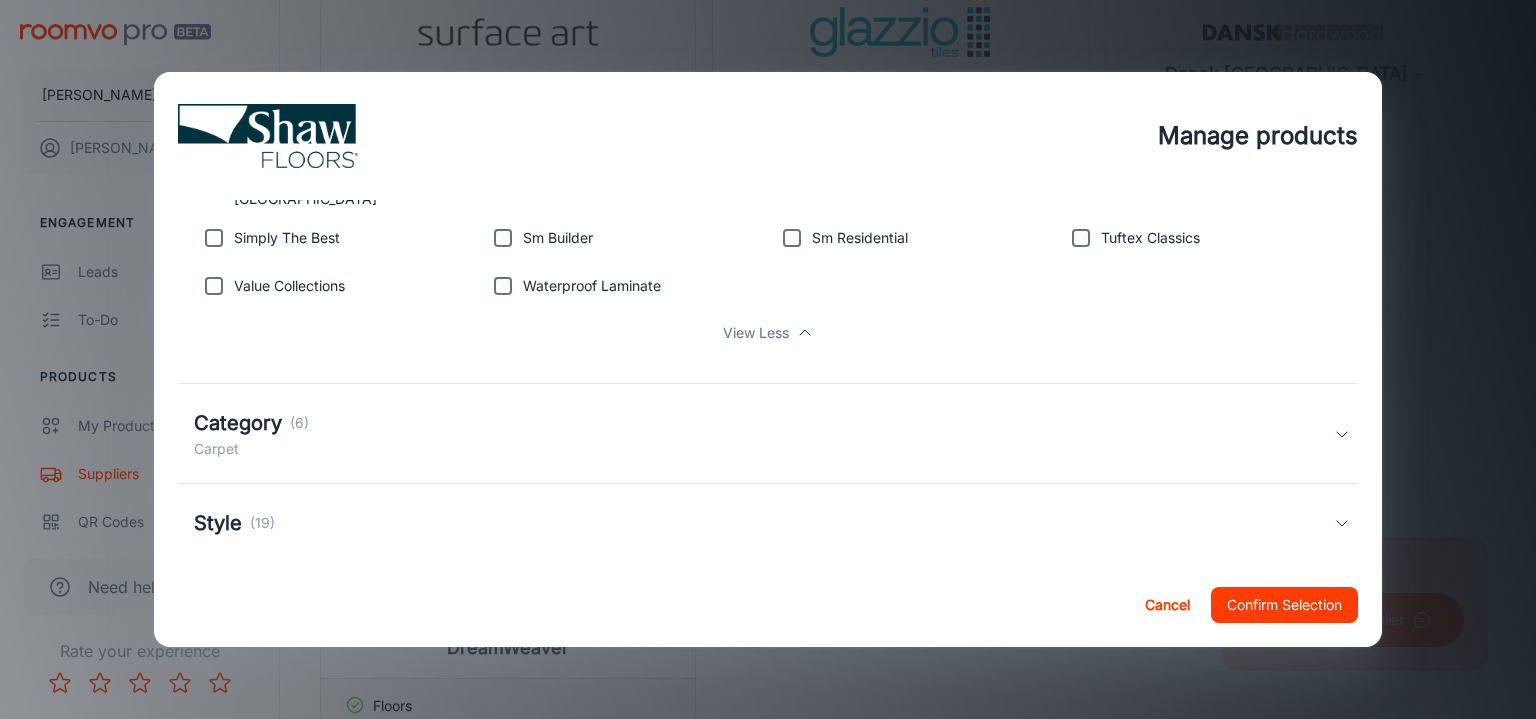 scroll, scrollTop: 790, scrollLeft: 0, axis: vertical 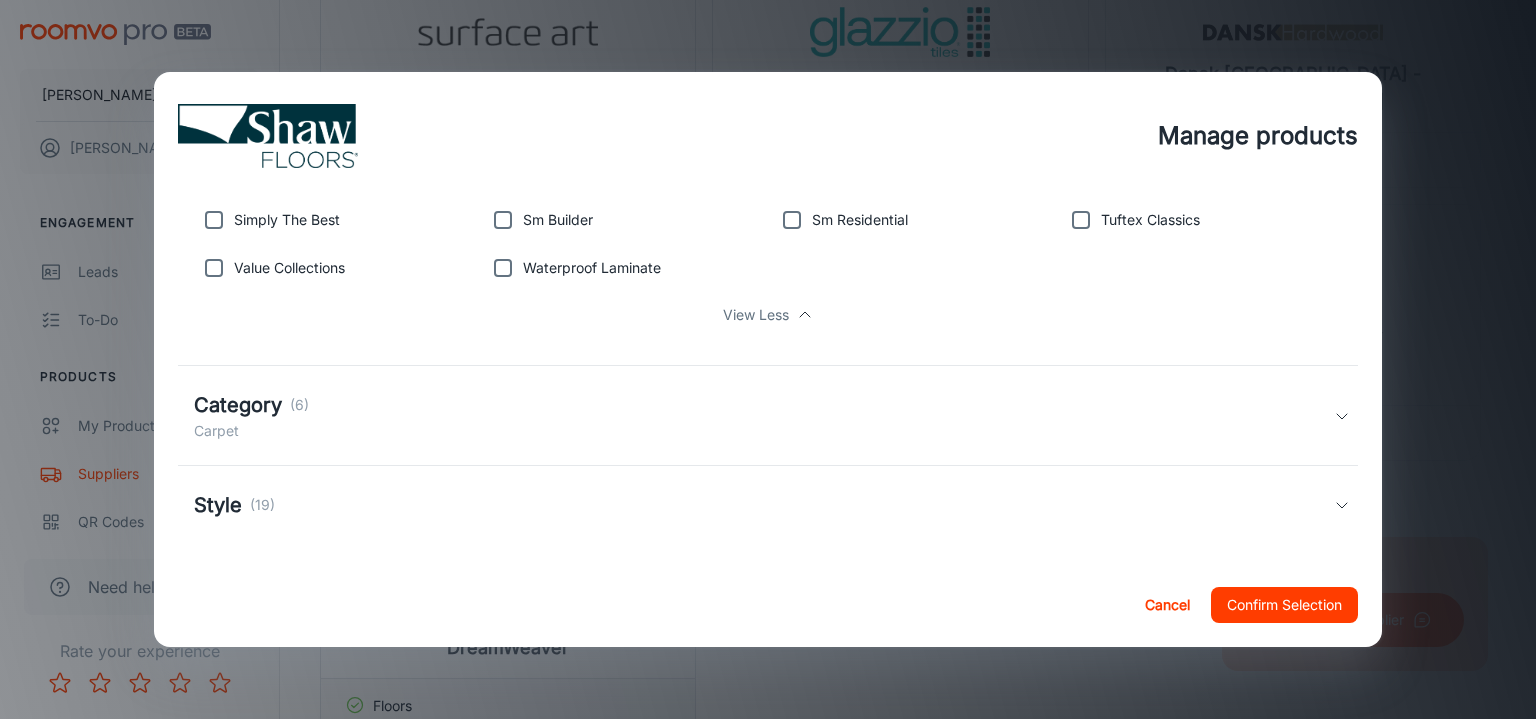 click on "Style (19)" at bounding box center (768, 505) 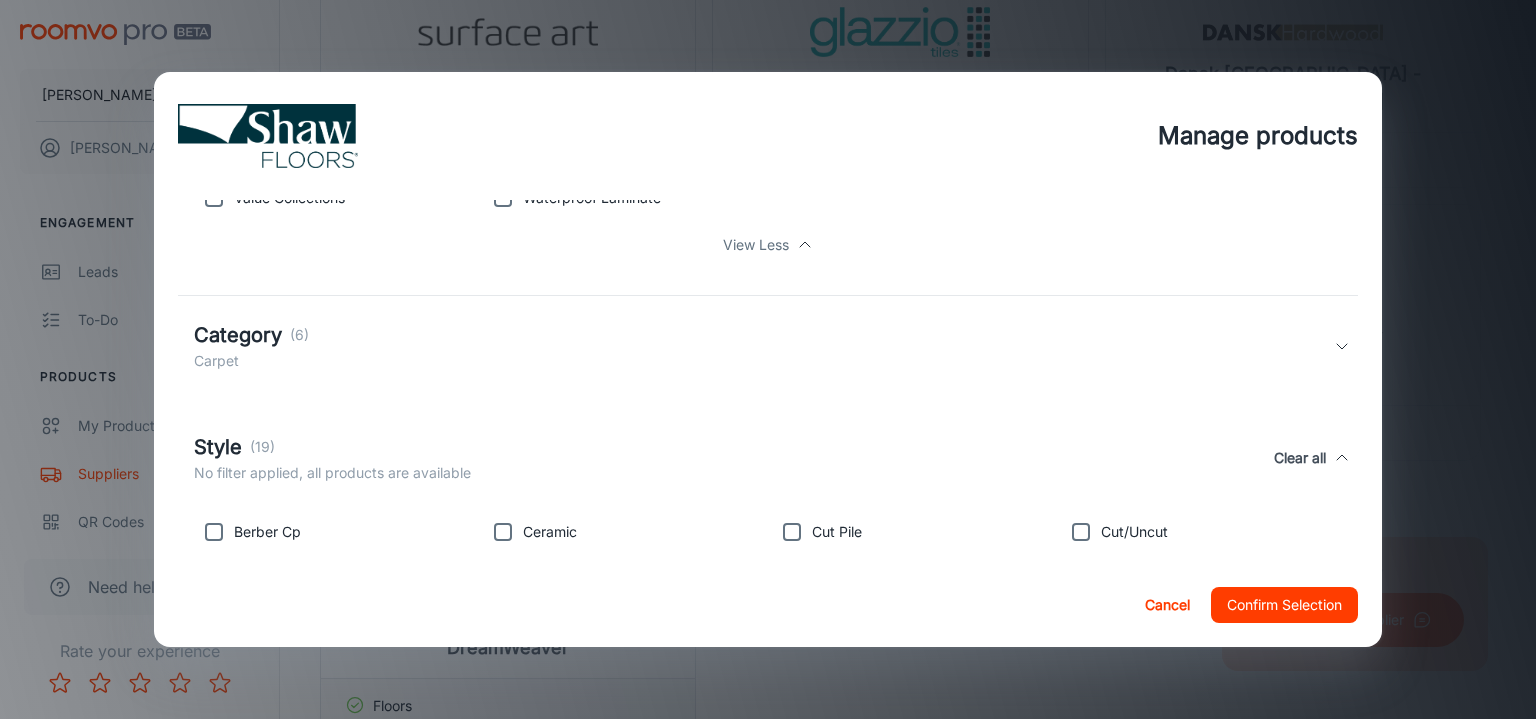 scroll, scrollTop: 860, scrollLeft: 0, axis: vertical 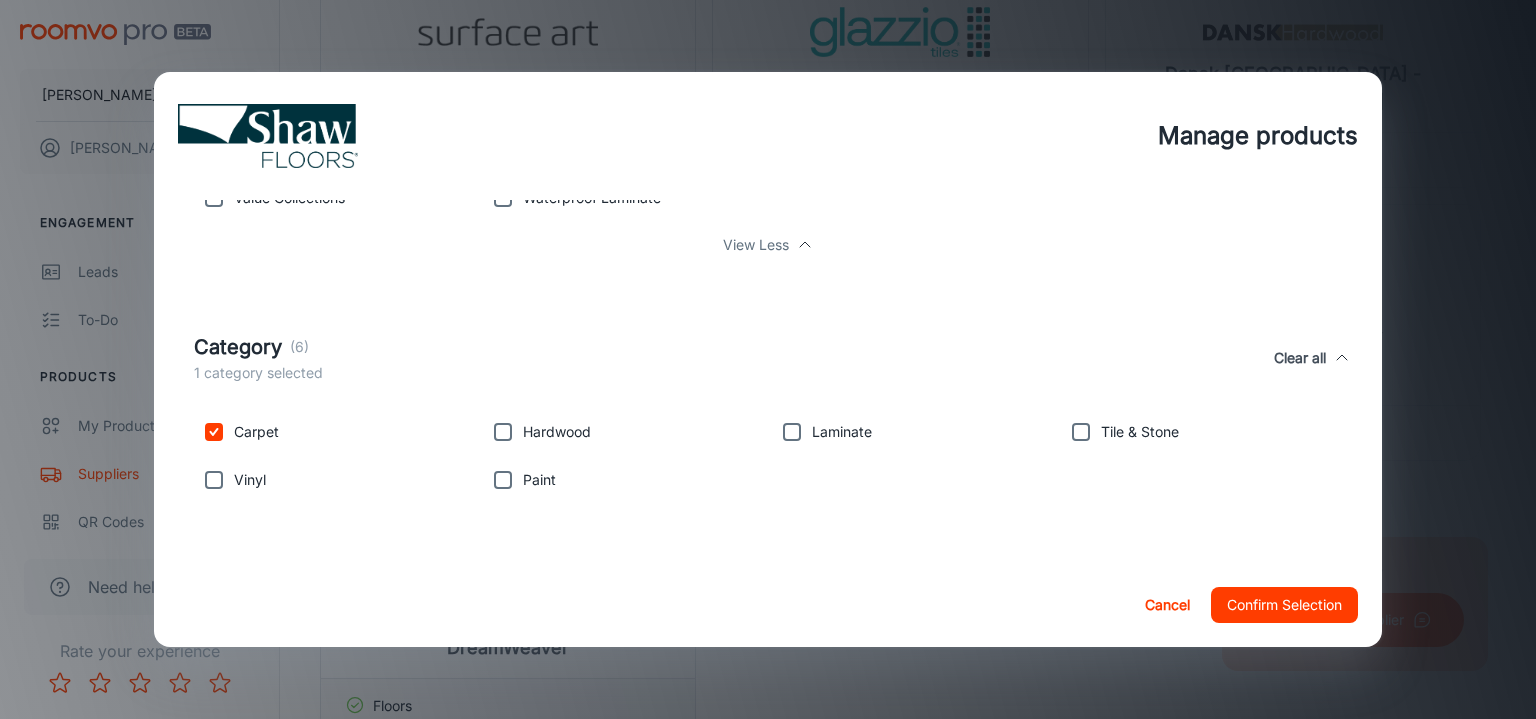 click on "Category (6) 1 category selected Clear all" at bounding box center (764, 358) 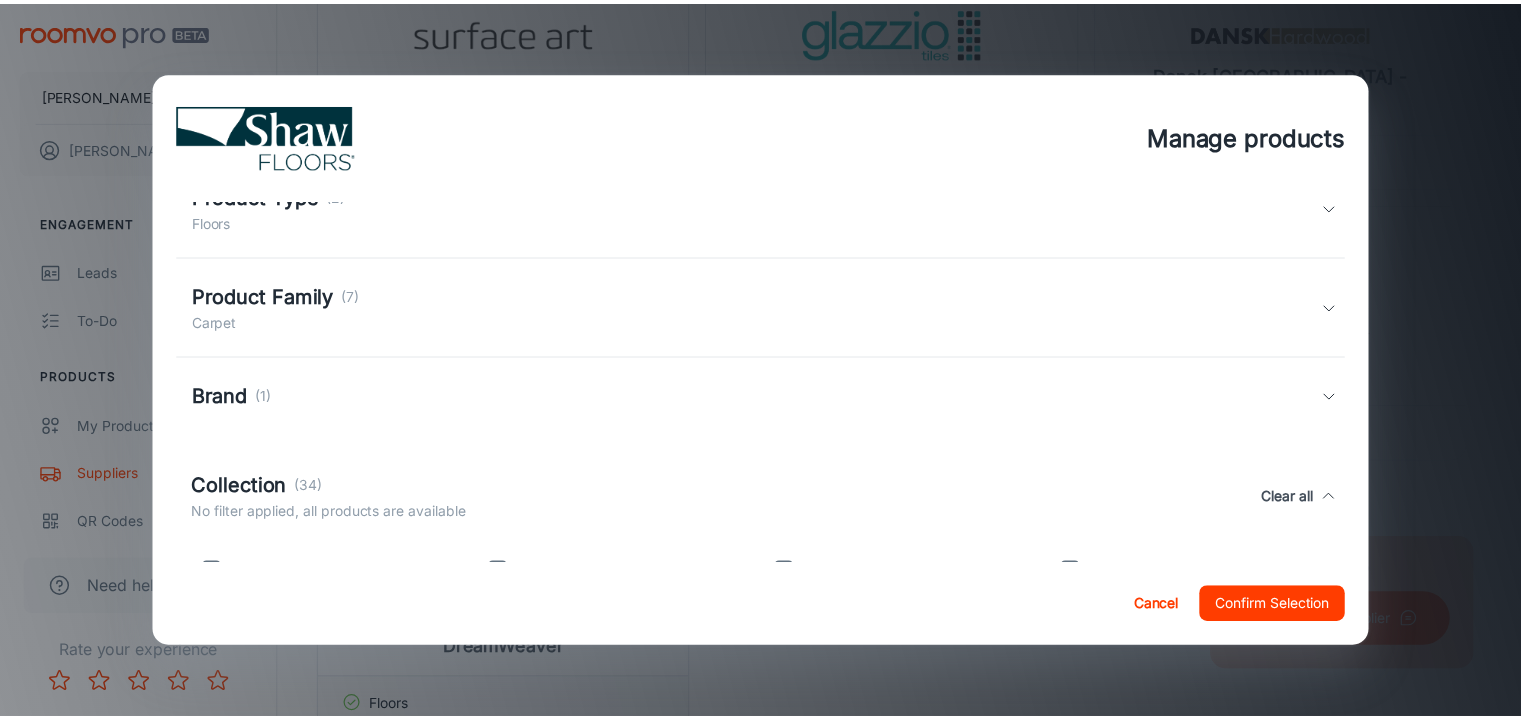 scroll, scrollTop: 92, scrollLeft: 0, axis: vertical 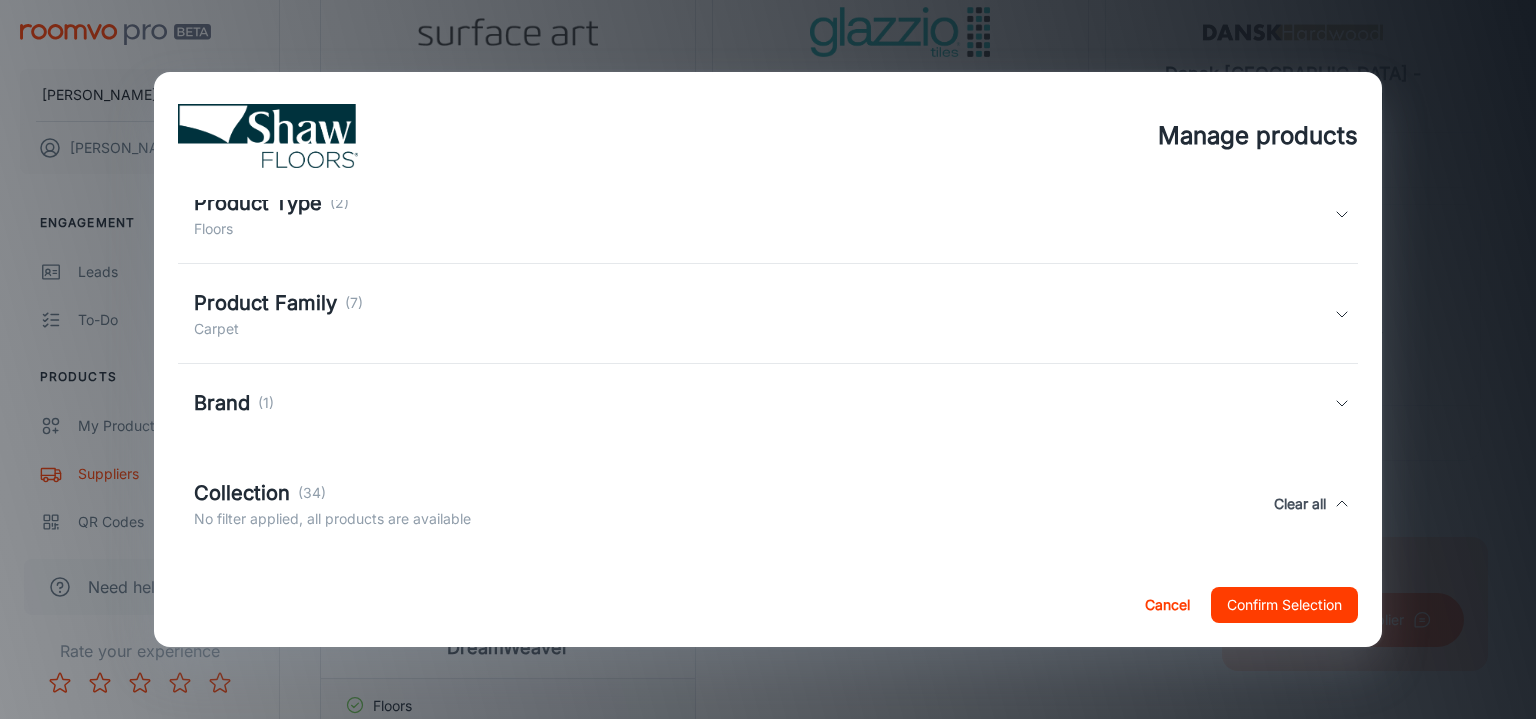 click on "Confirm Selection" at bounding box center [1284, 605] 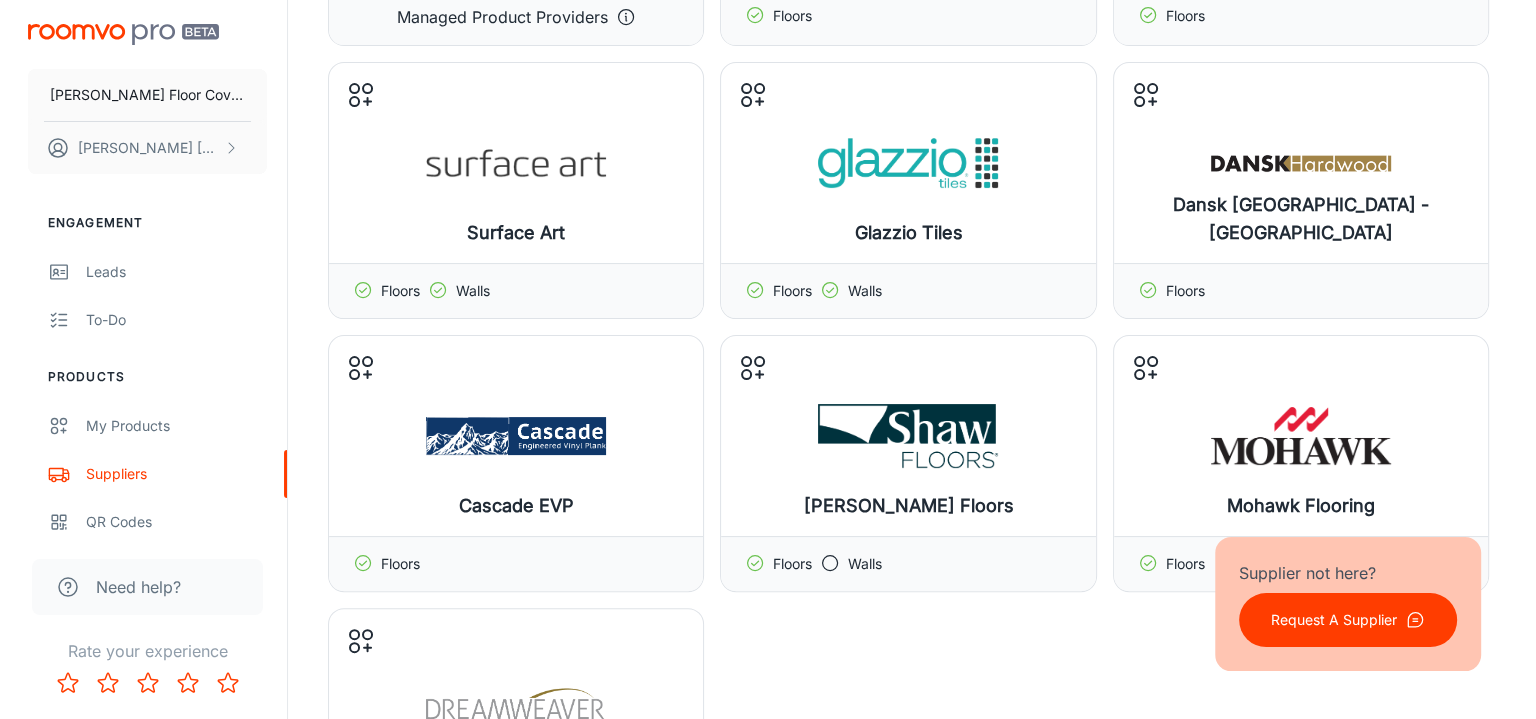 scroll, scrollTop: 366, scrollLeft: 0, axis: vertical 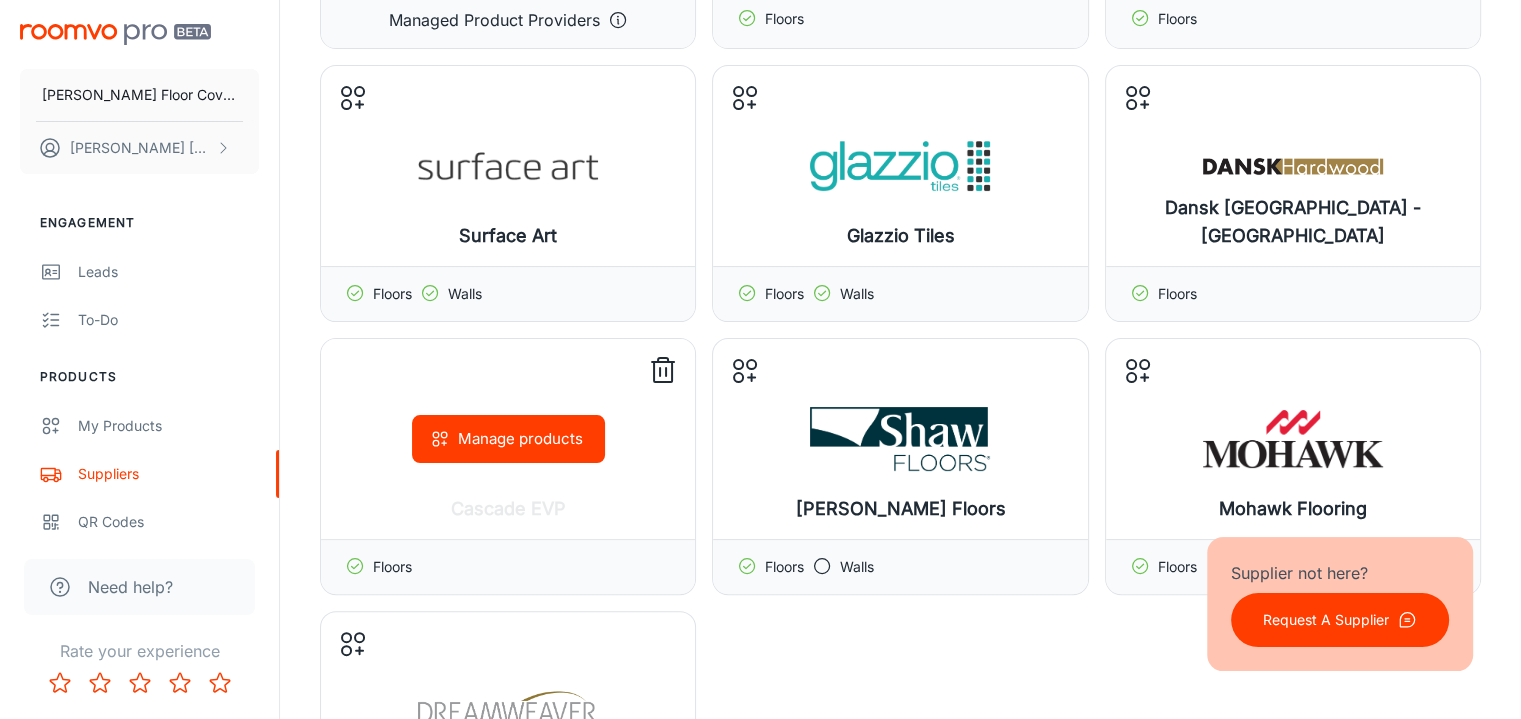 click on "Manage products" at bounding box center [508, 439] 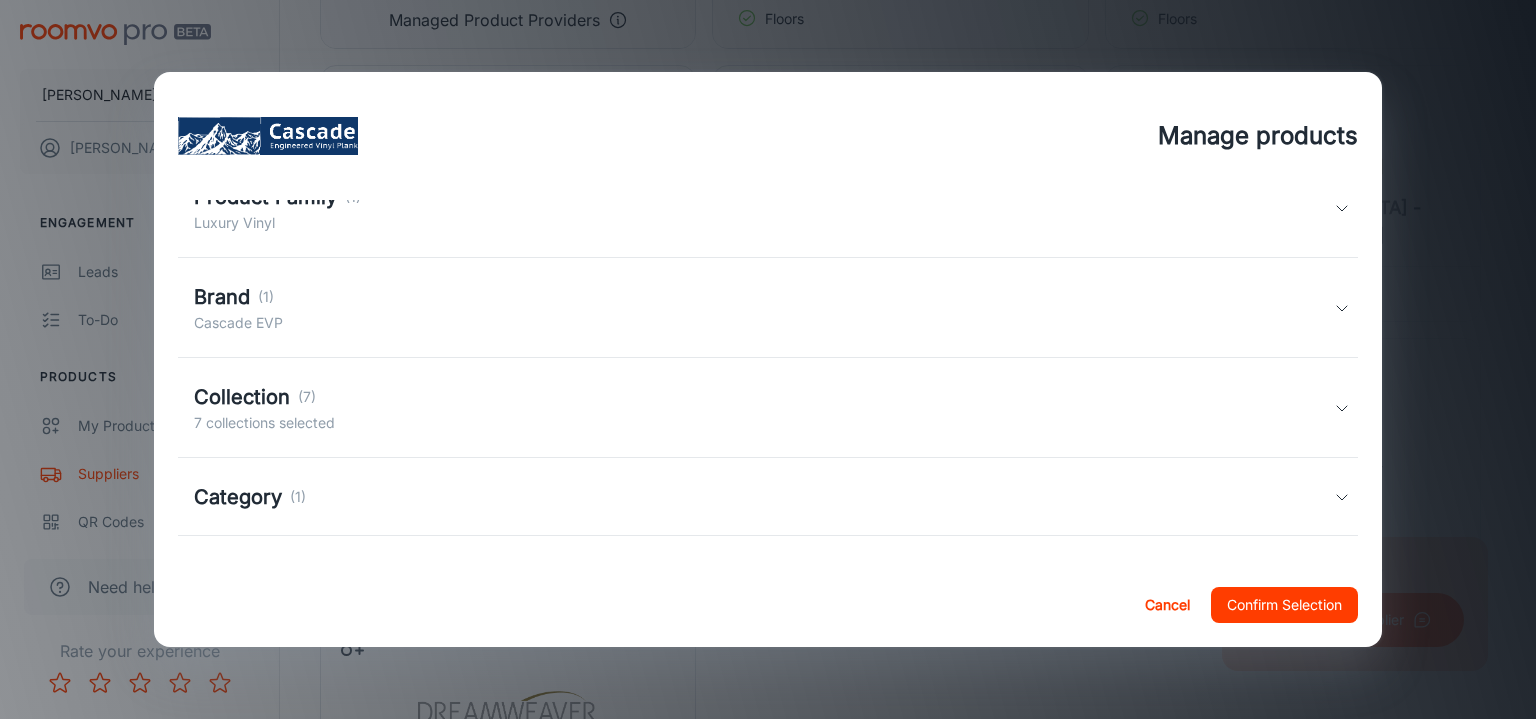 scroll, scrollTop: 200, scrollLeft: 0, axis: vertical 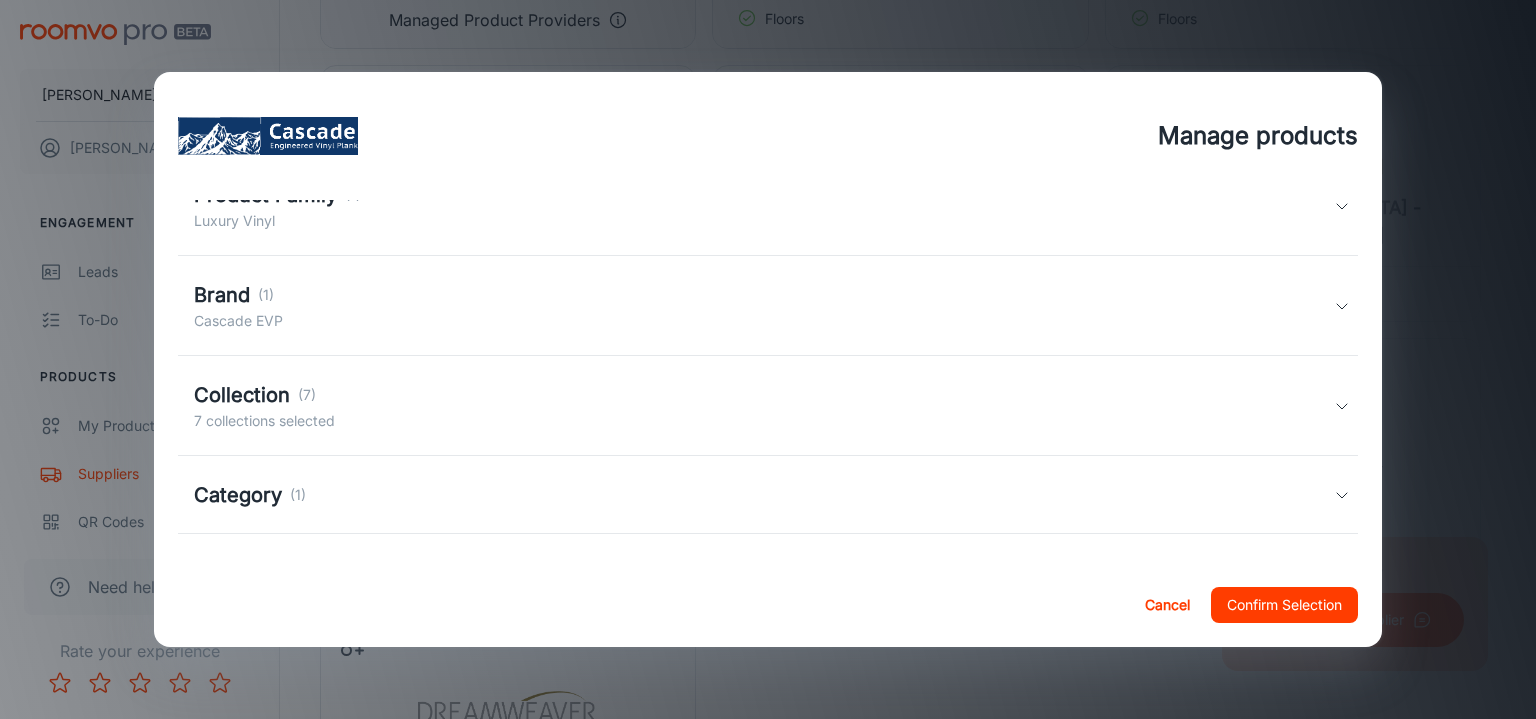 click on "Collection (7) 7 collections selected" at bounding box center (764, 406) 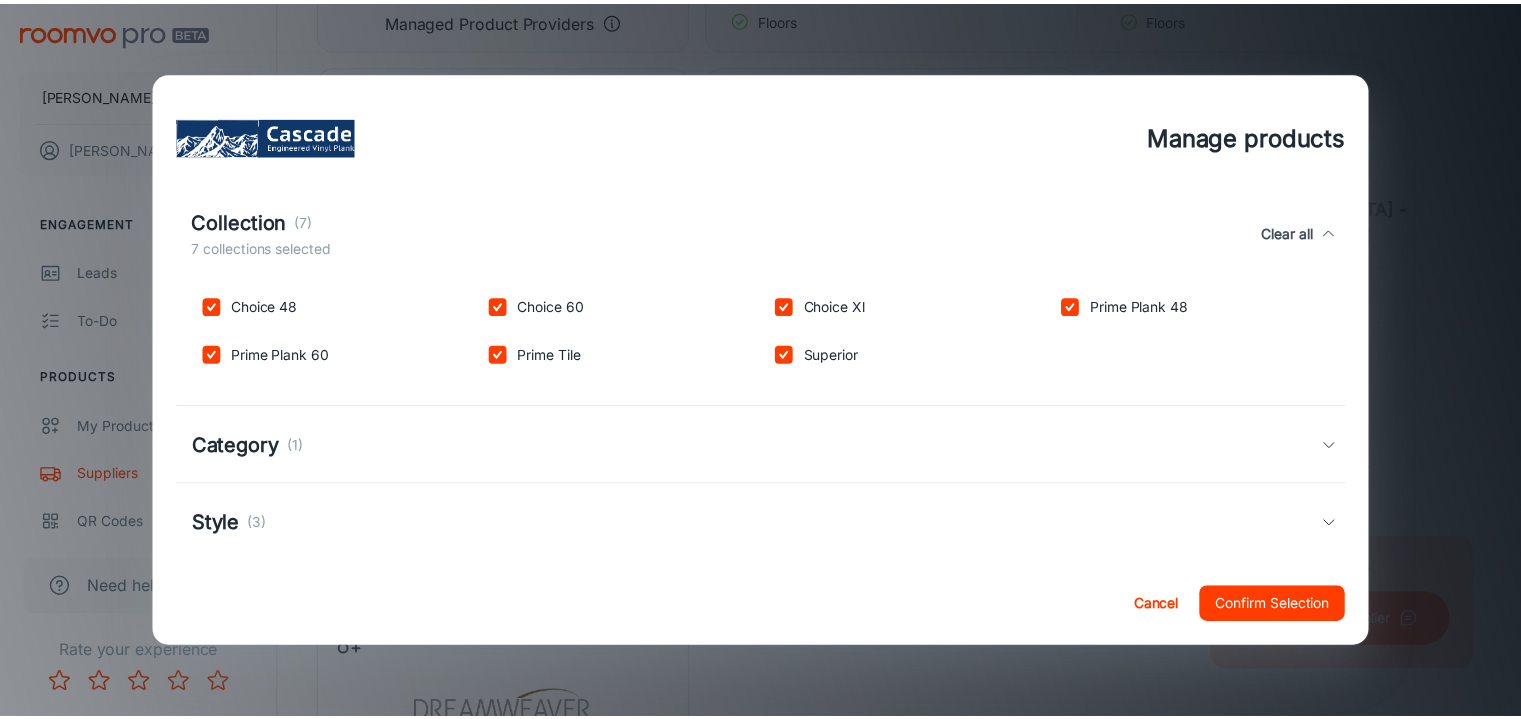 scroll, scrollTop: 408, scrollLeft: 0, axis: vertical 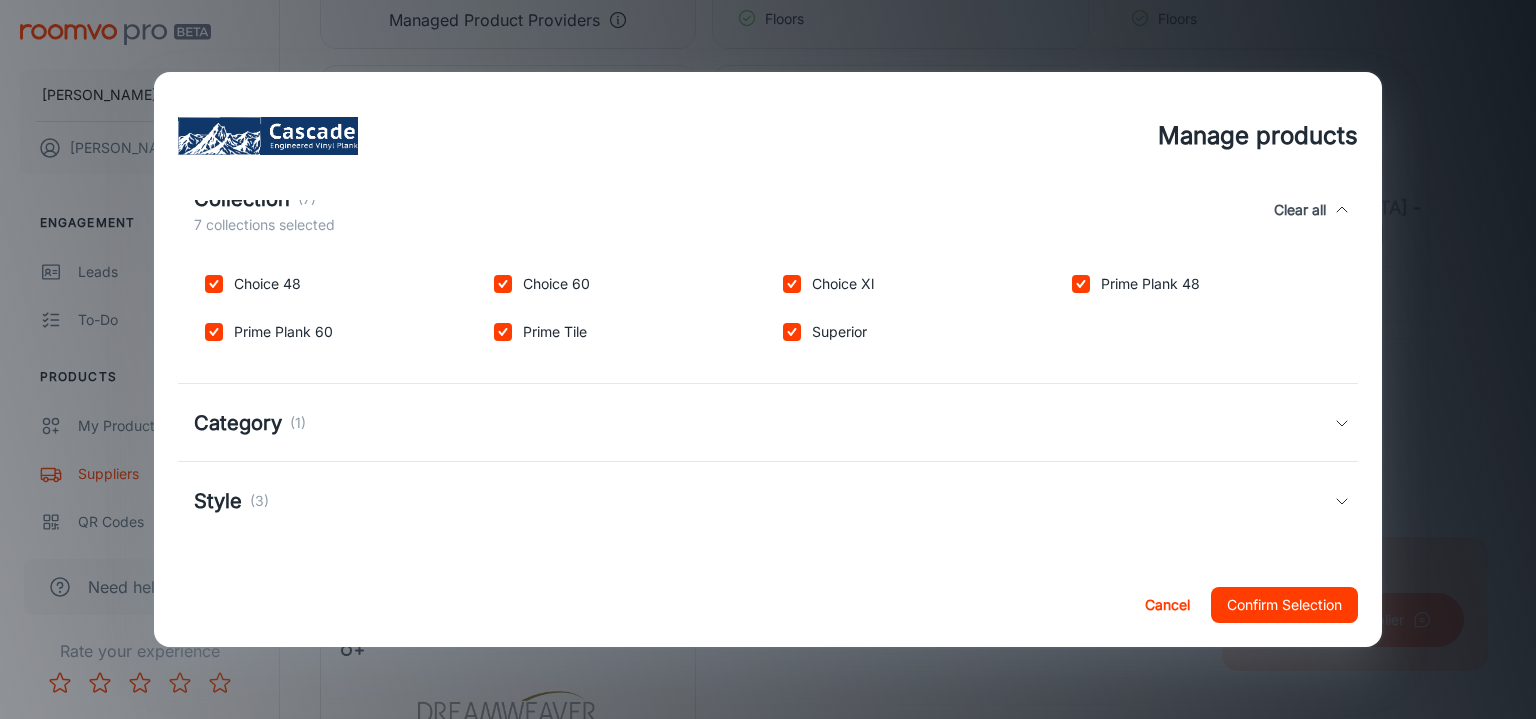 click on "Category (1)" at bounding box center [764, 423] 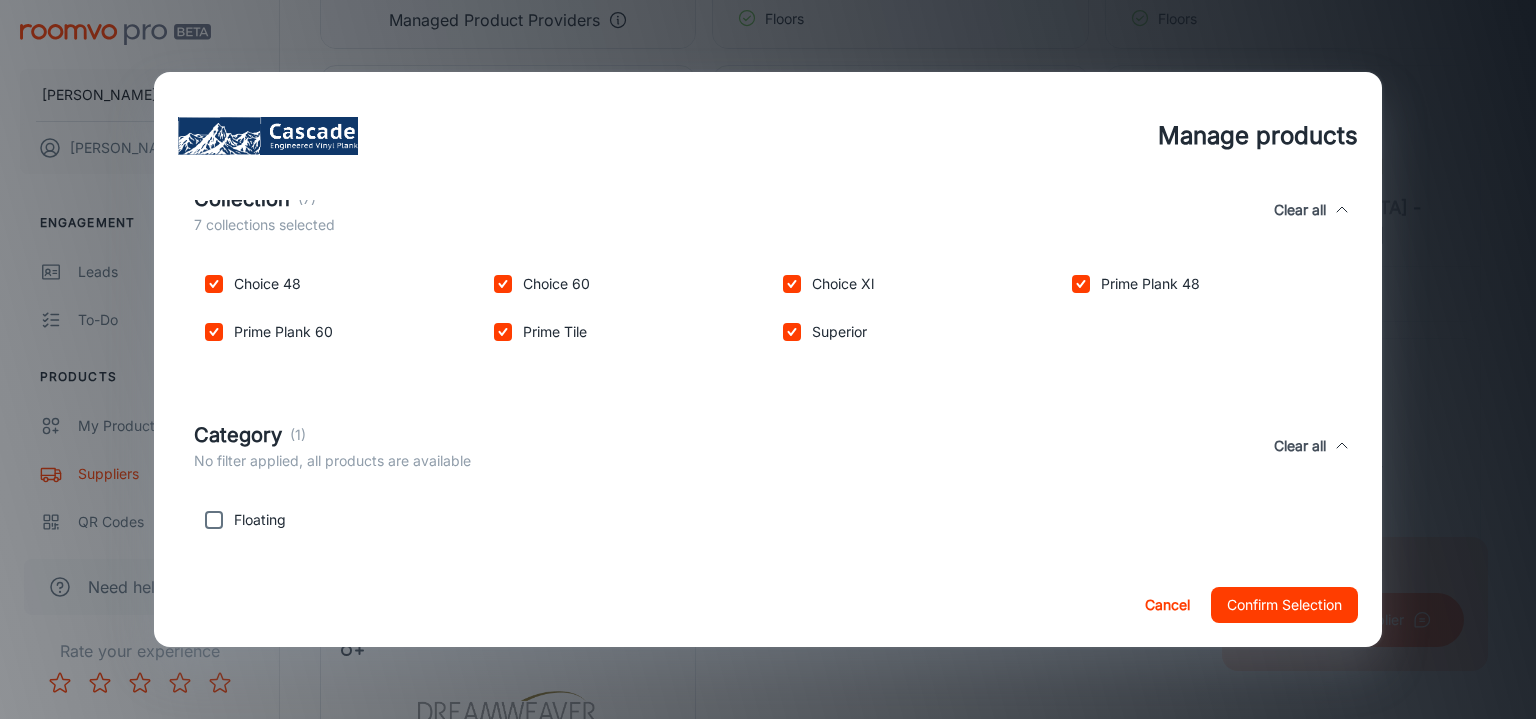 click on "Cancel" at bounding box center (1167, 605) 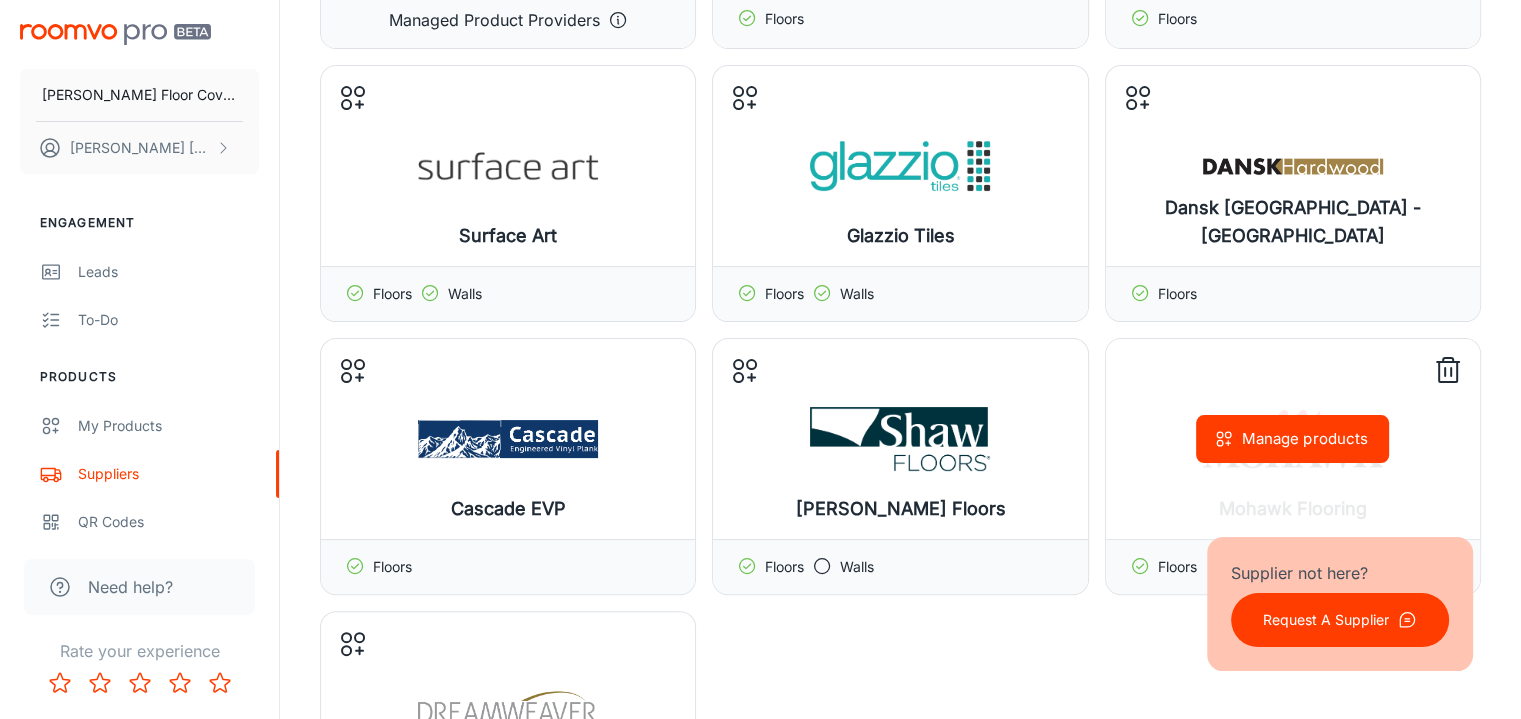 click on "Manage products" at bounding box center (1292, 439) 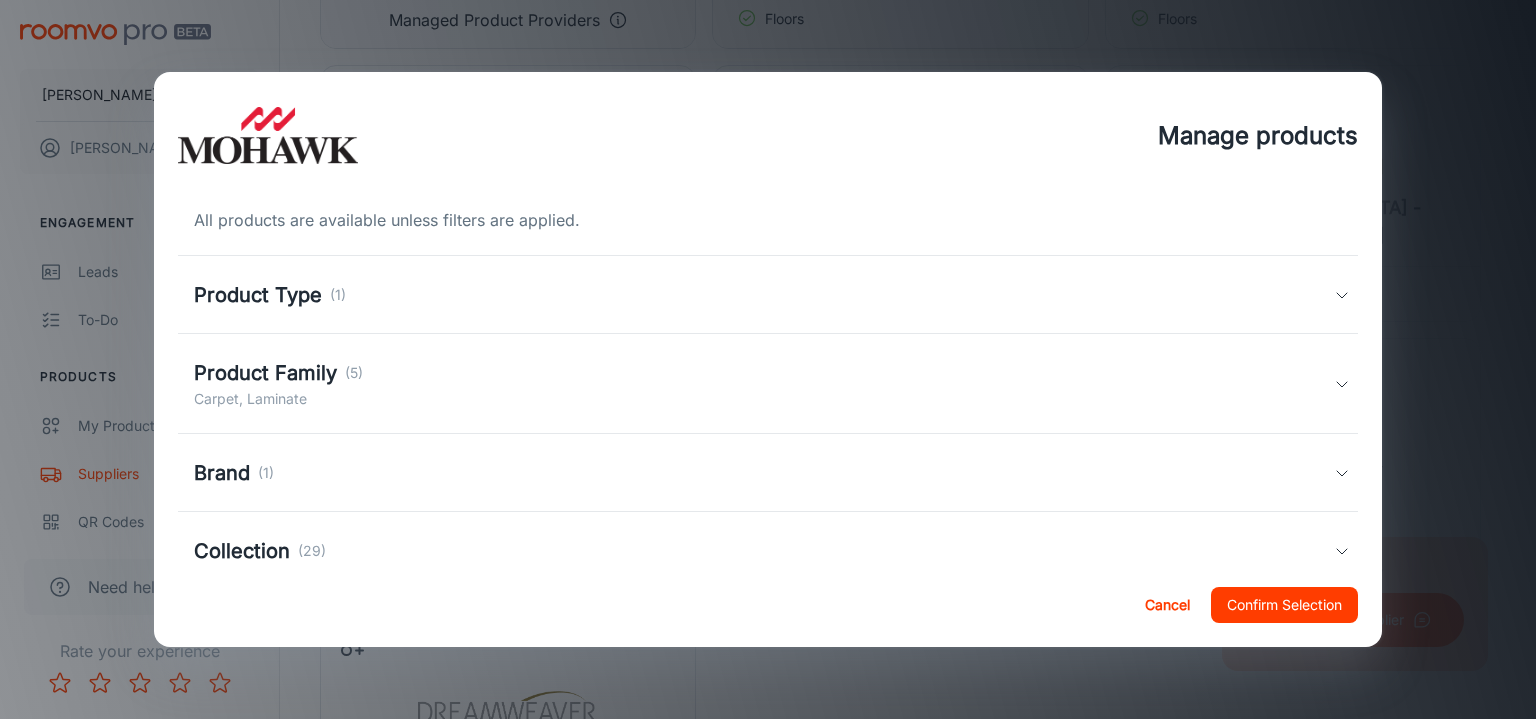 click on "Product Type" at bounding box center [258, 295] 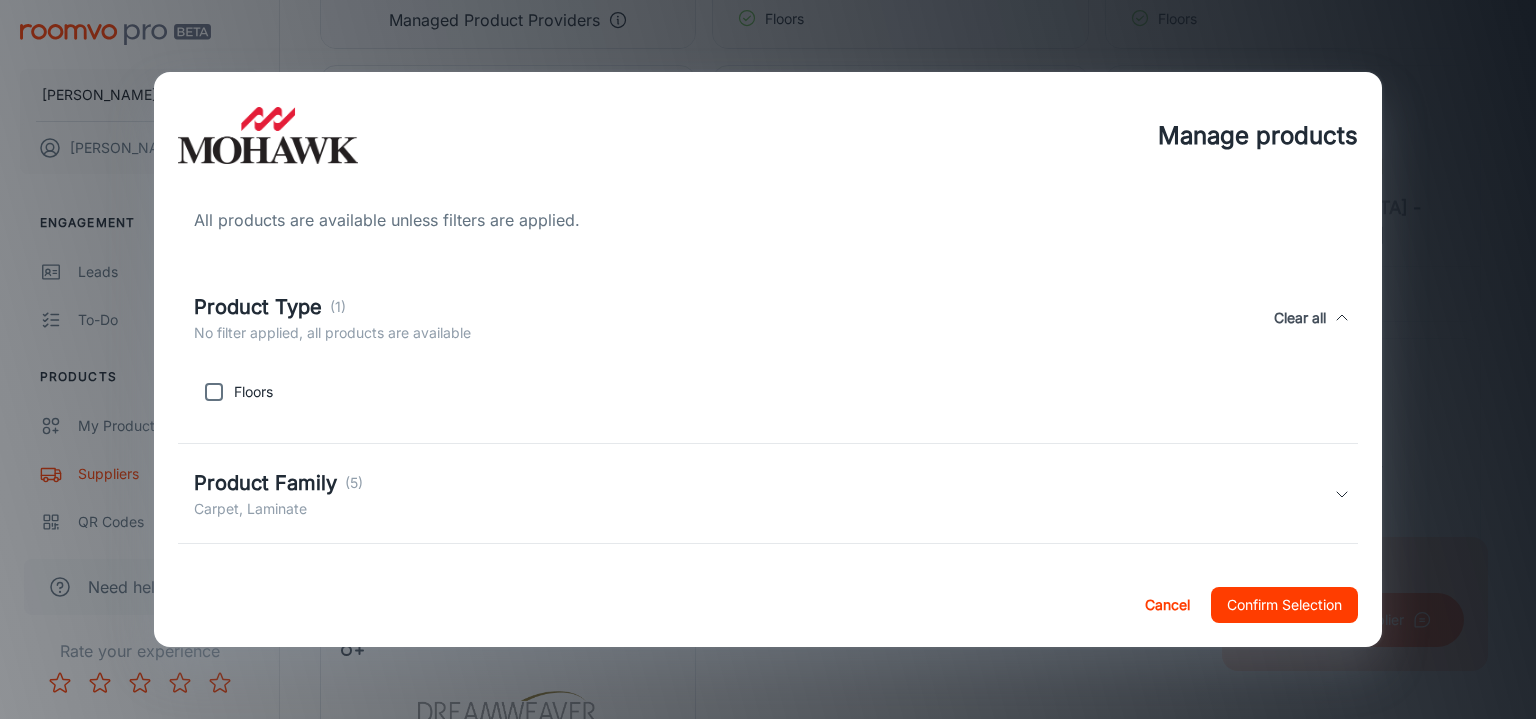 click on "Product Type" at bounding box center (258, 307) 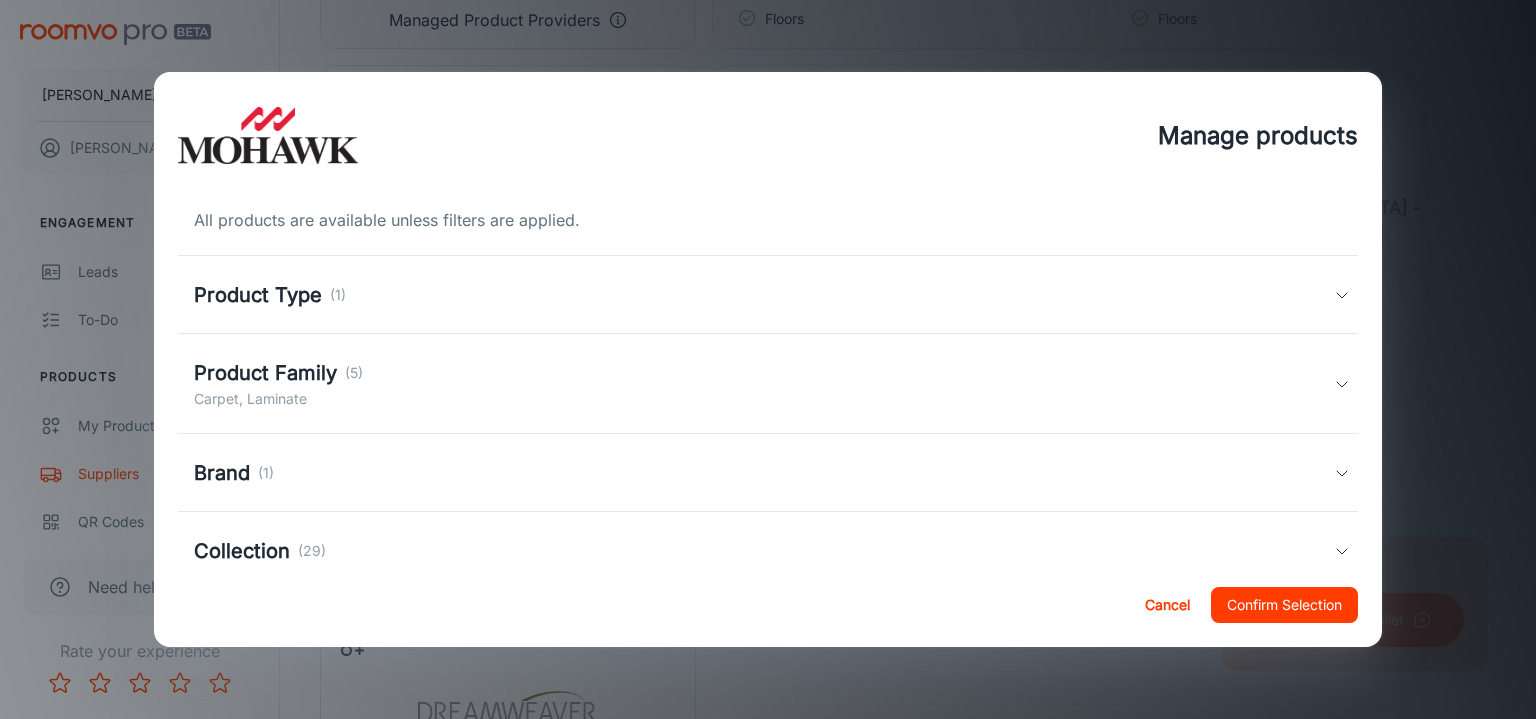 click on "Product Family" at bounding box center [265, 373] 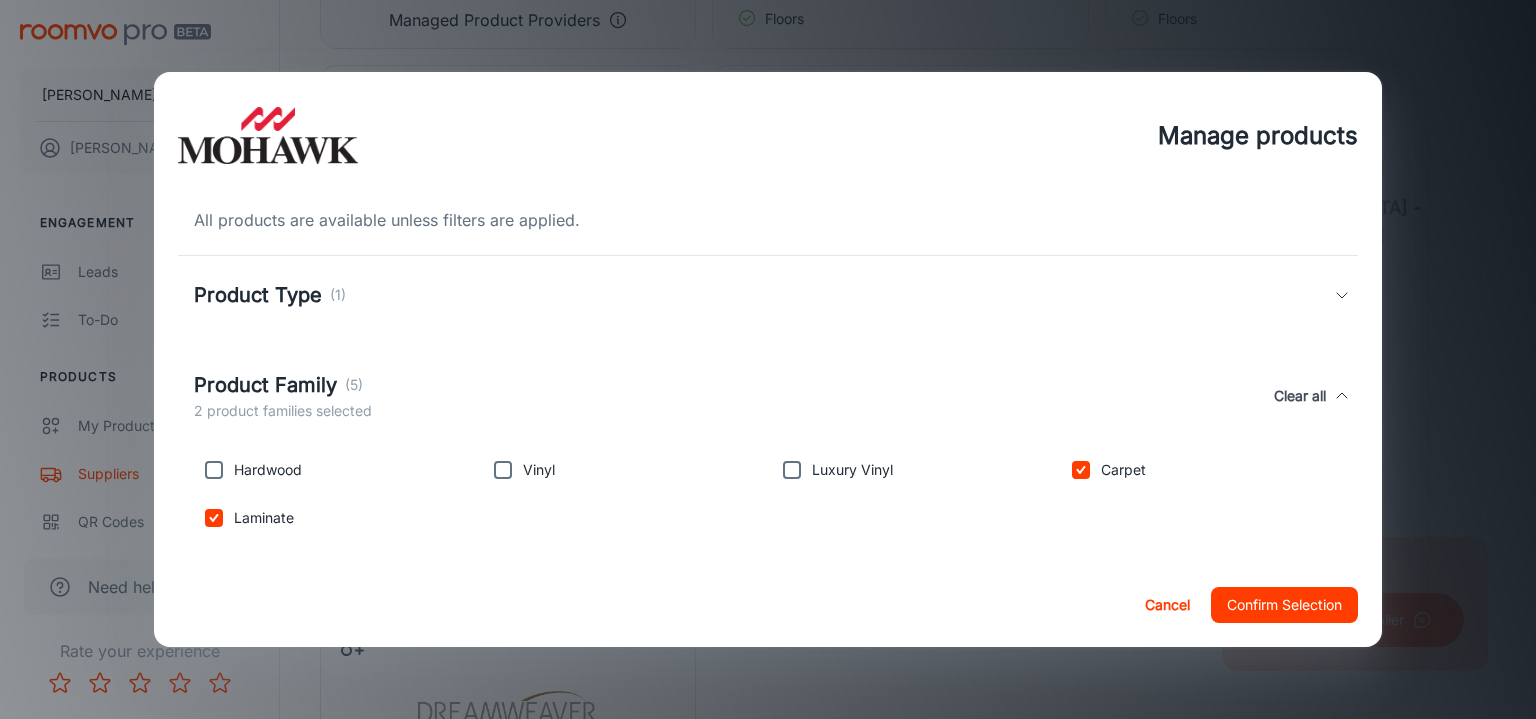 click on "Product Family" at bounding box center [265, 385] 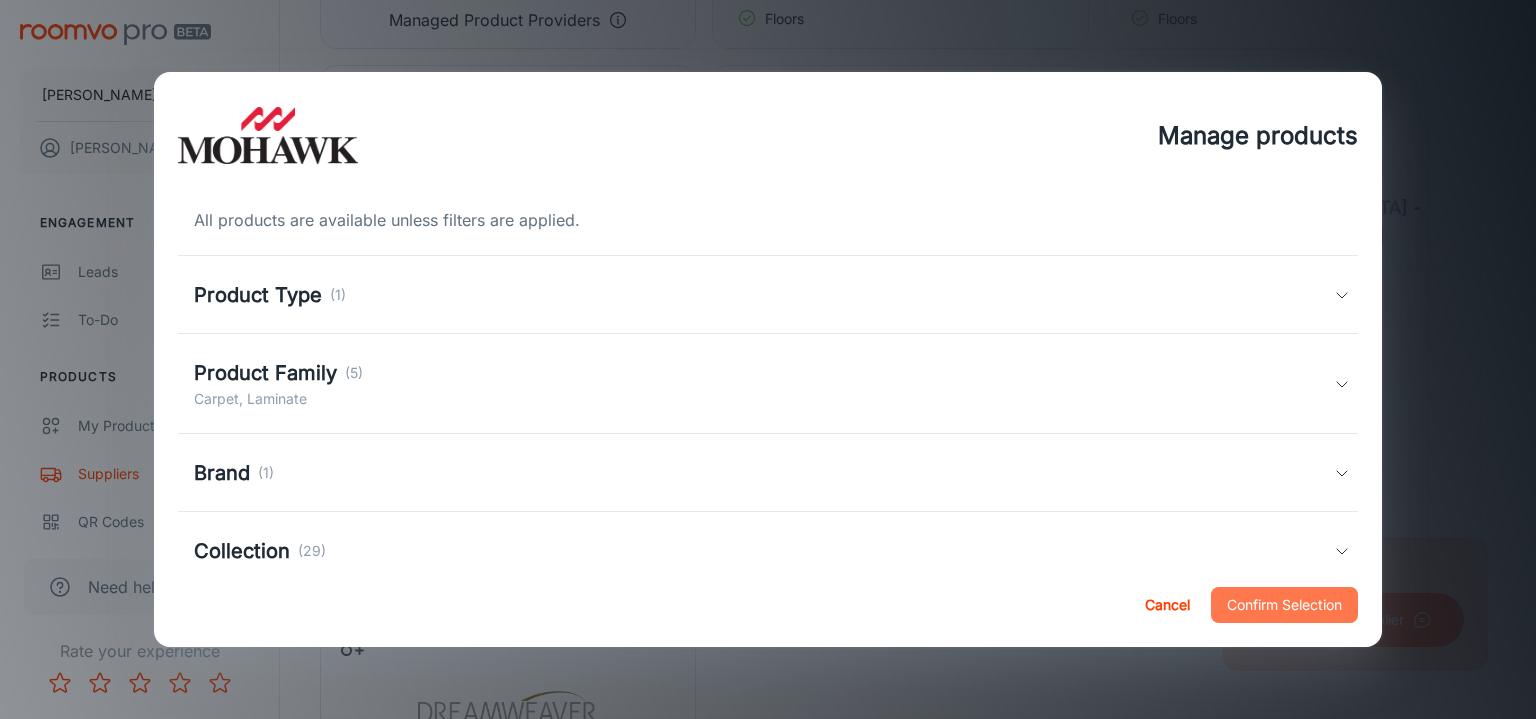 click on "Confirm Selection" at bounding box center (1284, 605) 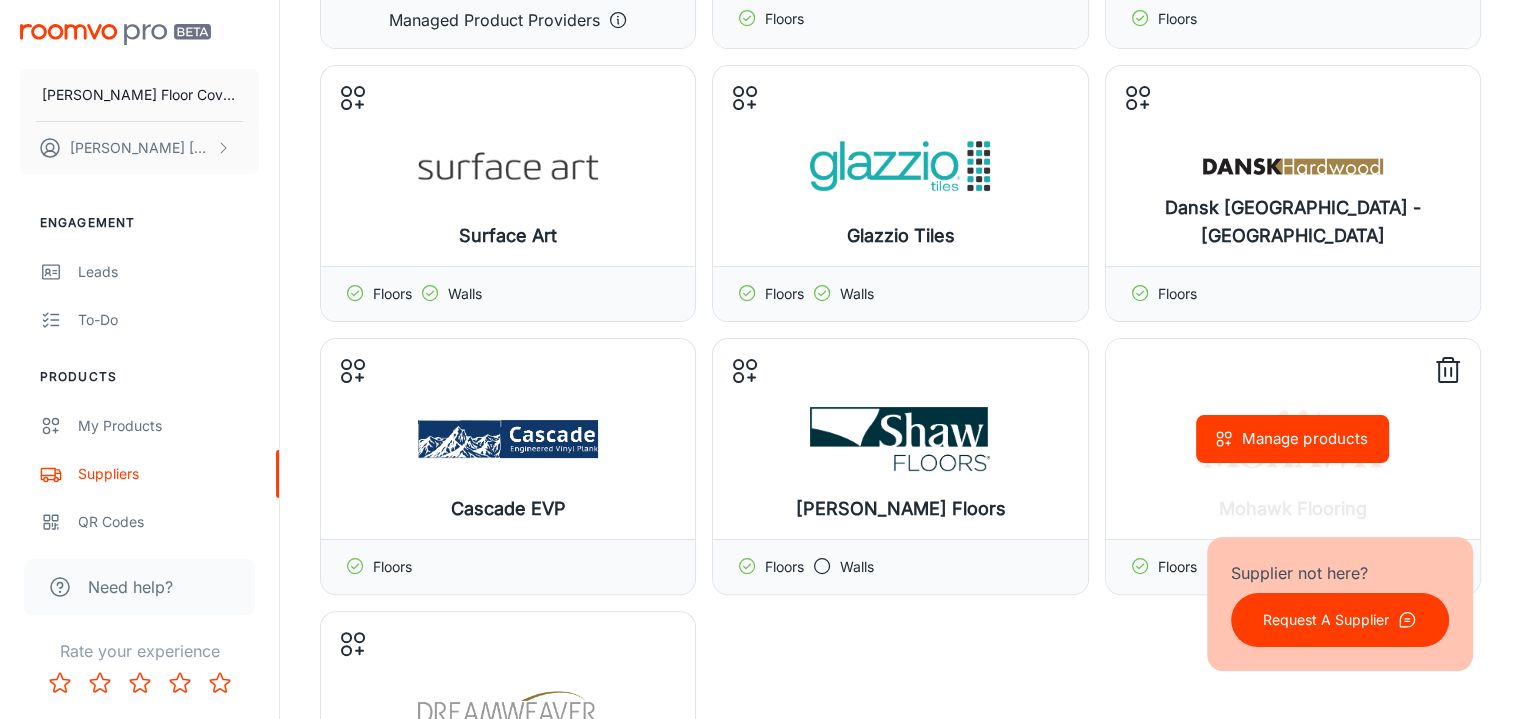 click on "Manage products" at bounding box center (1293, 439) 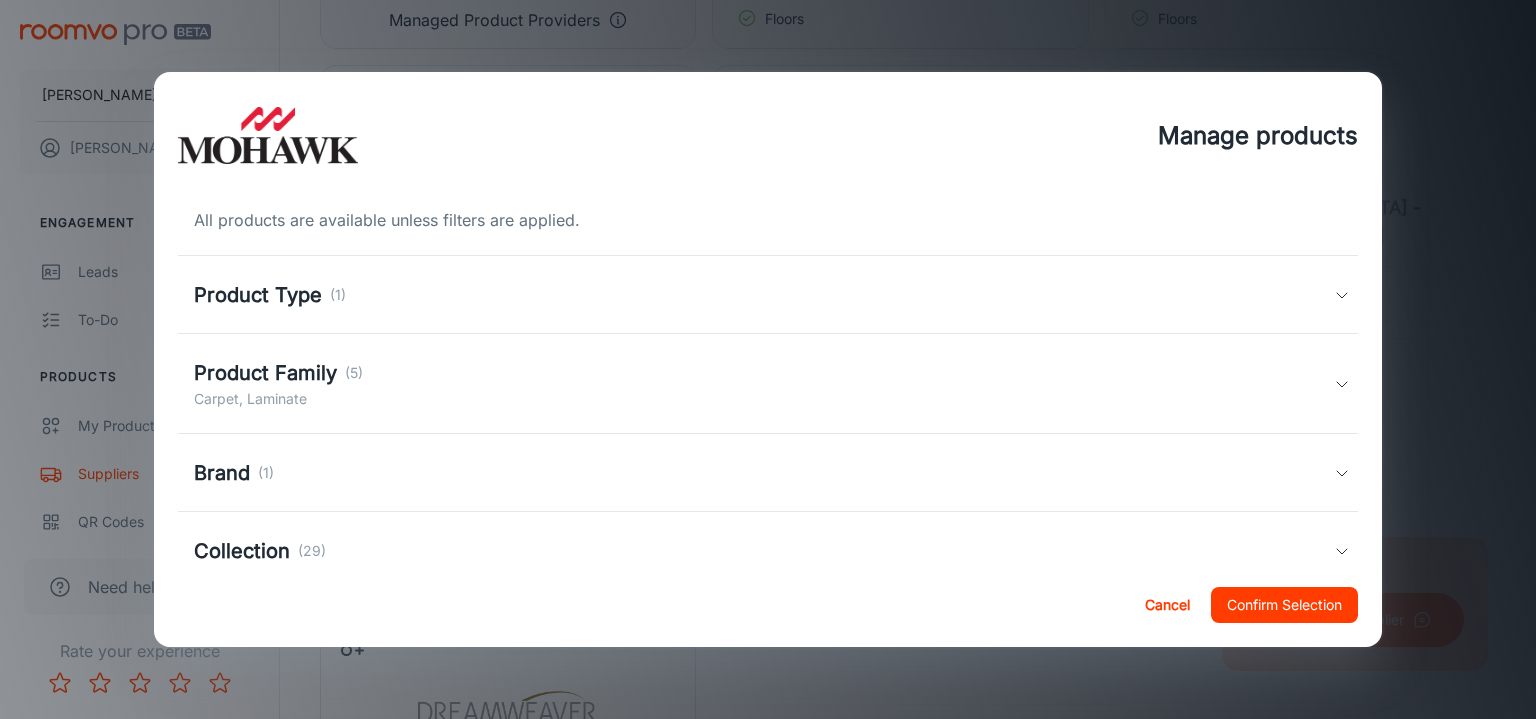 click on "Cancel" at bounding box center [1167, 605] 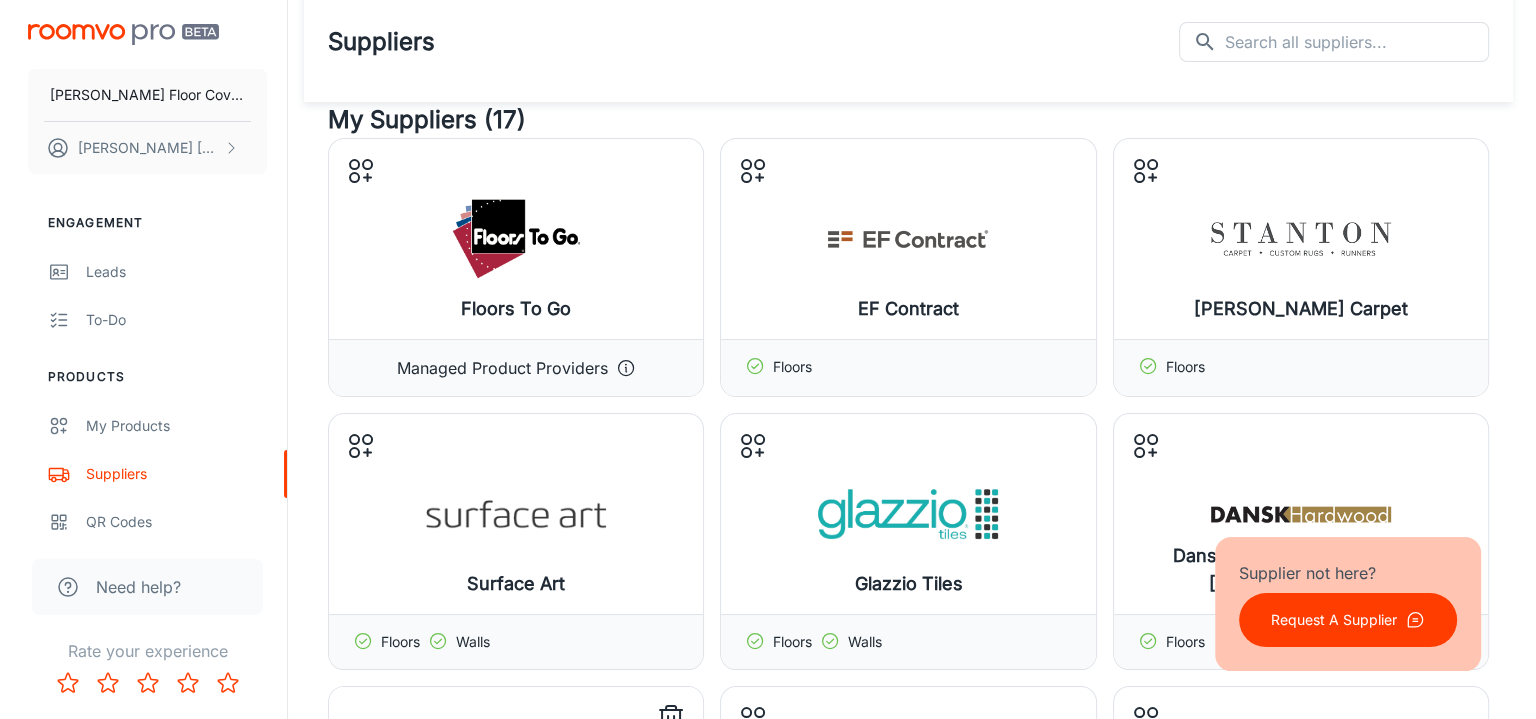 scroll, scrollTop: 0, scrollLeft: 0, axis: both 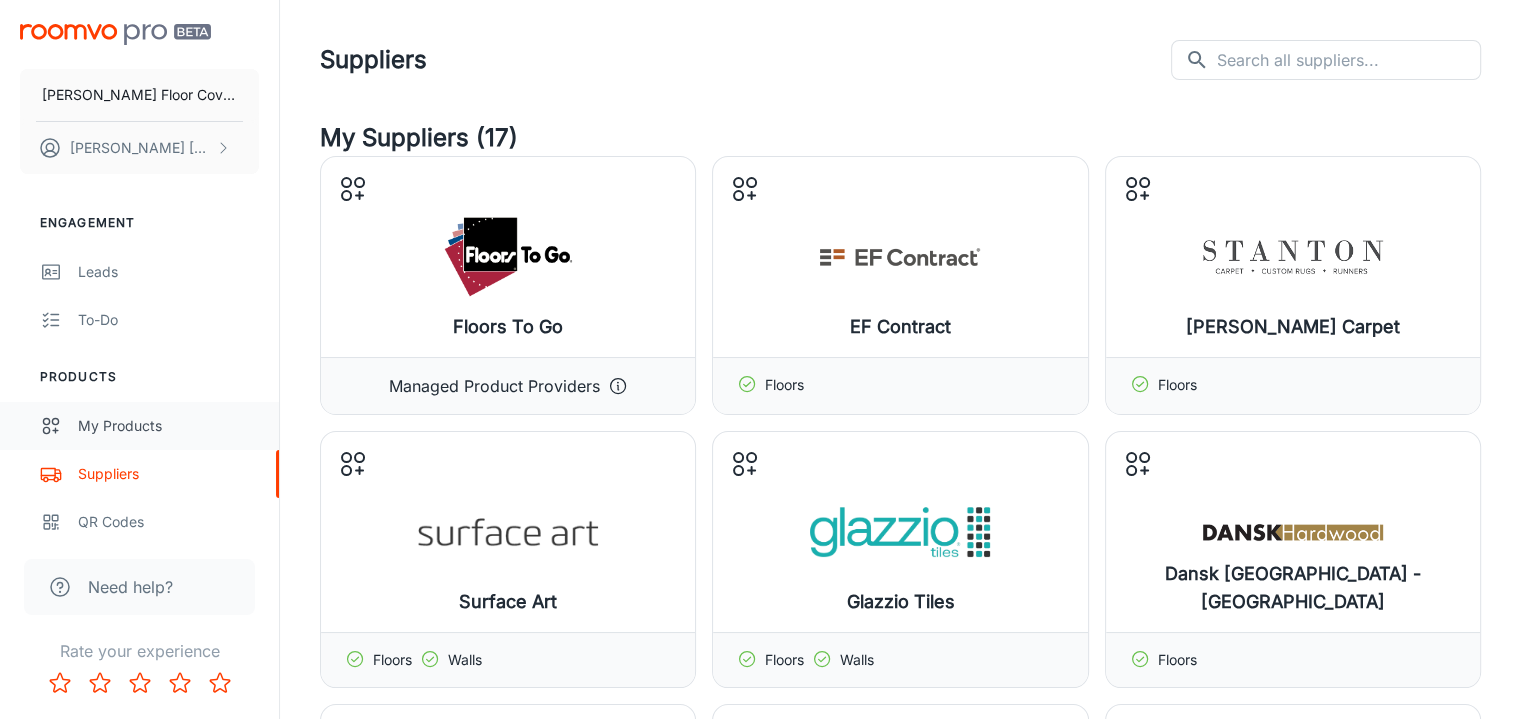 click on "My Products" at bounding box center [168, 426] 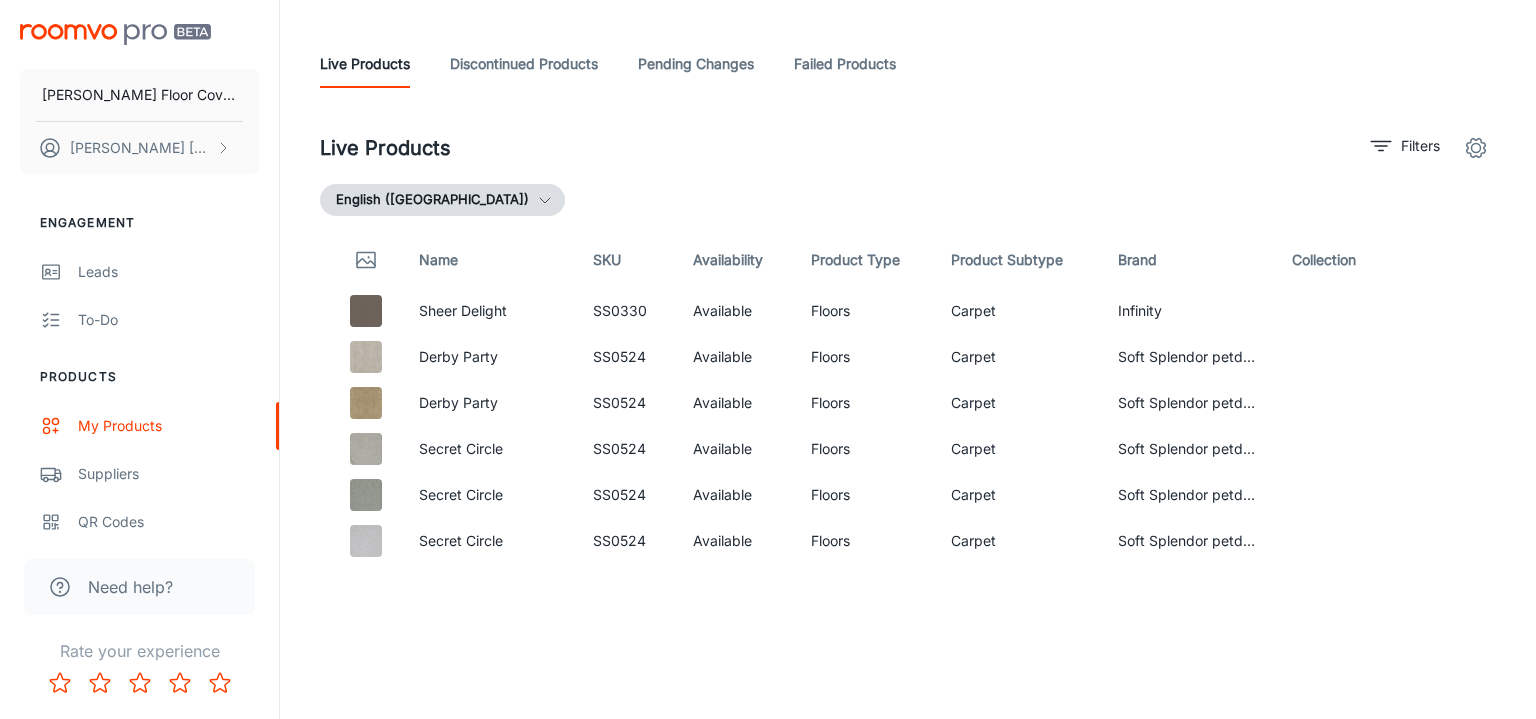 click on "Live Products Discontinued Products Pending Changes Failed Products" at bounding box center [908, 64] 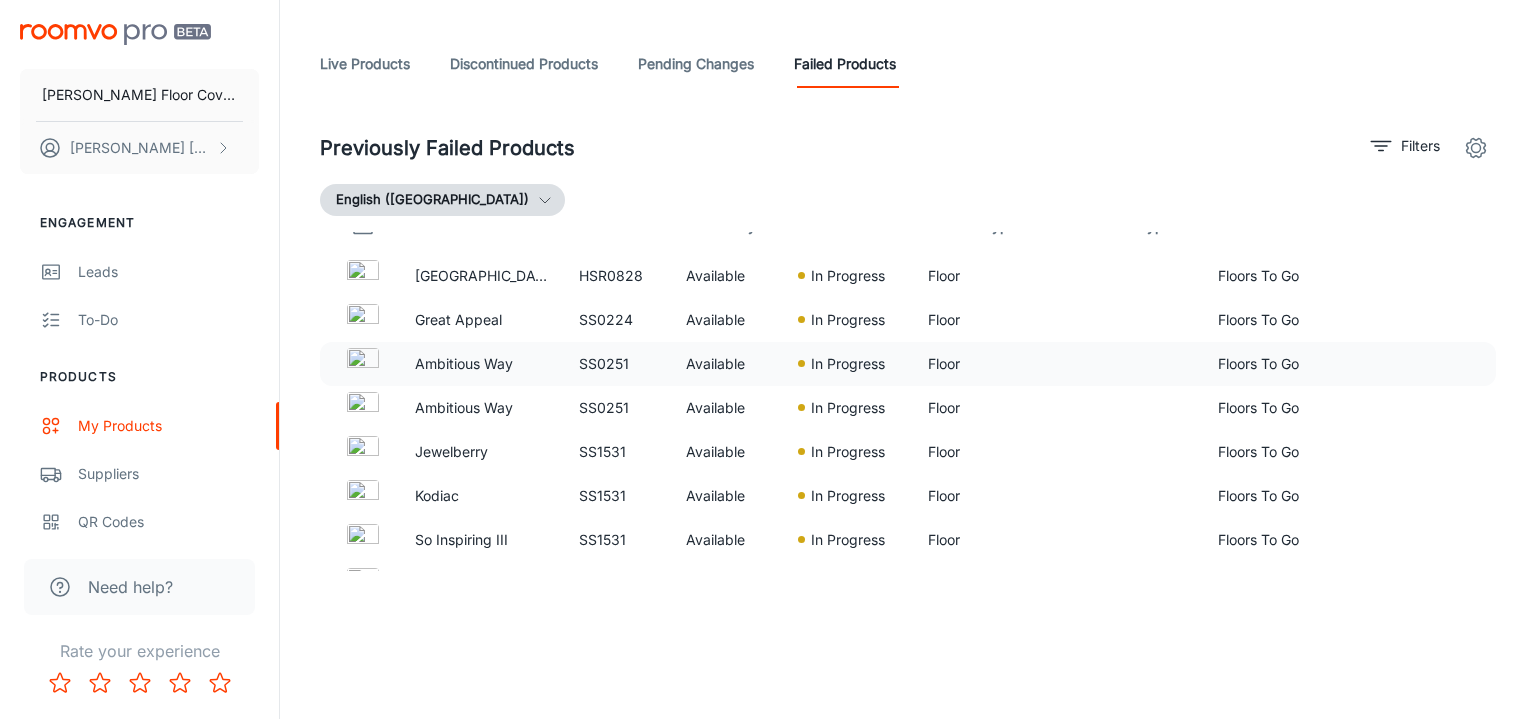scroll, scrollTop: 0, scrollLeft: 0, axis: both 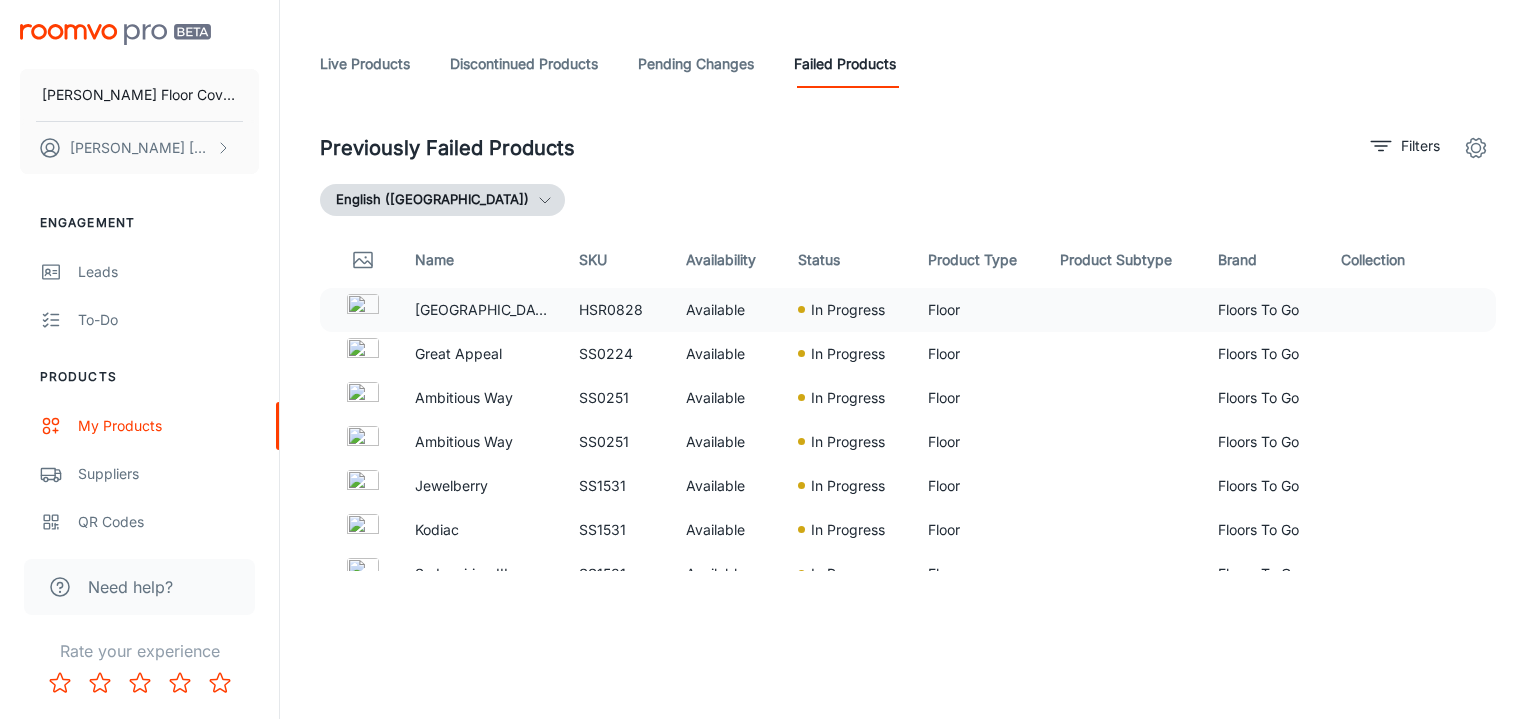 click on "[GEOGRAPHIC_DATA]" at bounding box center [481, 310] 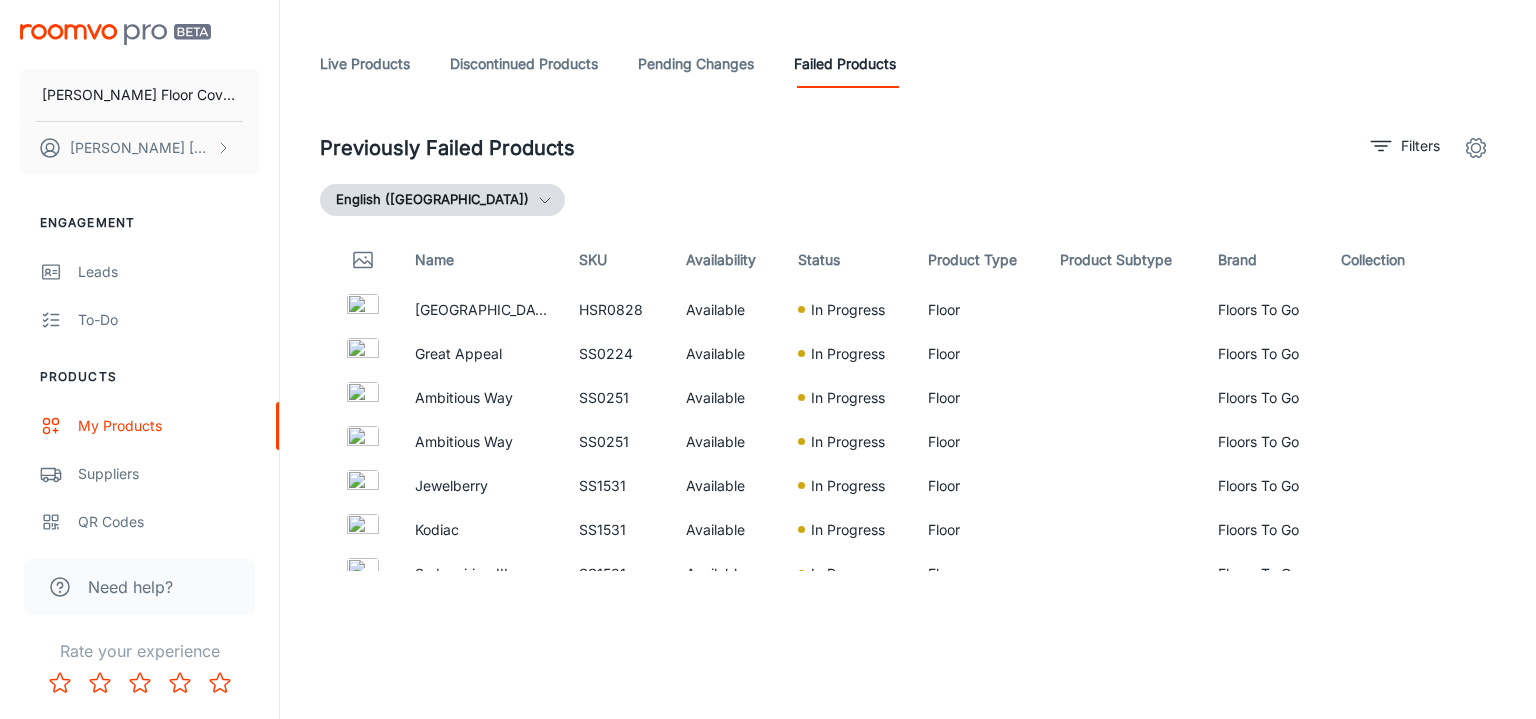 click on "Live Products" at bounding box center [365, 64] 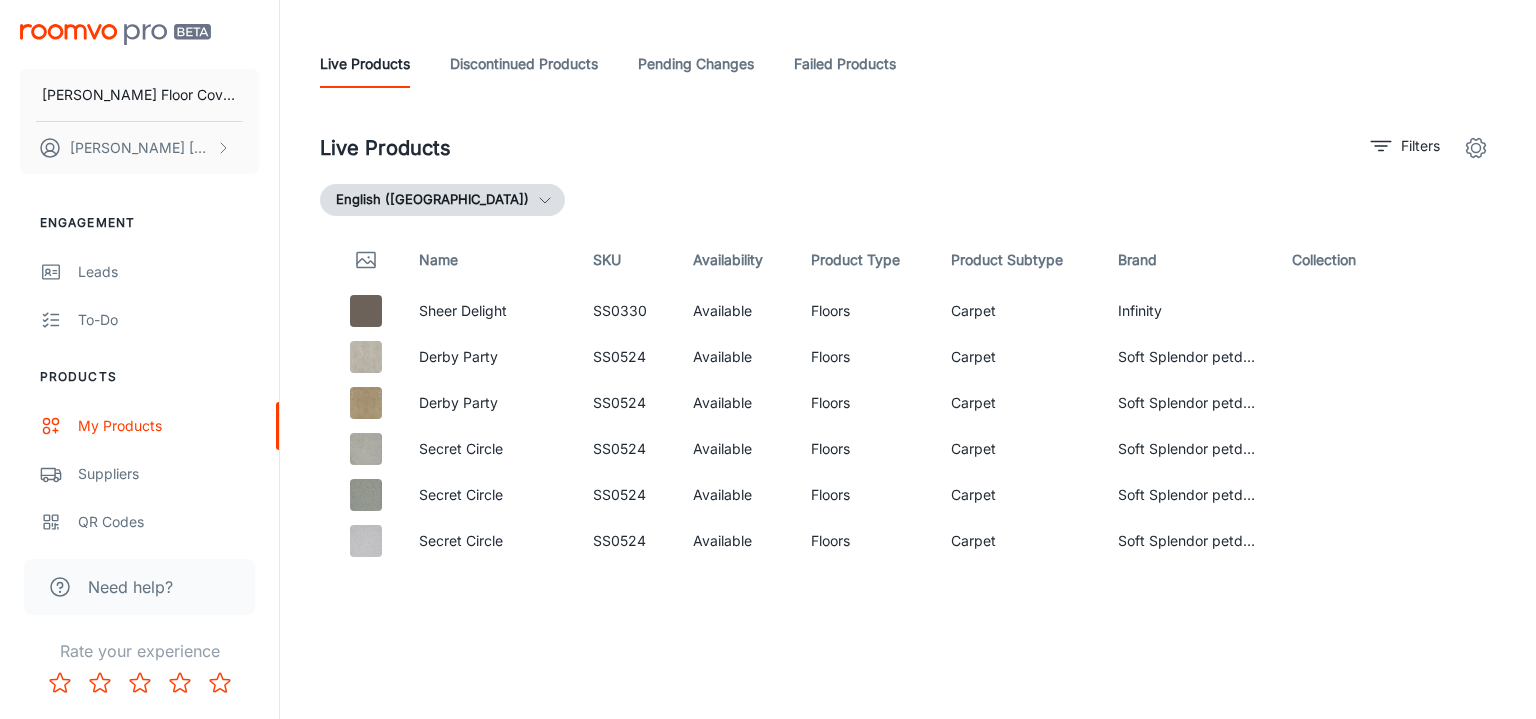 click 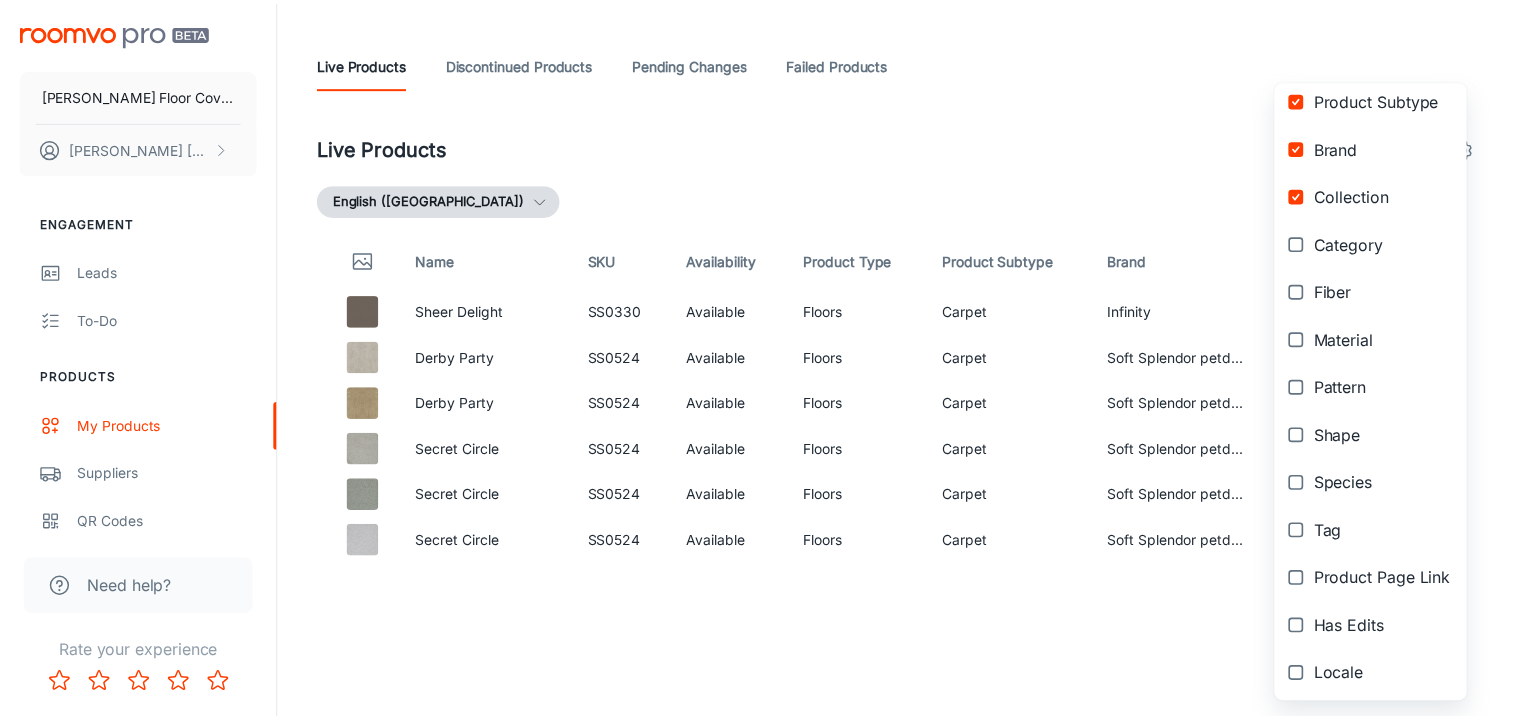 scroll, scrollTop: 384, scrollLeft: 0, axis: vertical 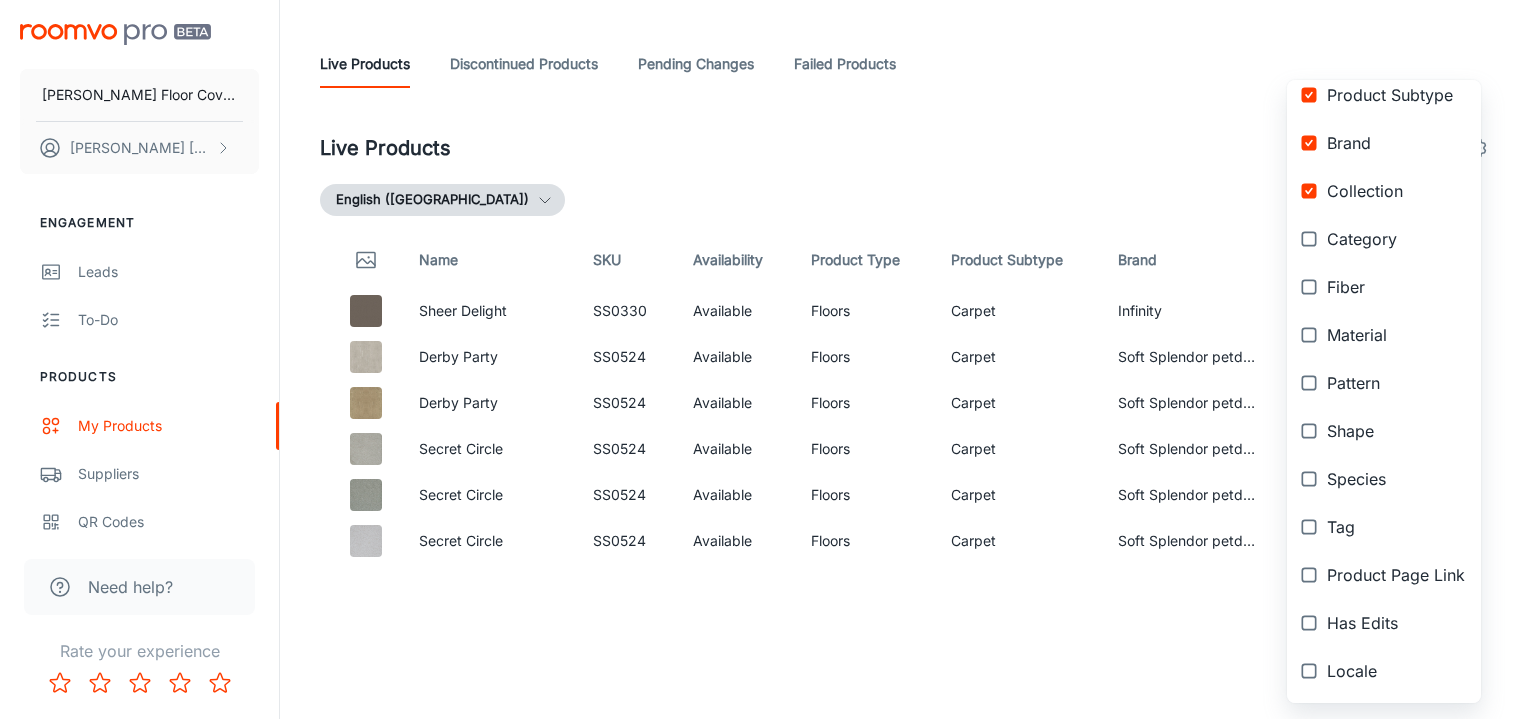 click at bounding box center (768, 359) 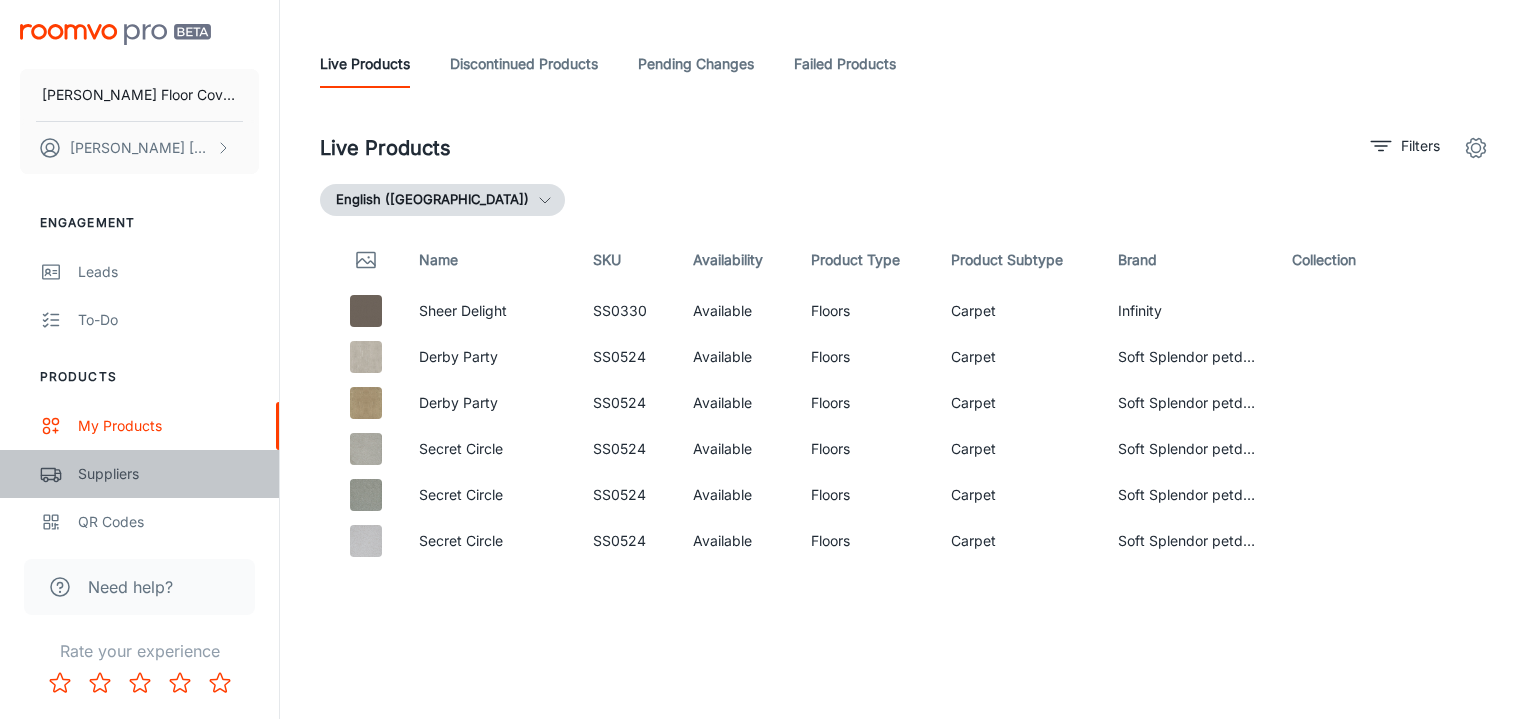 click on "Suppliers" at bounding box center (139, 474) 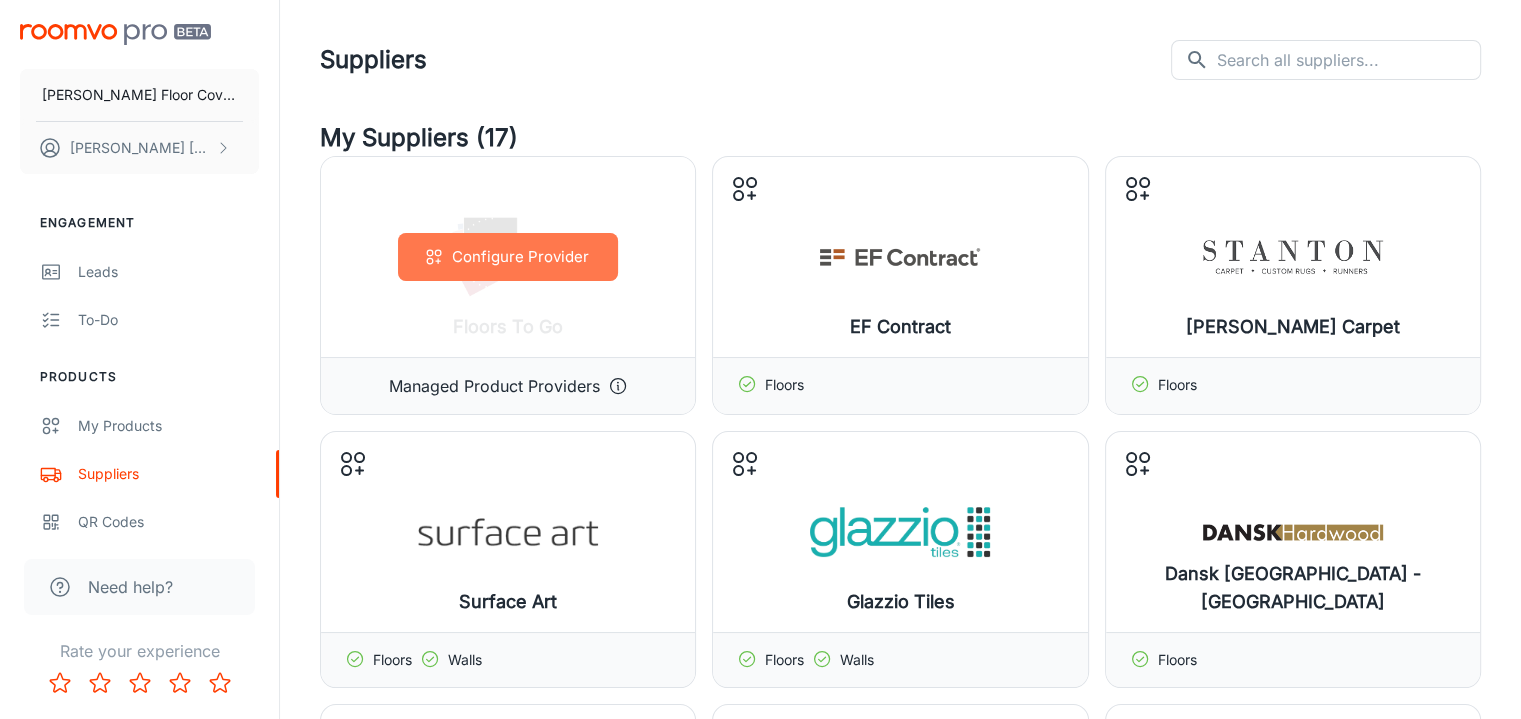 click on "Configure Provider" at bounding box center (508, 257) 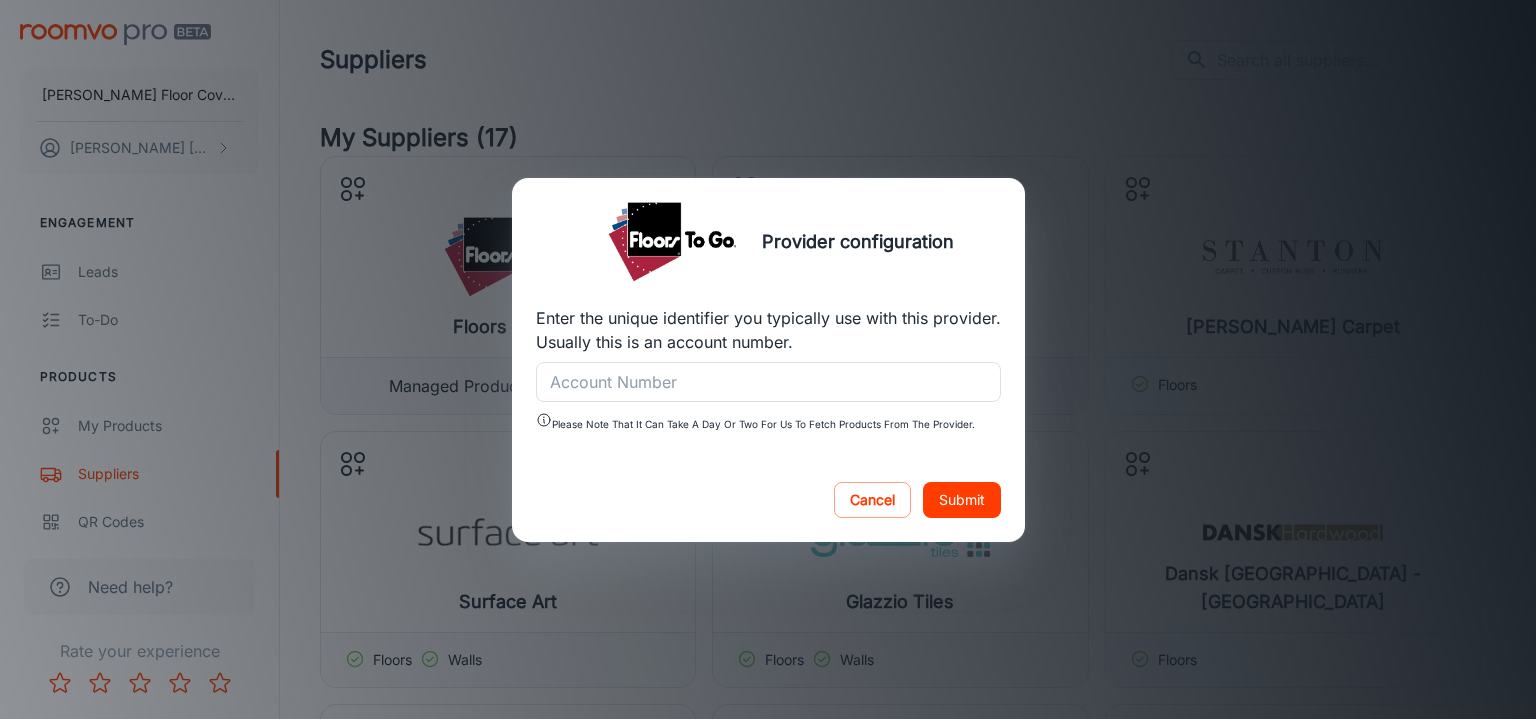 click on "Account Number" at bounding box center [768, 382] 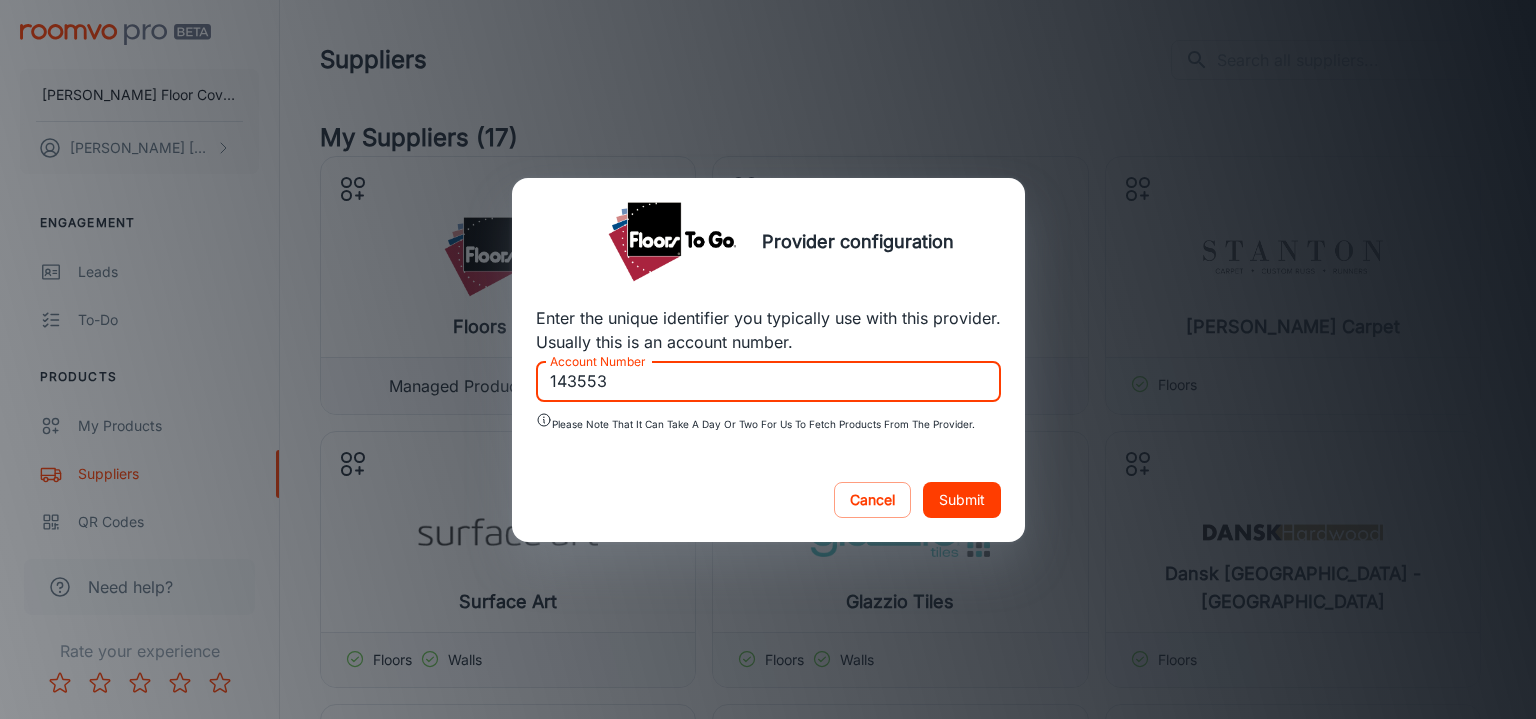 type on "143553" 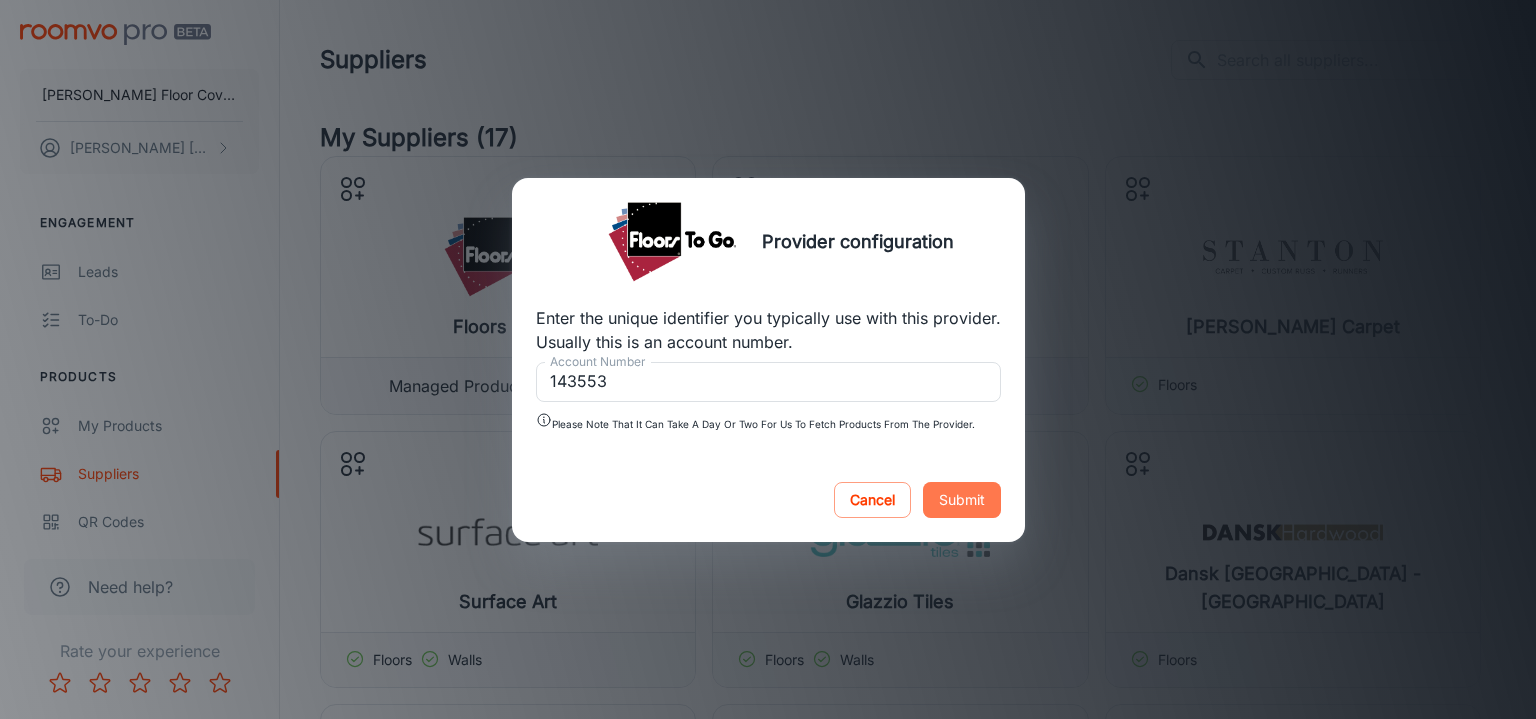 click on "Submit" at bounding box center (962, 500) 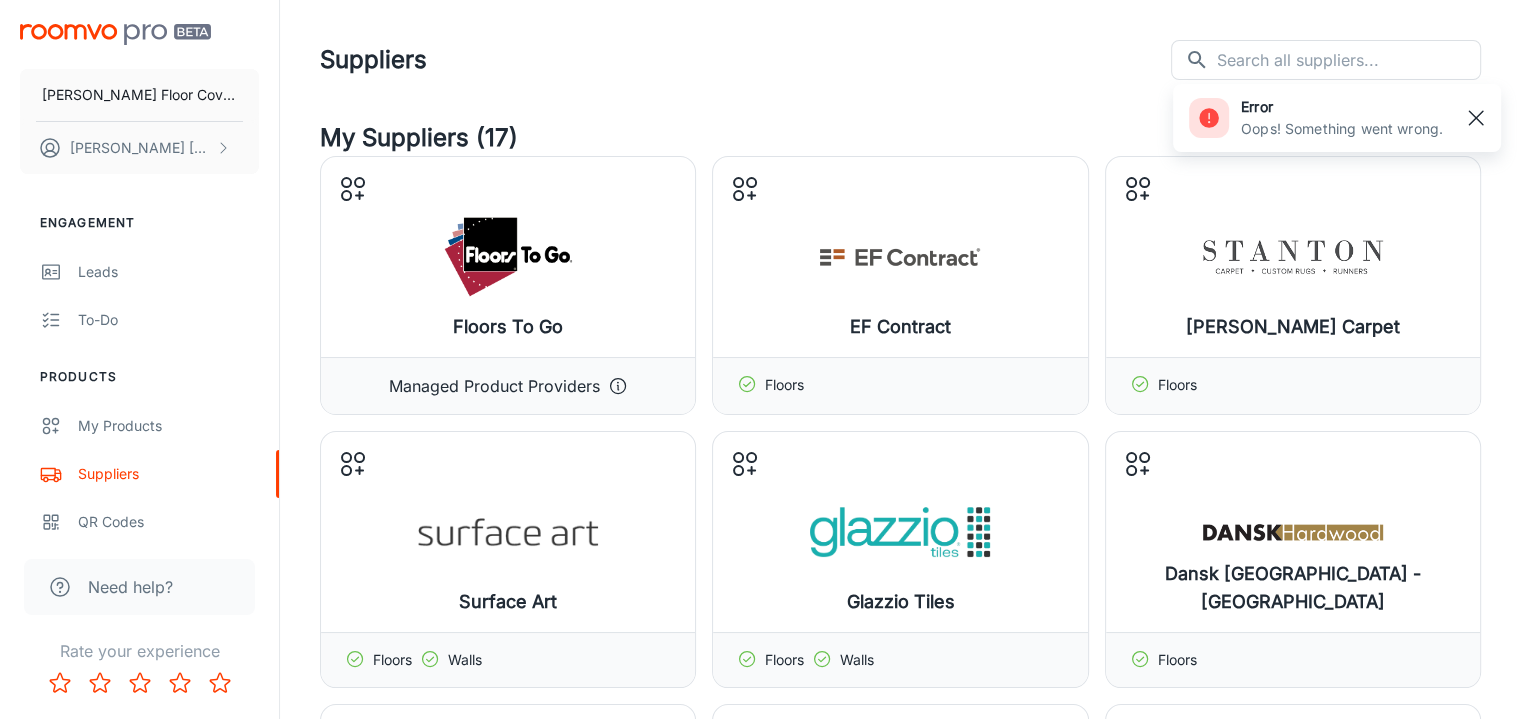 click 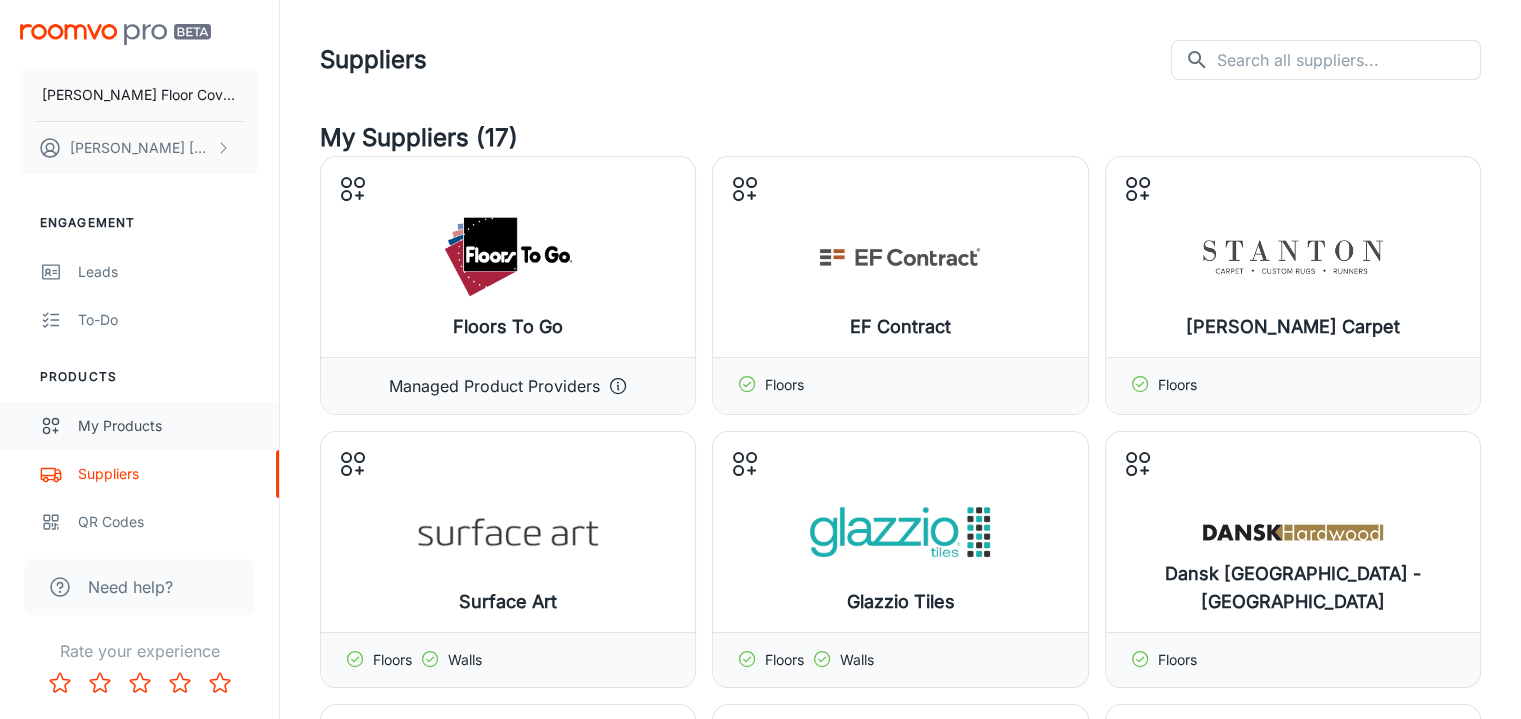 click on "My Products" at bounding box center [168, 426] 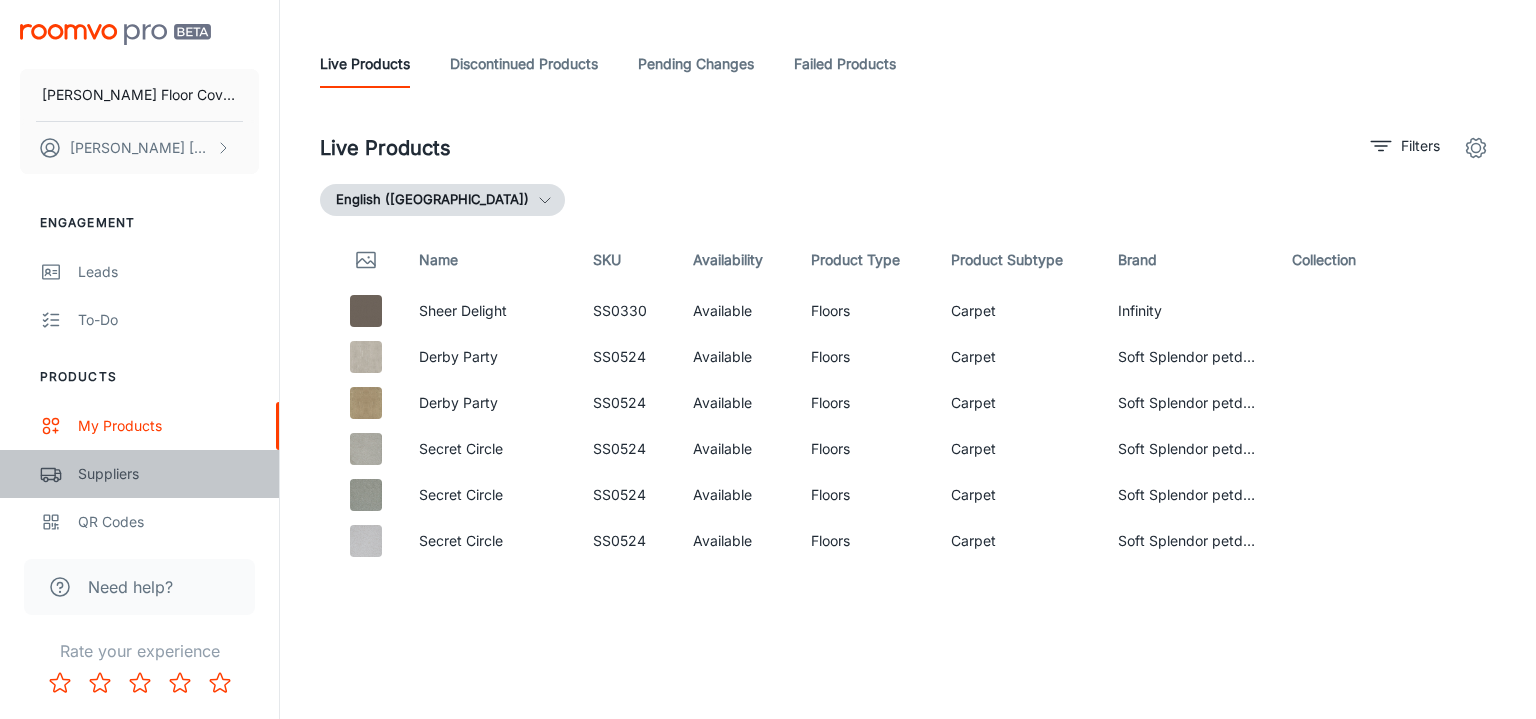 click on "Suppliers" at bounding box center (139, 474) 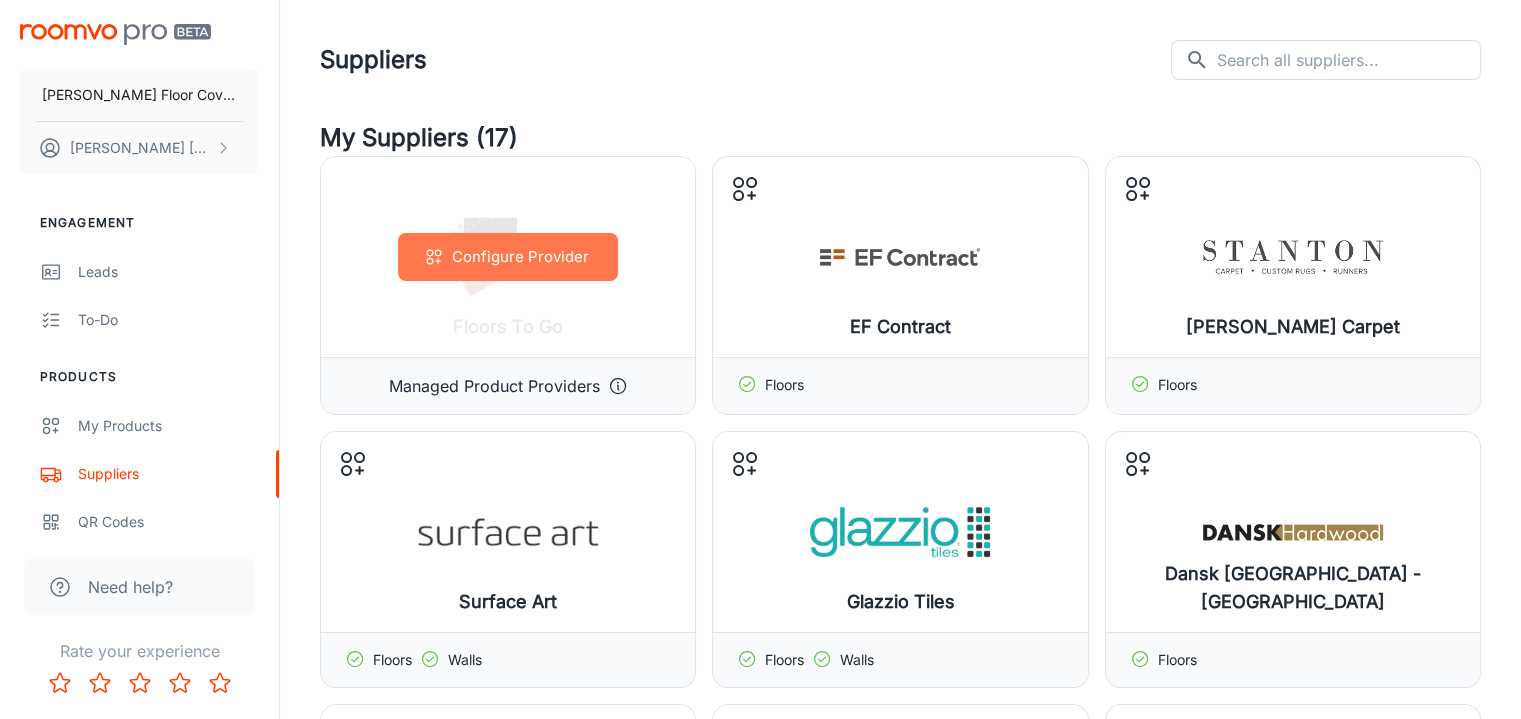 click on "Configure Provider" at bounding box center (508, 257) 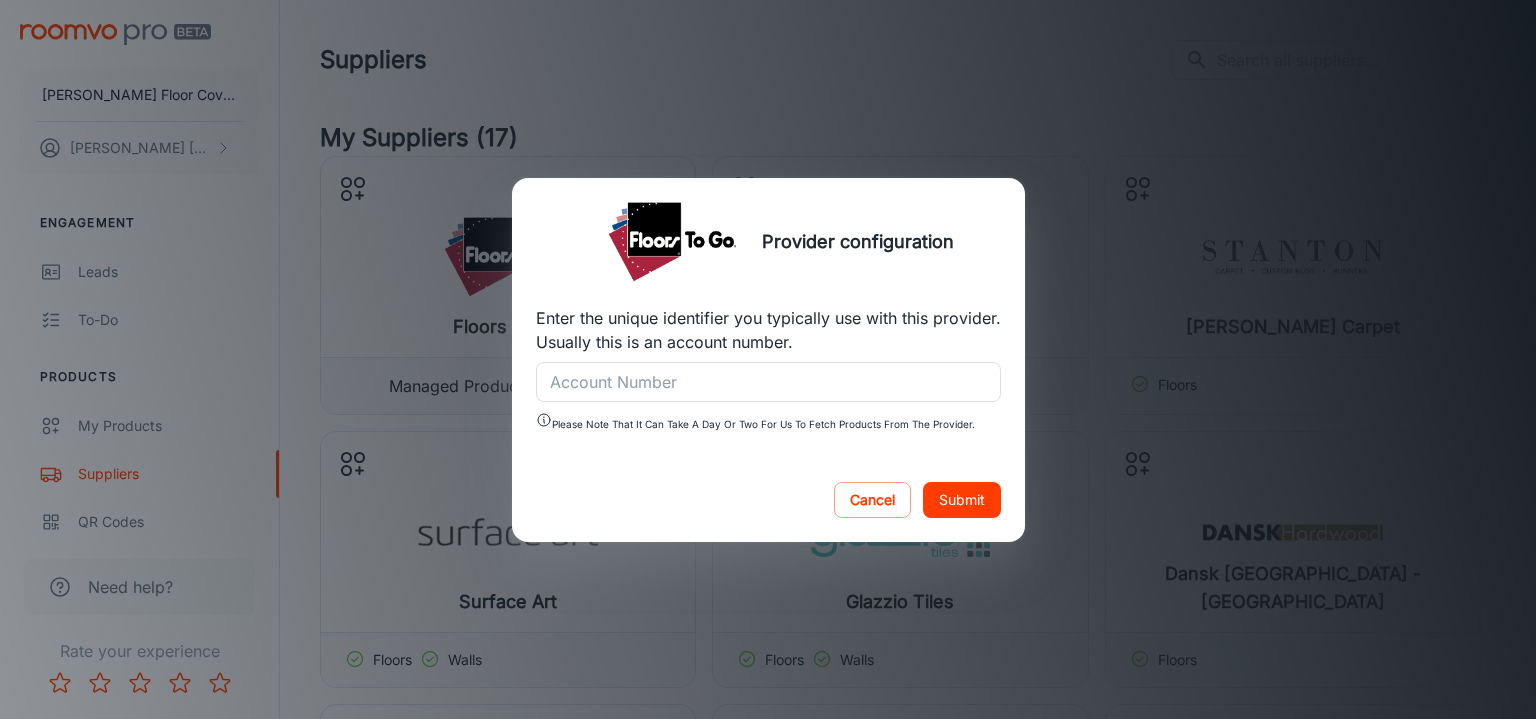 click on "Provider configuration Enter the unique identifier you typically use with this provider. Usually this is an account number. Account Number Account Number  Please note that it can take a day or two for us to fetch products from the provider. Cancel Submit" at bounding box center (768, 359) 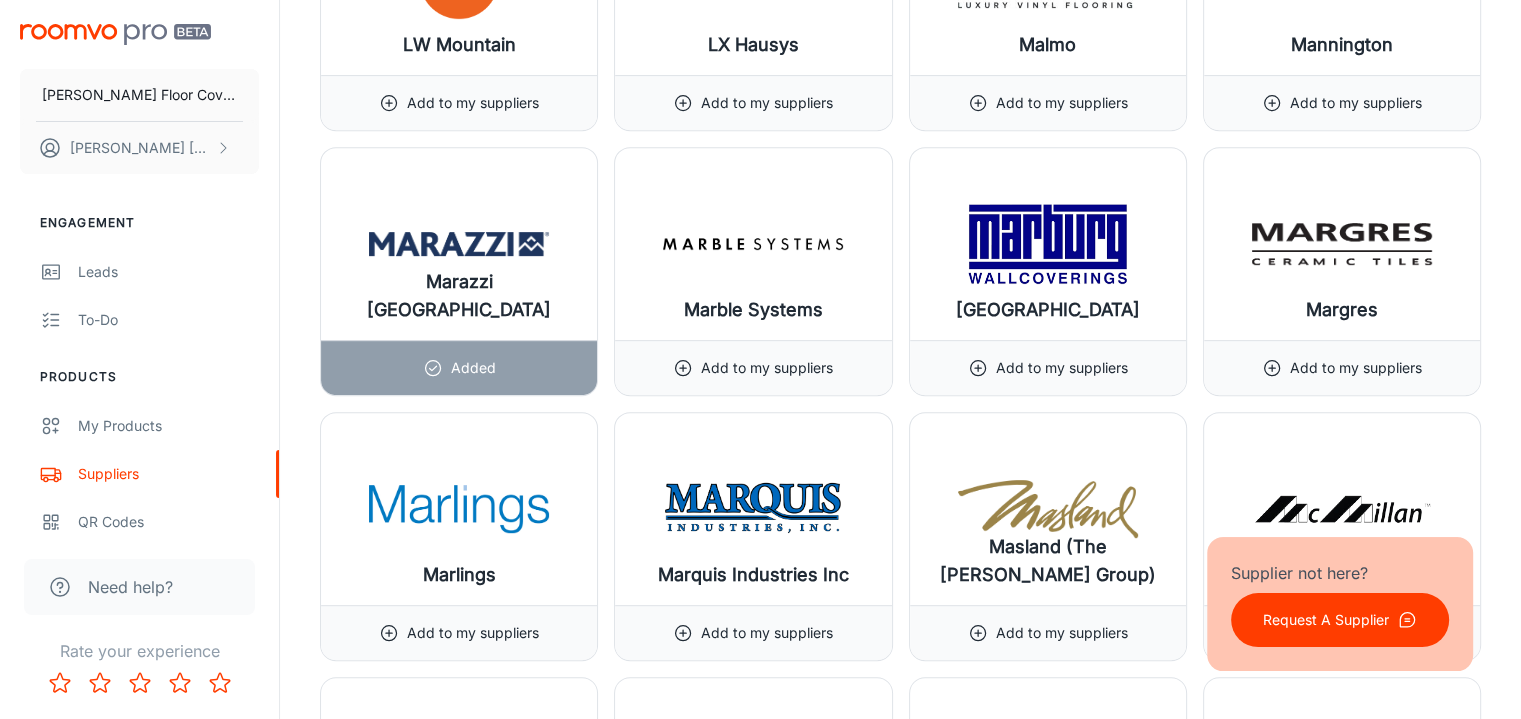 scroll, scrollTop: 16210, scrollLeft: 0, axis: vertical 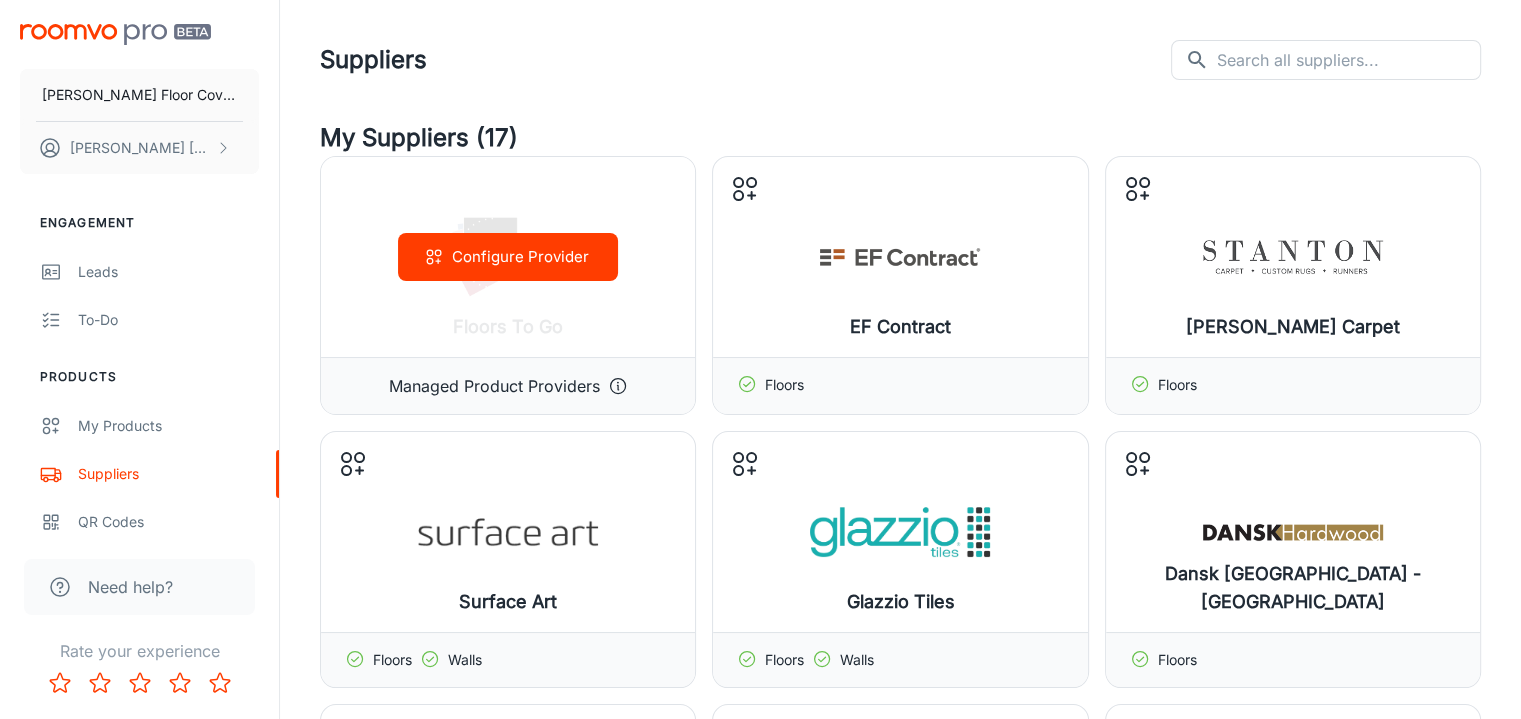 click on "Configure Provider" at bounding box center (508, 257) 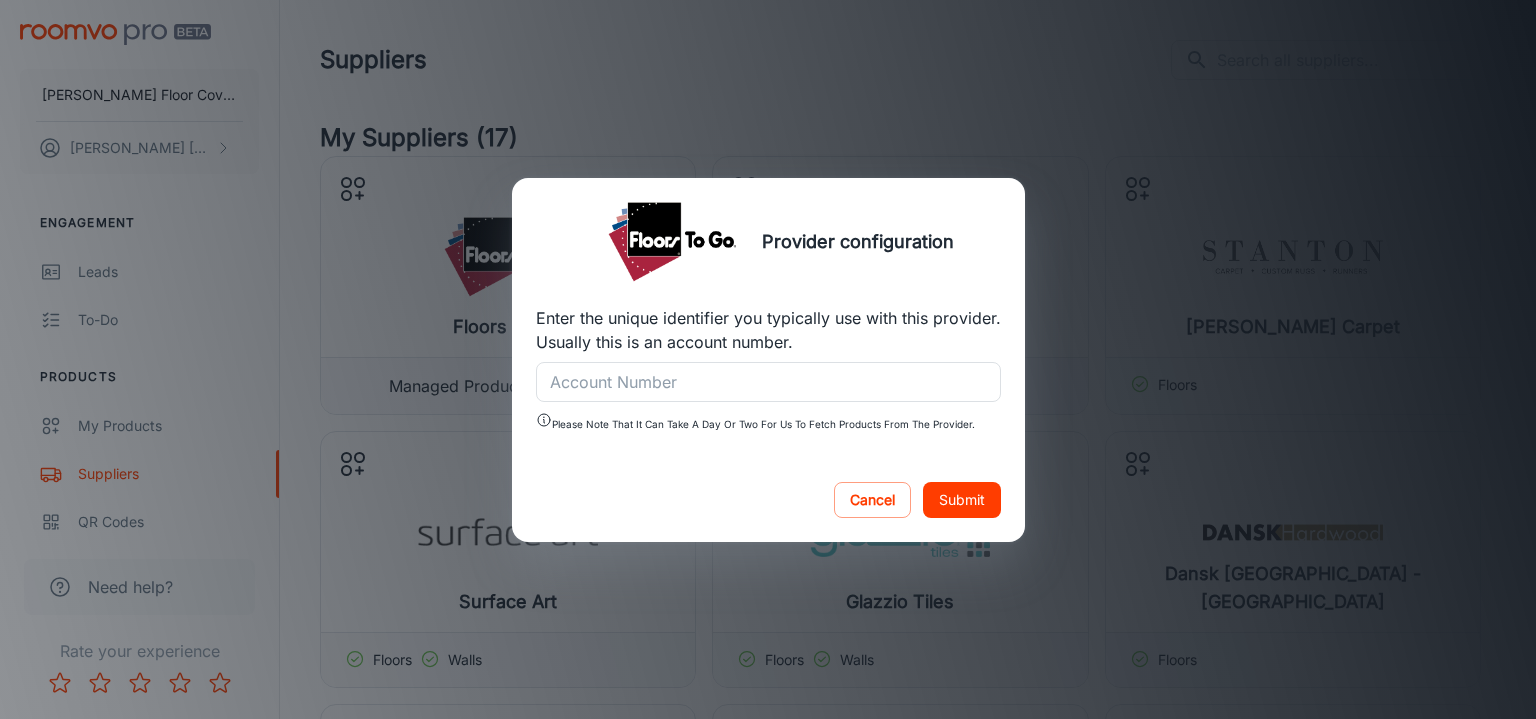 click on "Account Number" at bounding box center (768, 382) 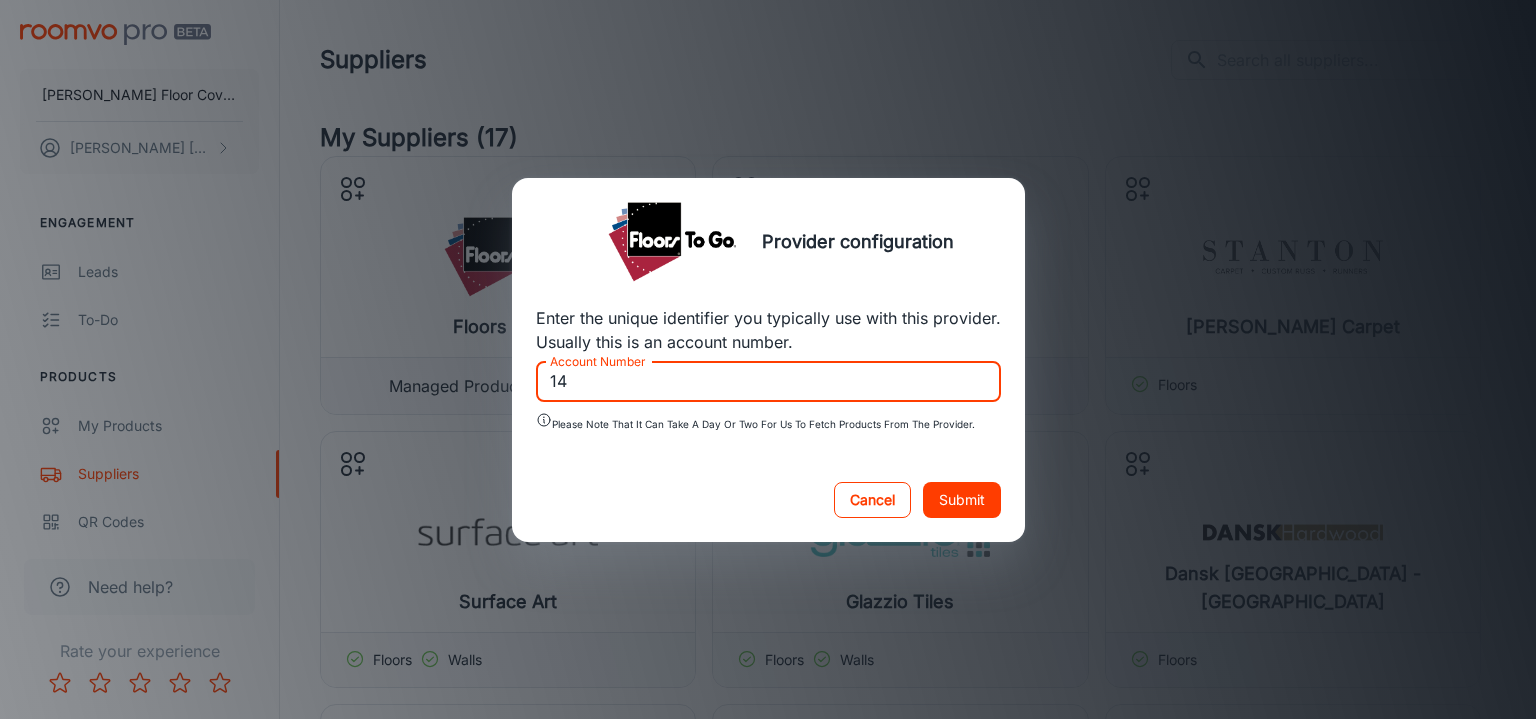 type on "14" 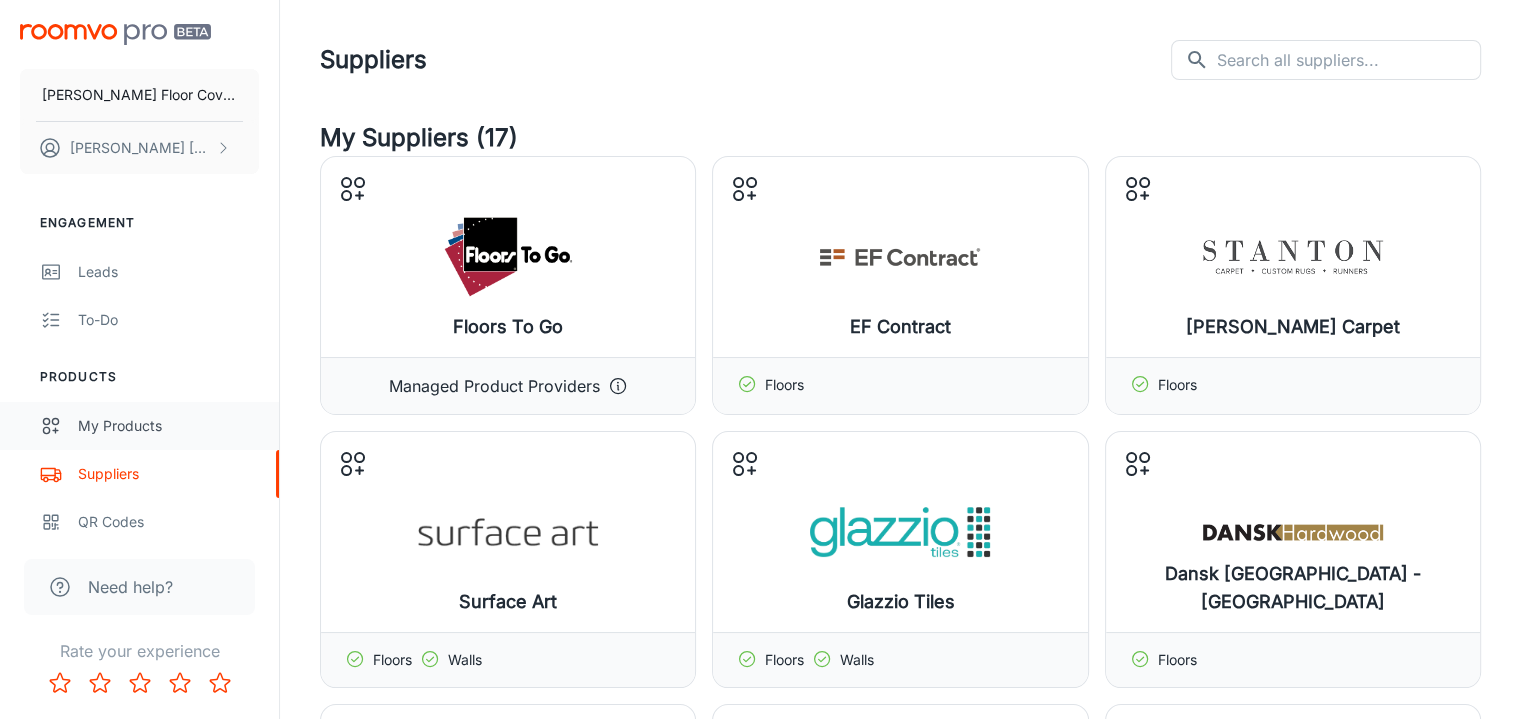click on "My Products" at bounding box center (168, 426) 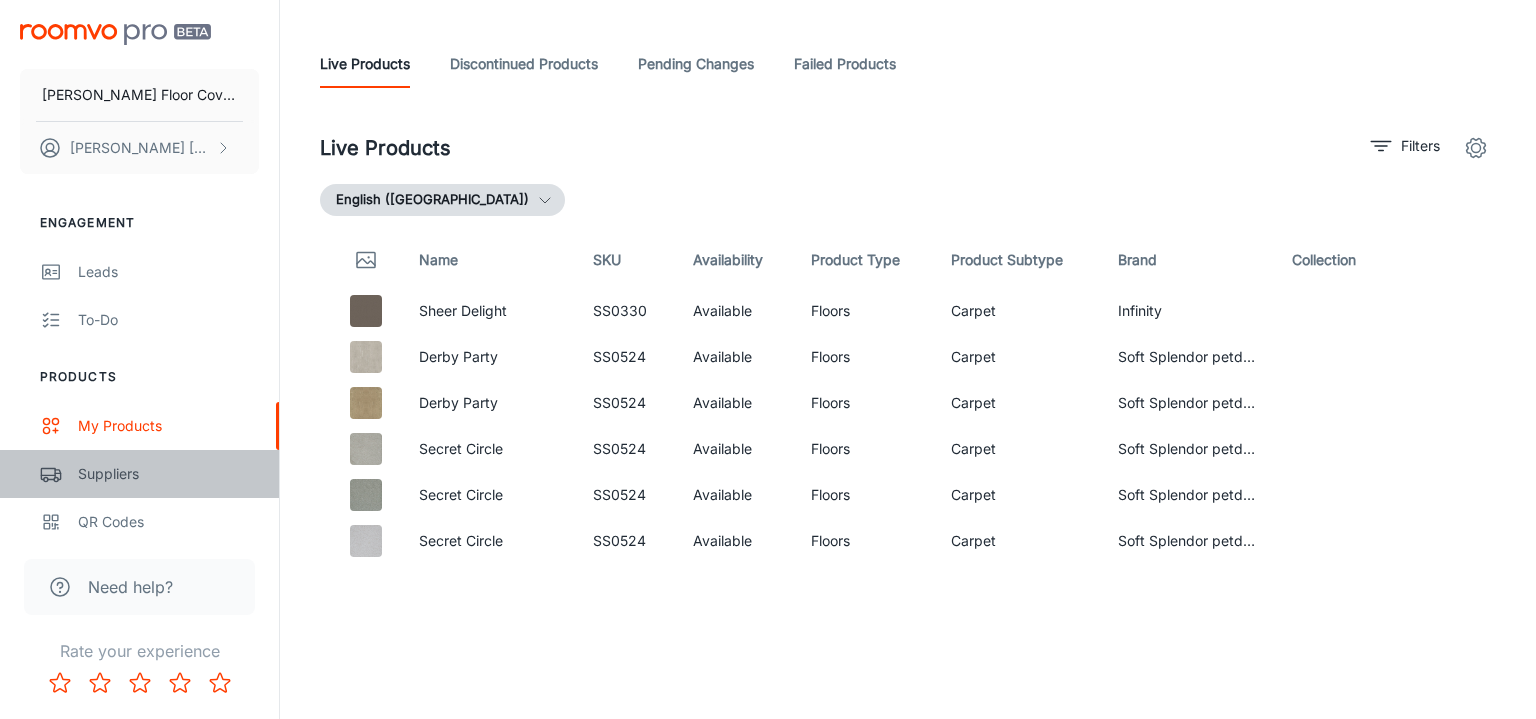 click on "Suppliers" at bounding box center [168, 474] 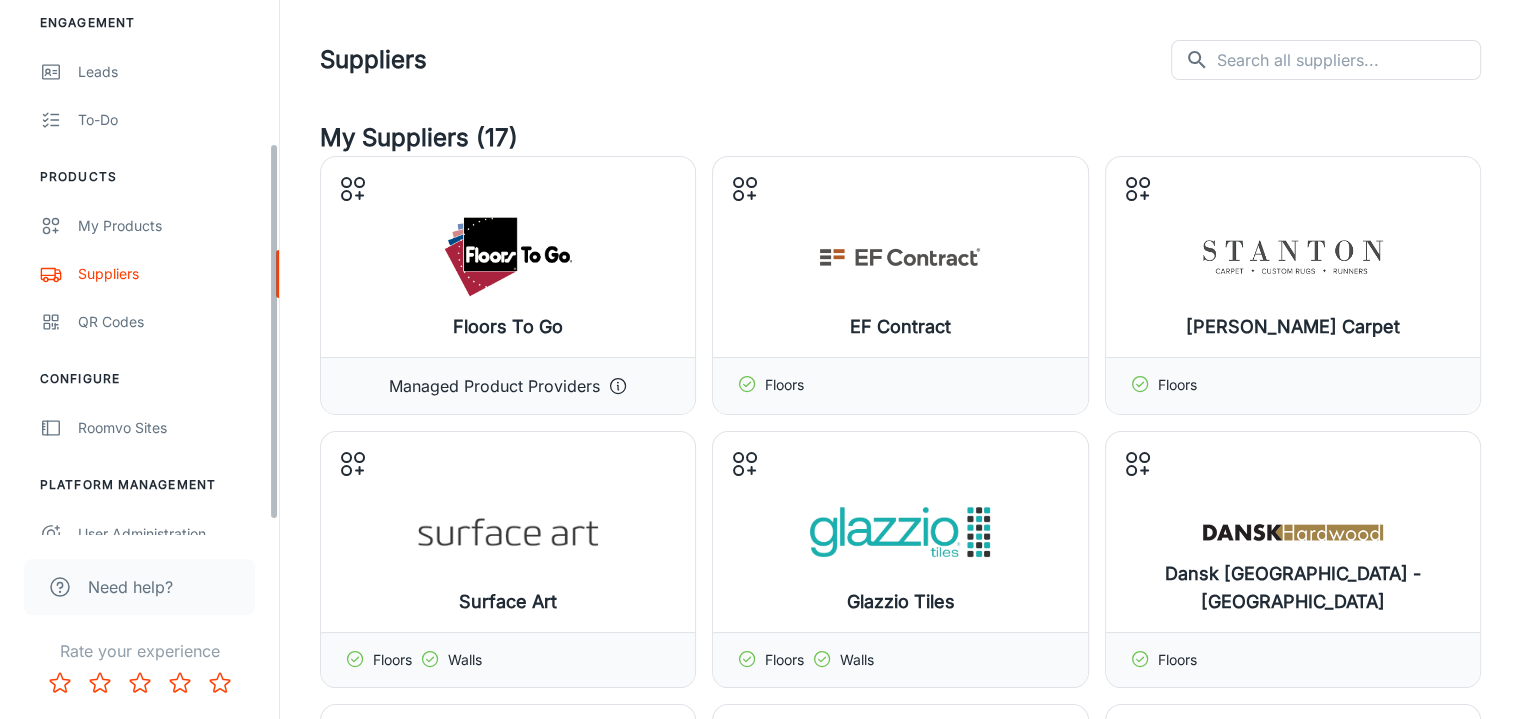 scroll, scrollTop: 222, scrollLeft: 0, axis: vertical 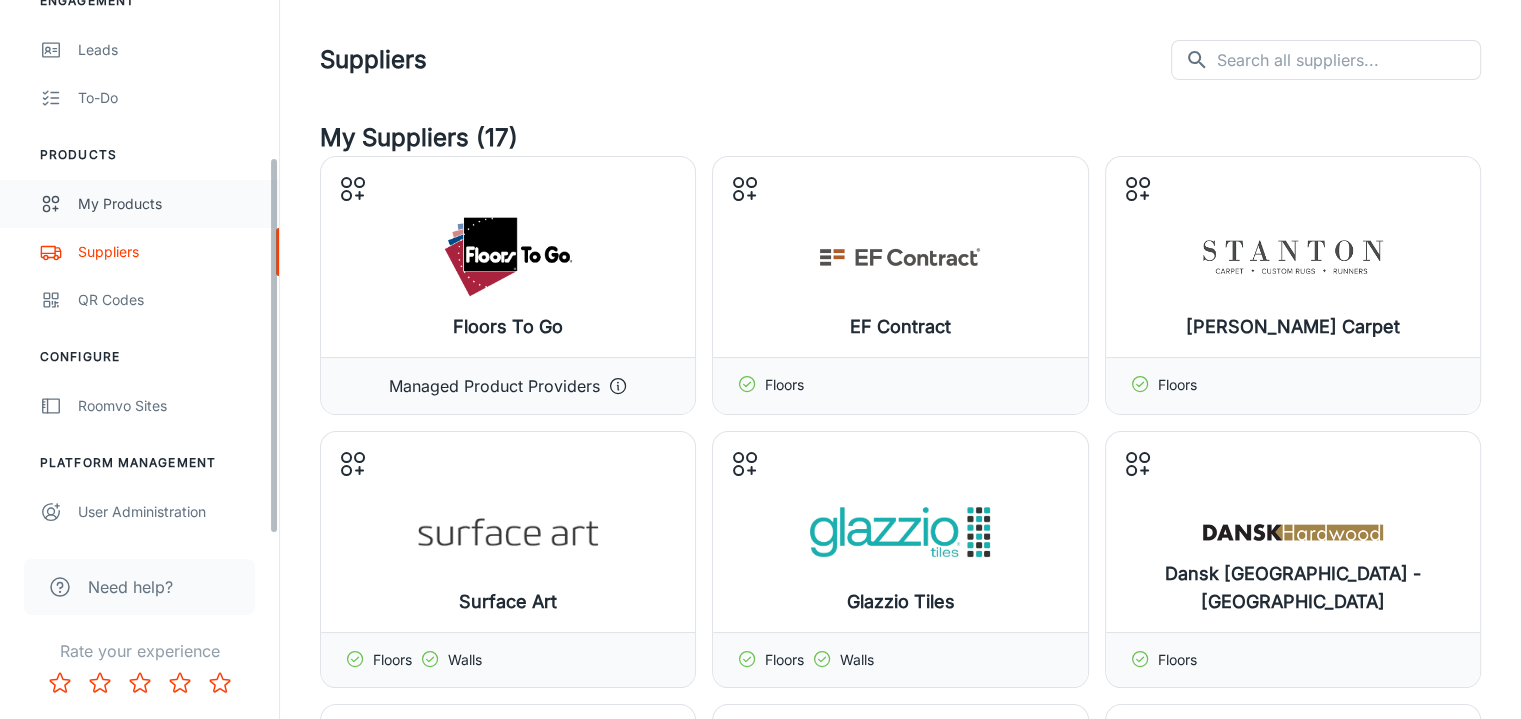 click on "My Products" at bounding box center [168, 204] 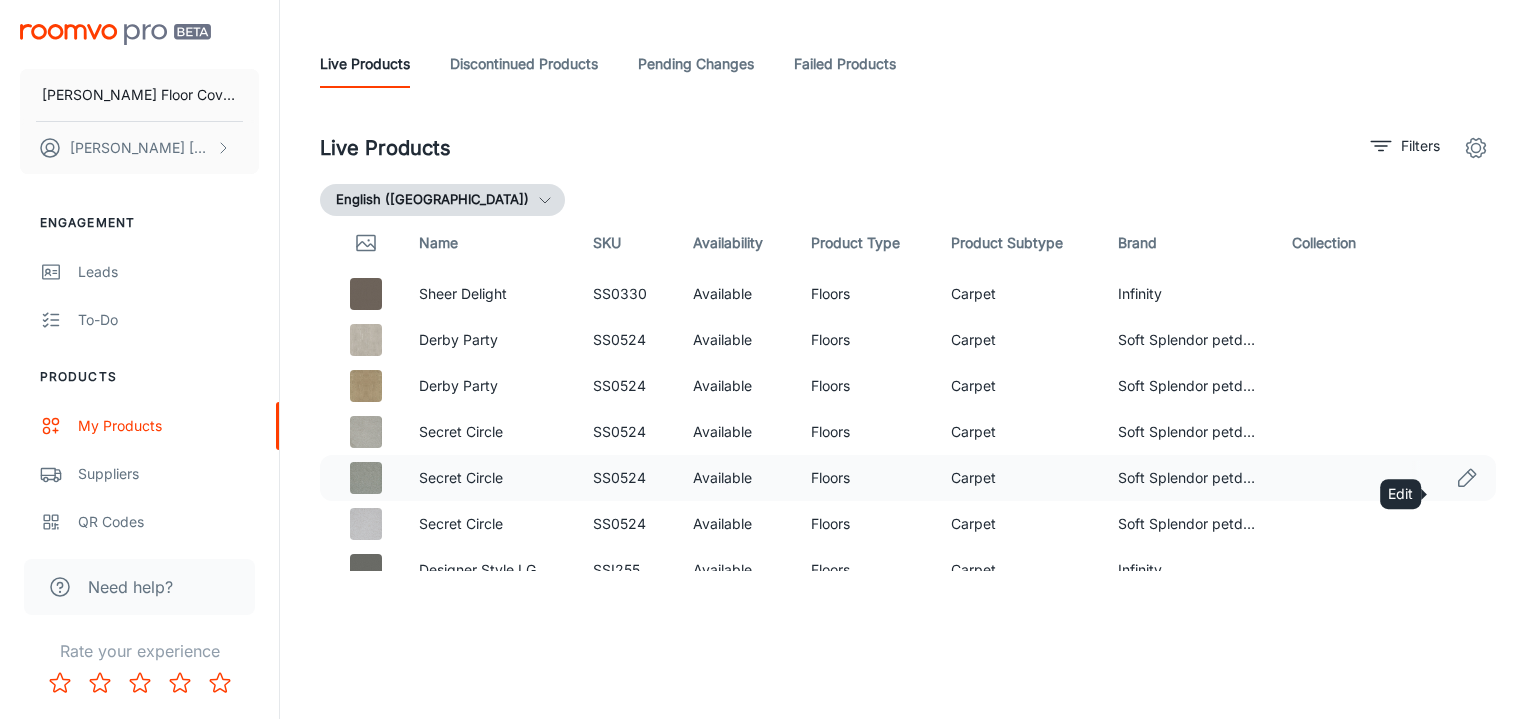 scroll, scrollTop: 0, scrollLeft: 0, axis: both 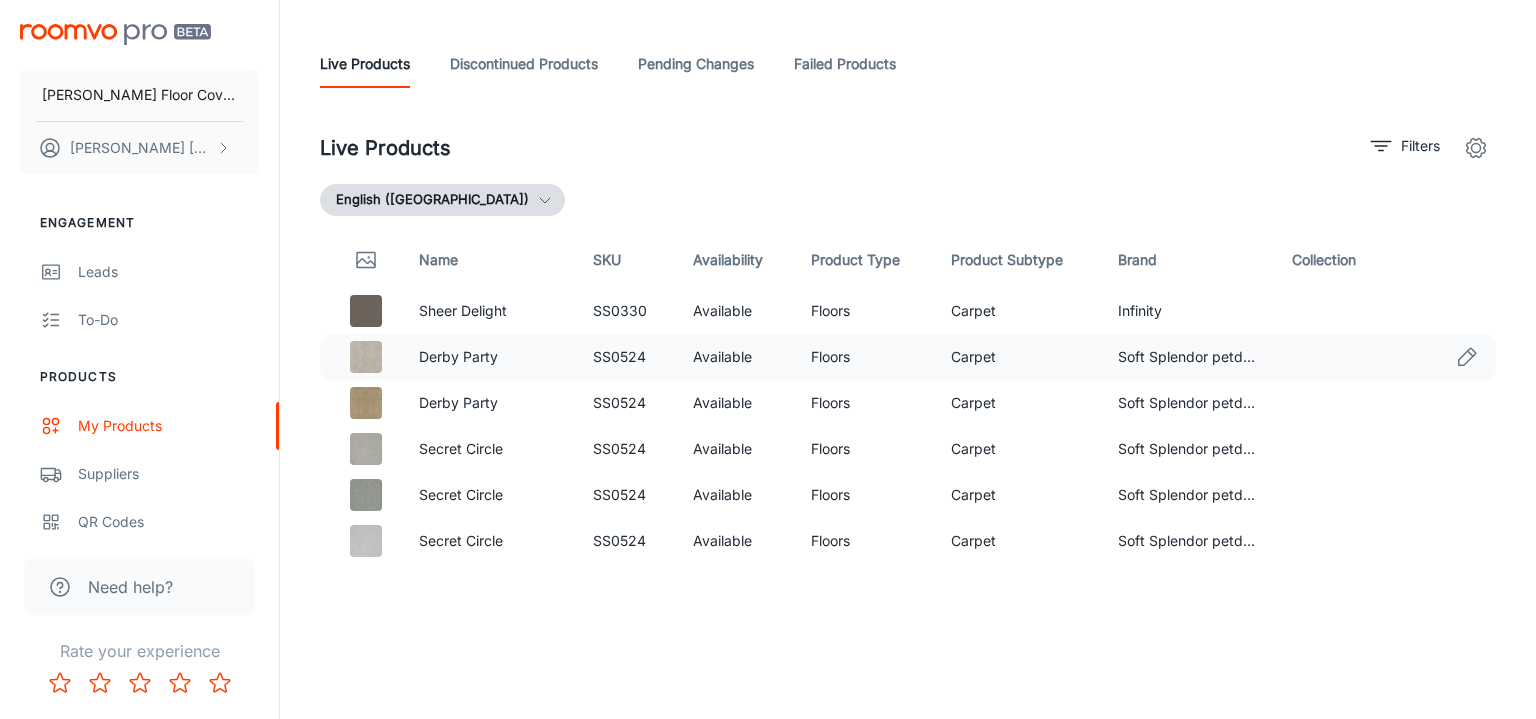 click on "Derby Party" at bounding box center [490, 357] 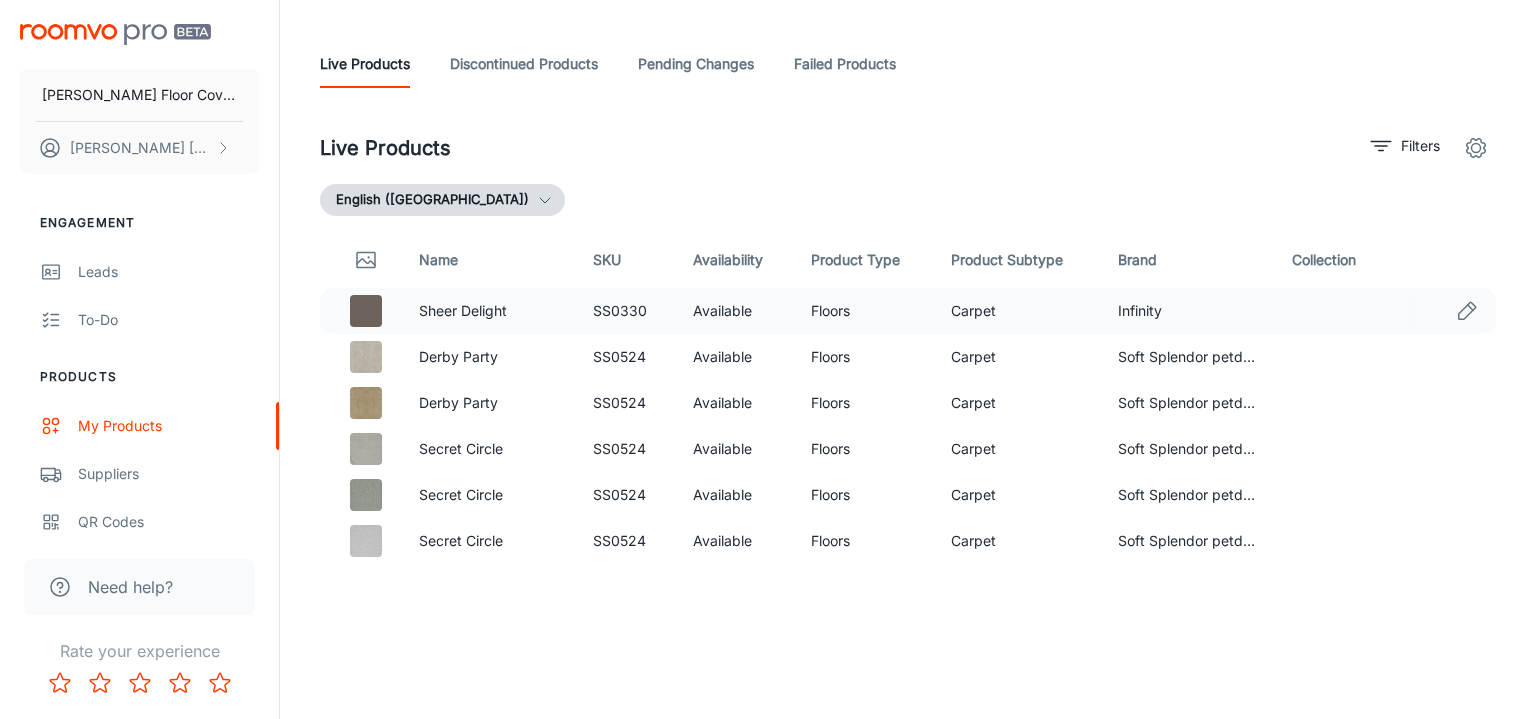 click on "Sheer Delight" at bounding box center (490, 311) 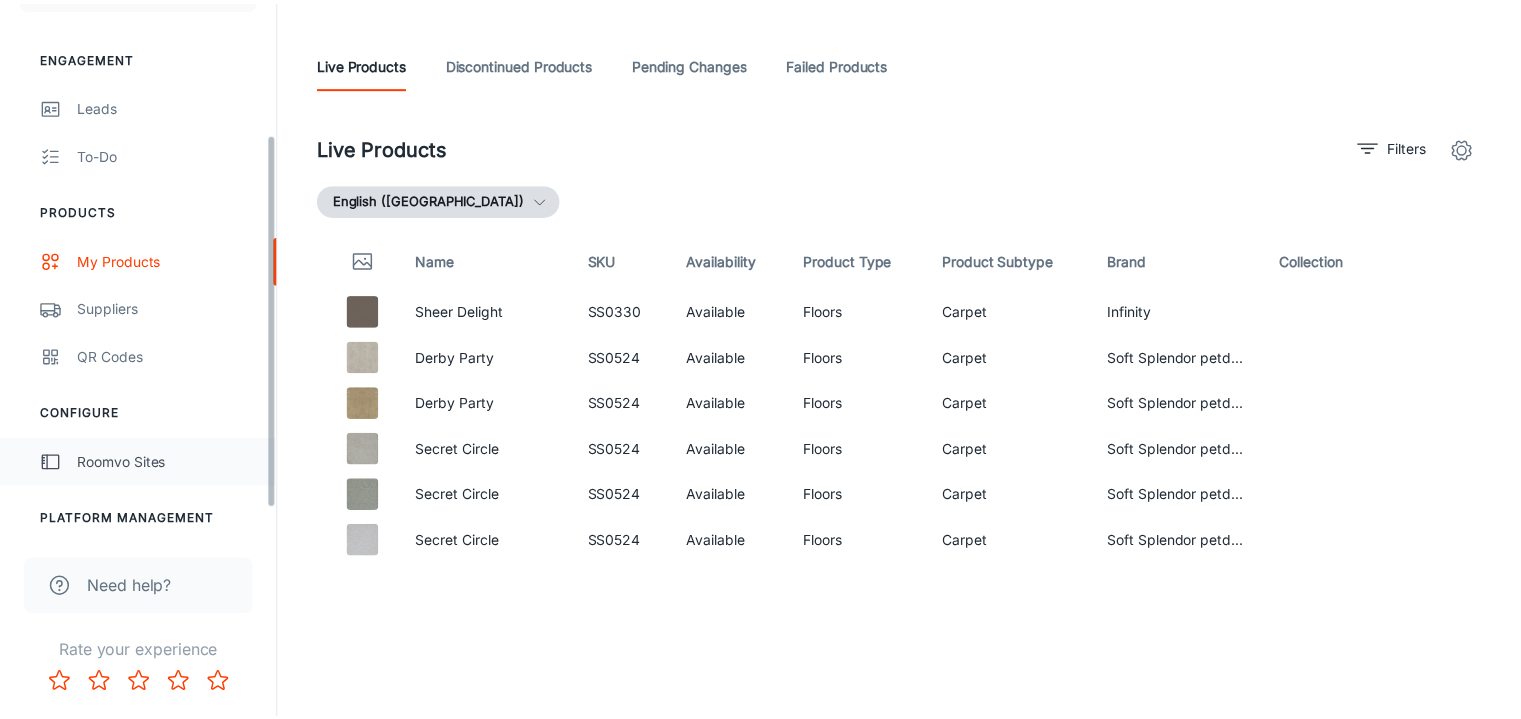 scroll, scrollTop: 222, scrollLeft: 0, axis: vertical 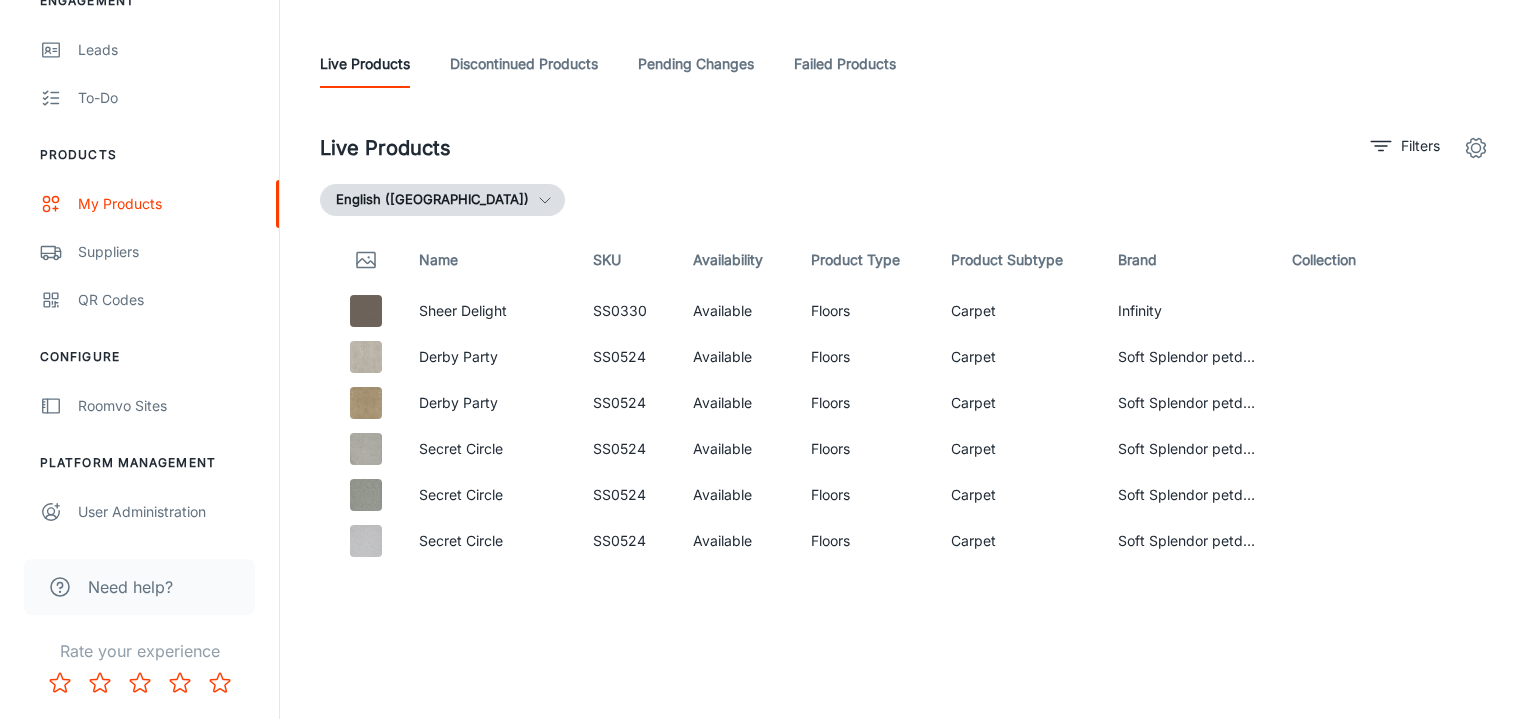click on "Need help?" at bounding box center (130, 587) 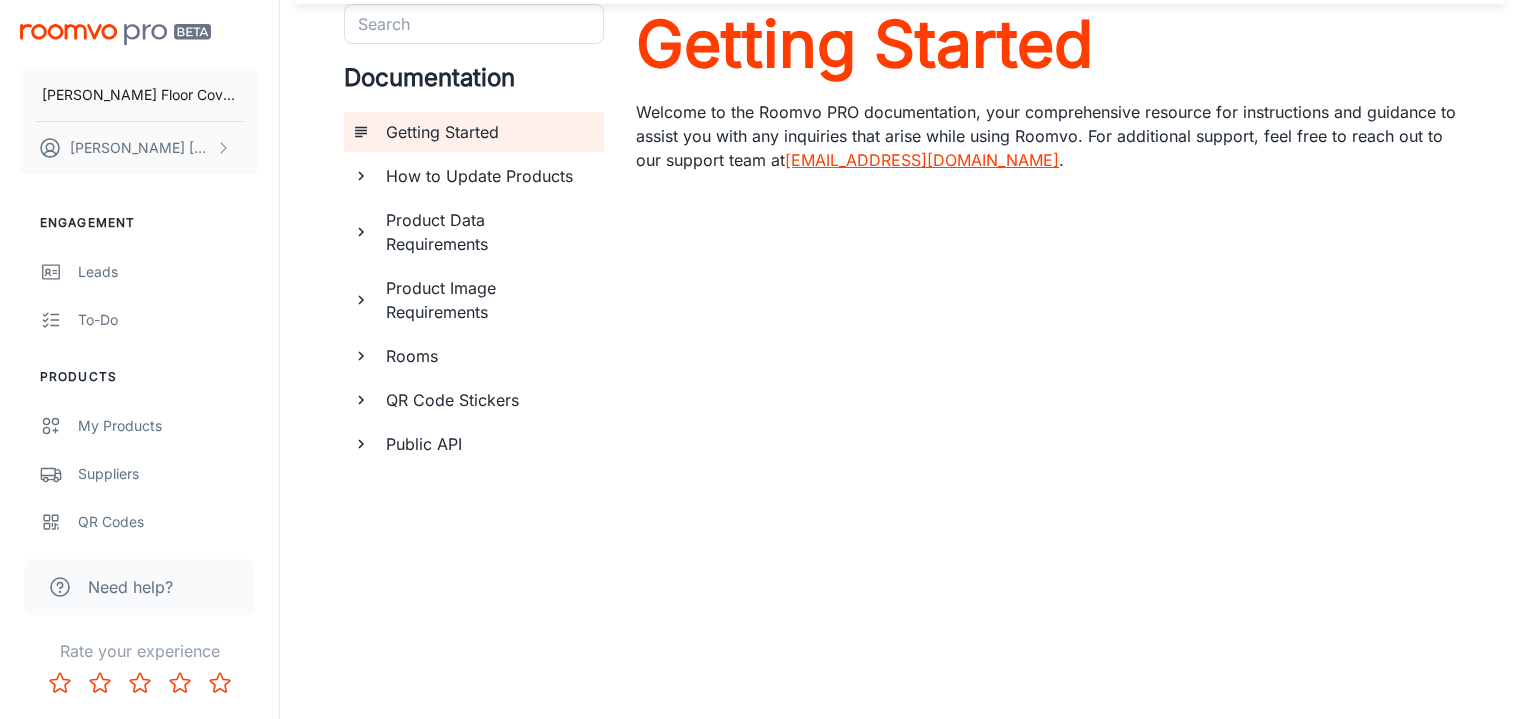 scroll, scrollTop: 78, scrollLeft: 0, axis: vertical 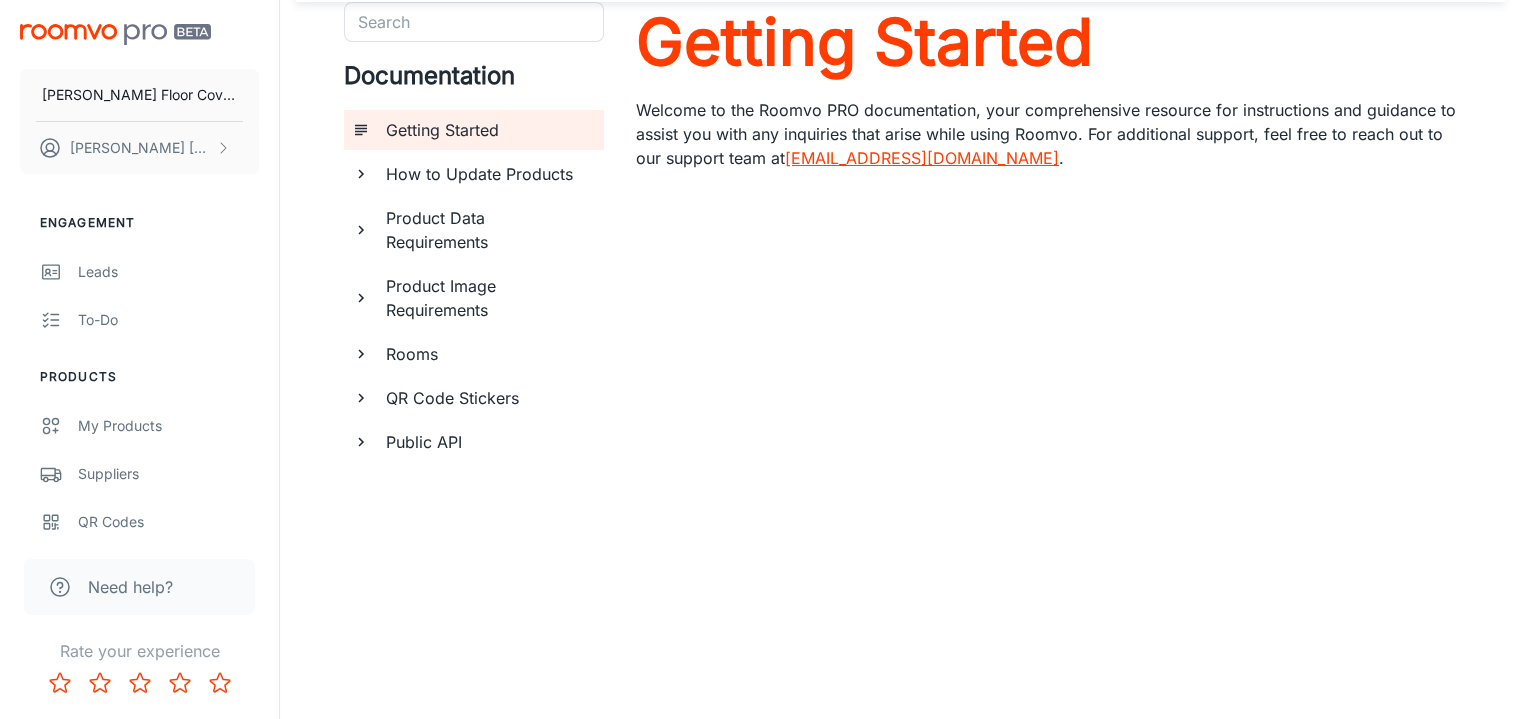 click on "How to Update Products" at bounding box center [487, 174] 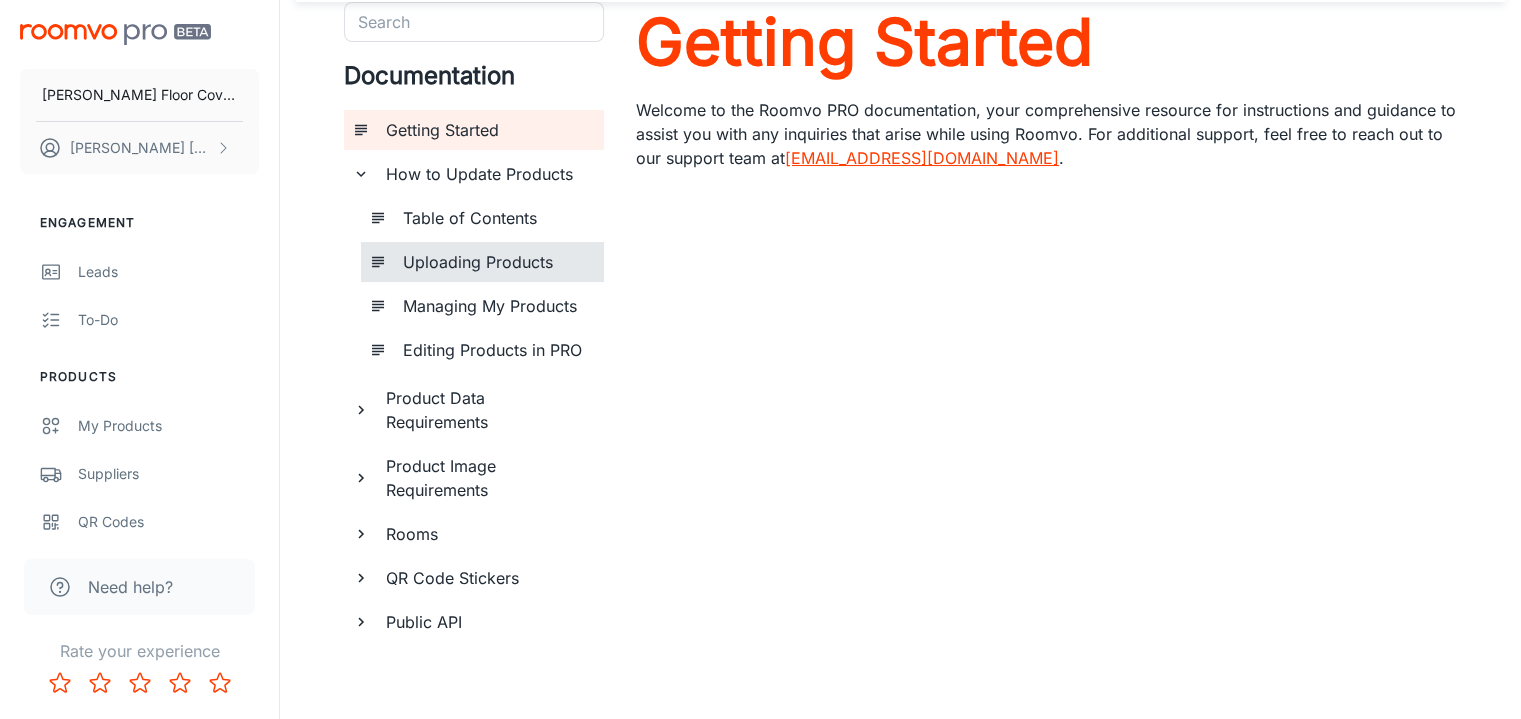click on "Uploading Products" at bounding box center [495, 262] 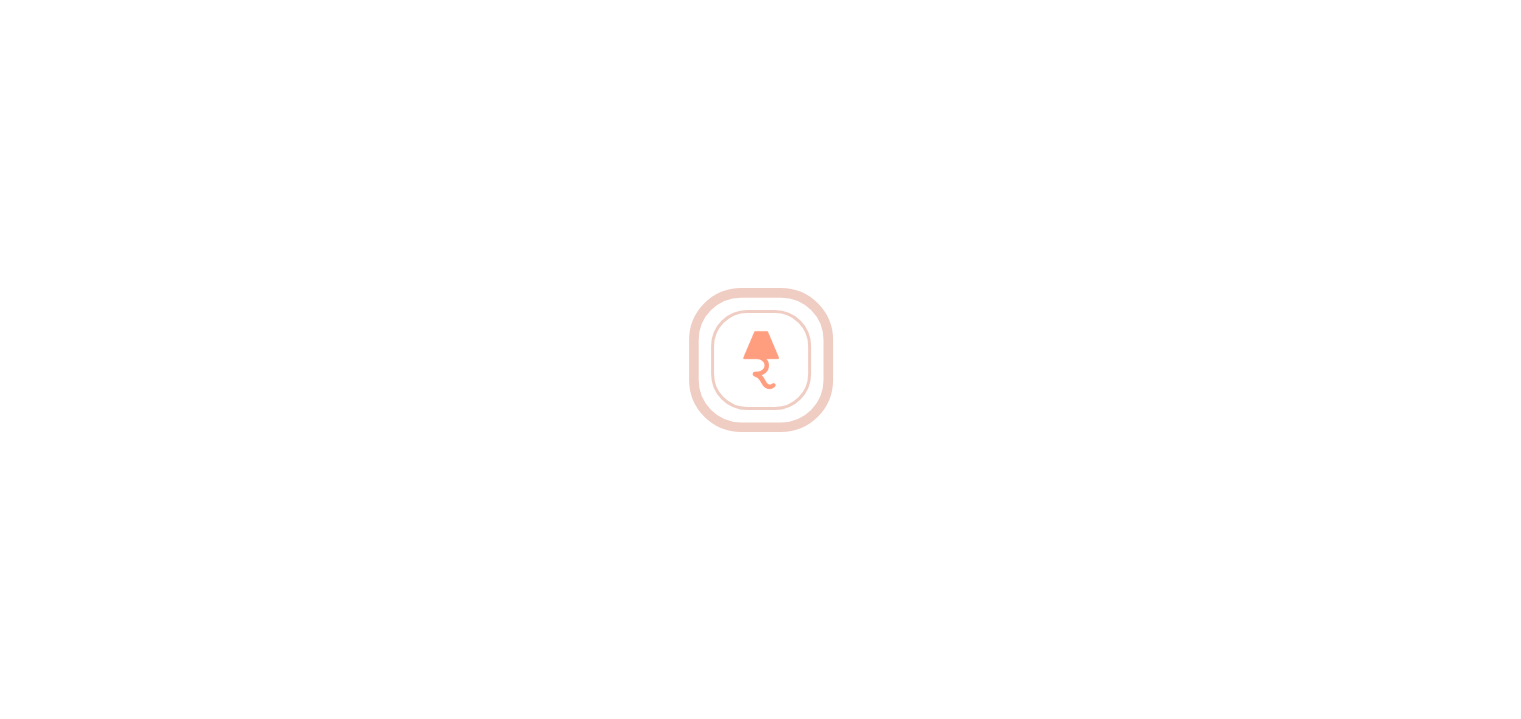 scroll, scrollTop: 0, scrollLeft: 0, axis: both 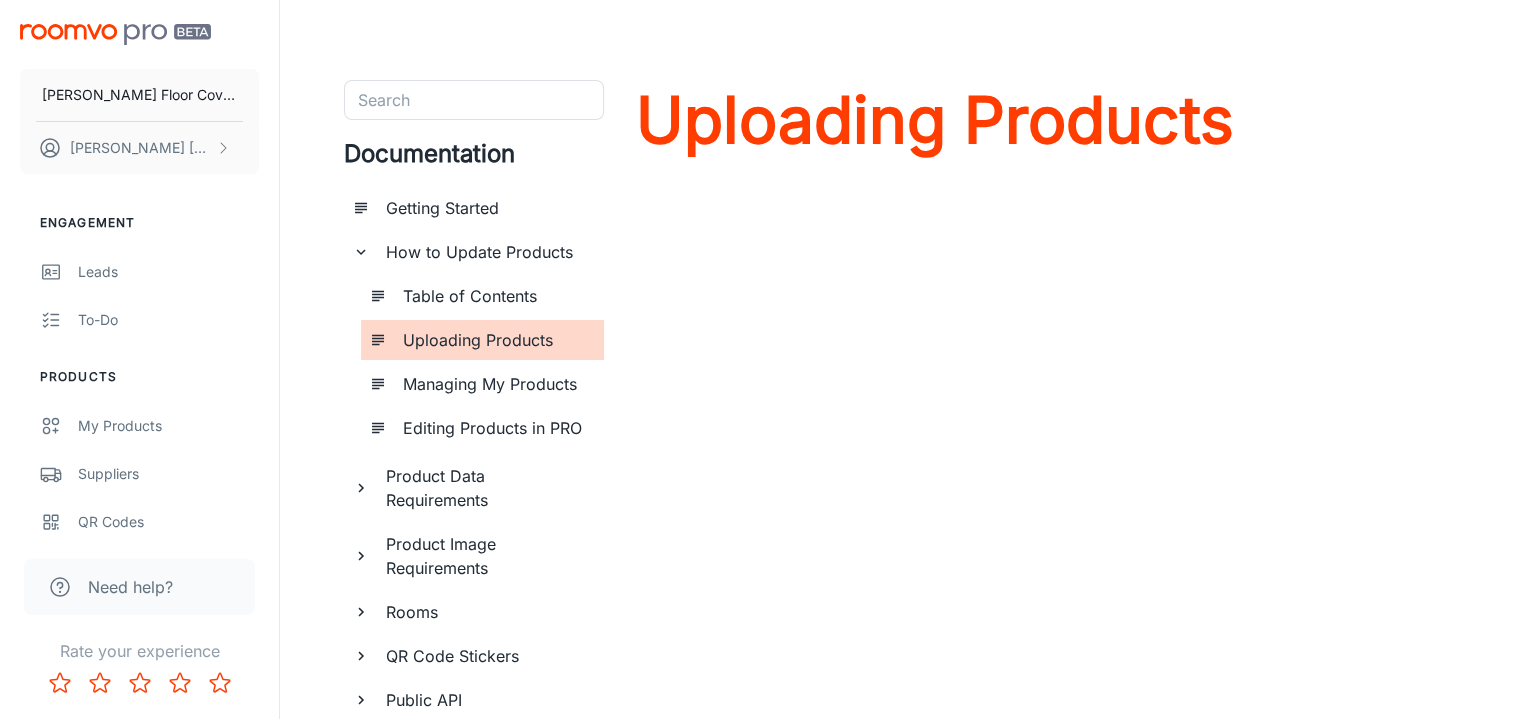 click on "Managing My Products" at bounding box center [495, 384] 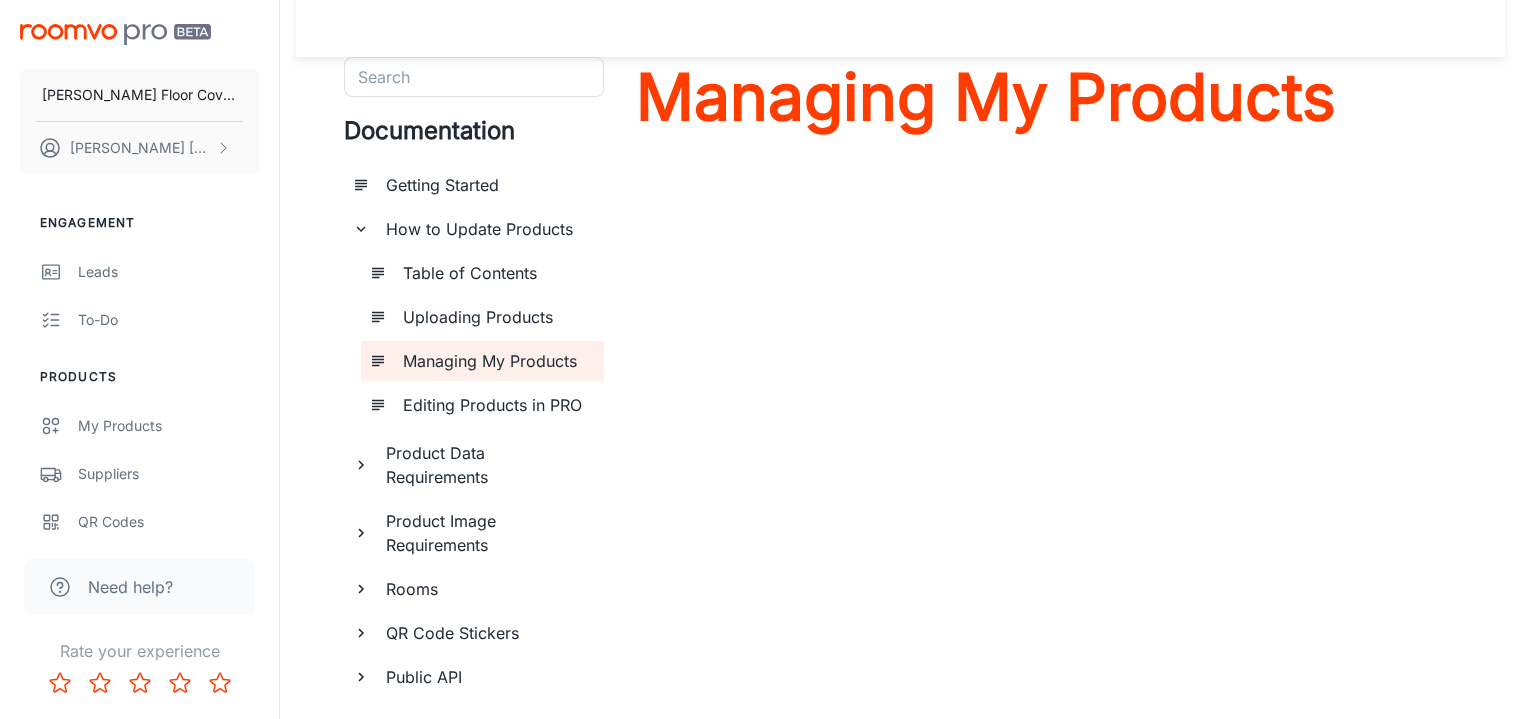 scroll, scrollTop: 18, scrollLeft: 0, axis: vertical 